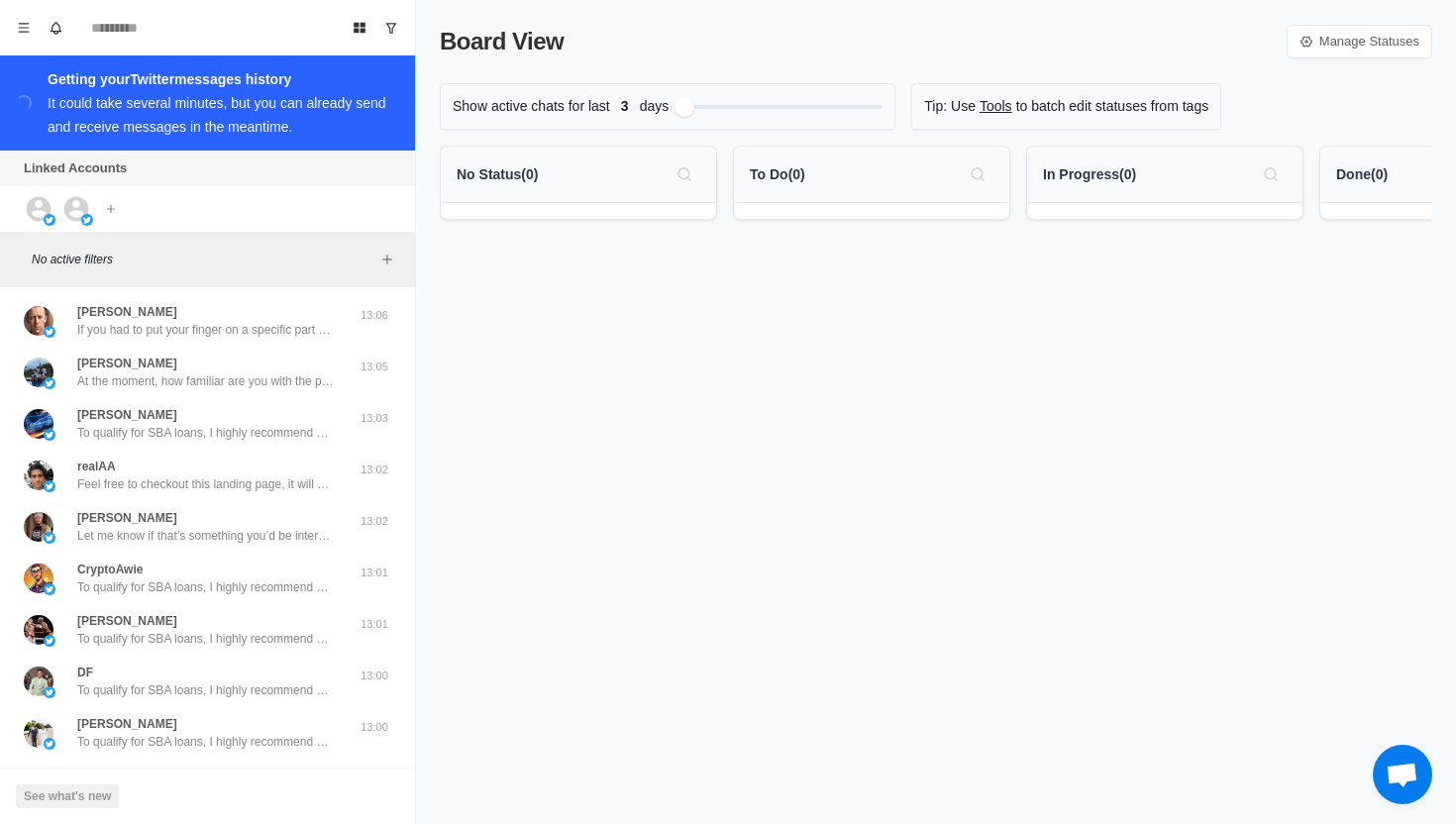 scroll, scrollTop: 0, scrollLeft: 0, axis: both 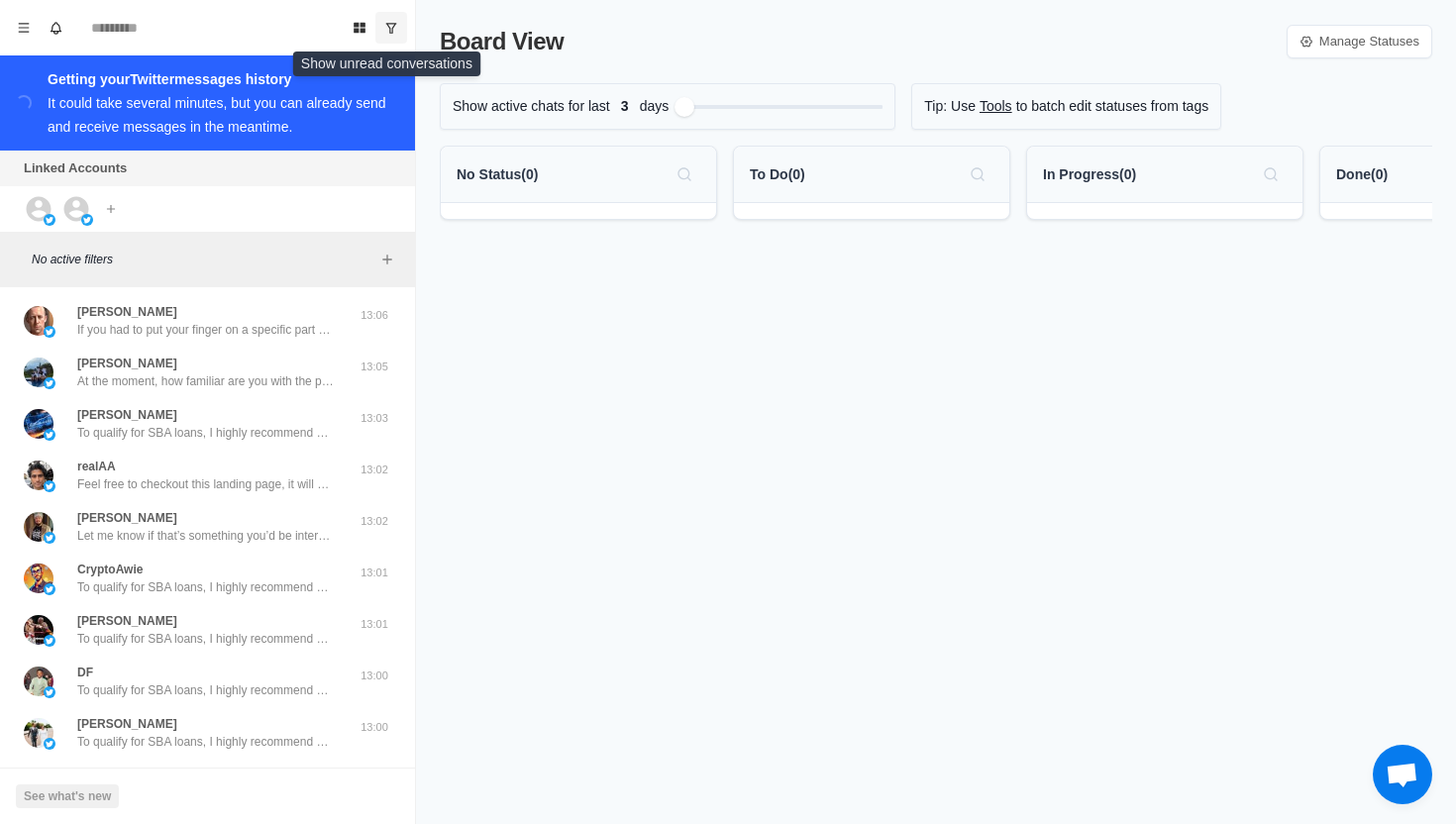 click 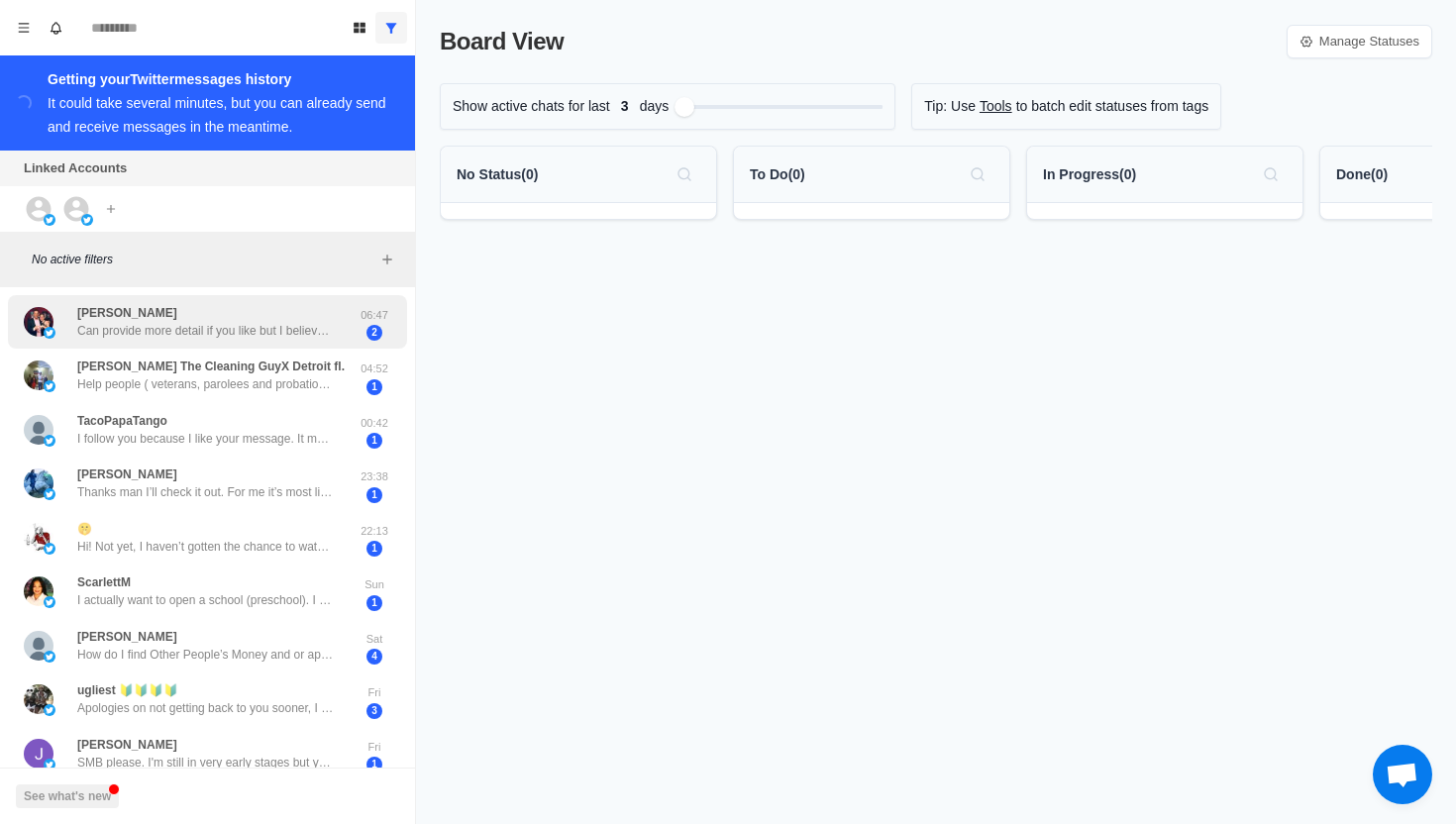 click on "Can provide more detail if you like but I believe you are right and want to learn more. Thank you." at bounding box center [206, 331] 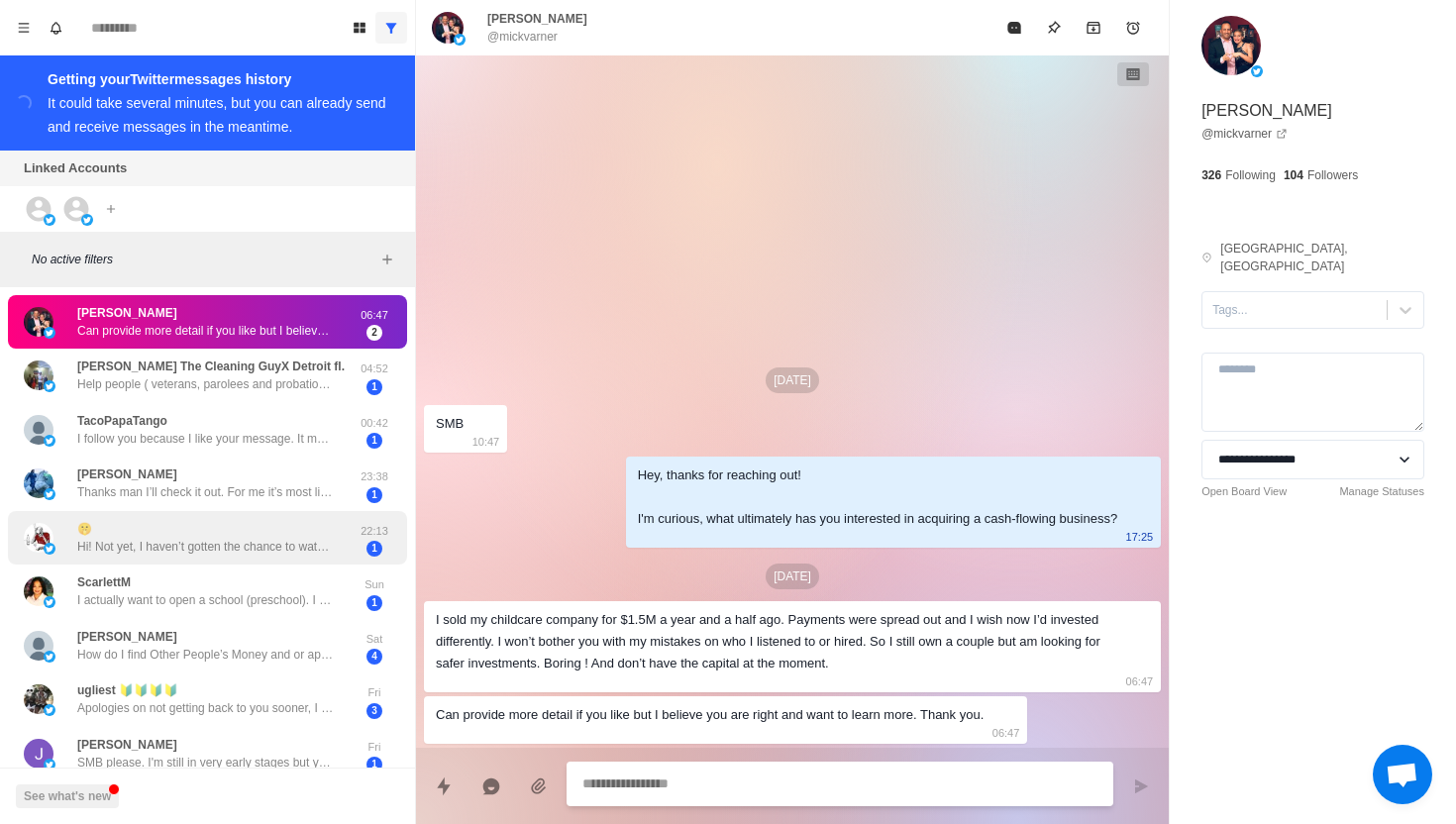 click on "Hi! Not yet, I haven’t gotten the chance to watch your content on the Notion yet." at bounding box center (206, 547) 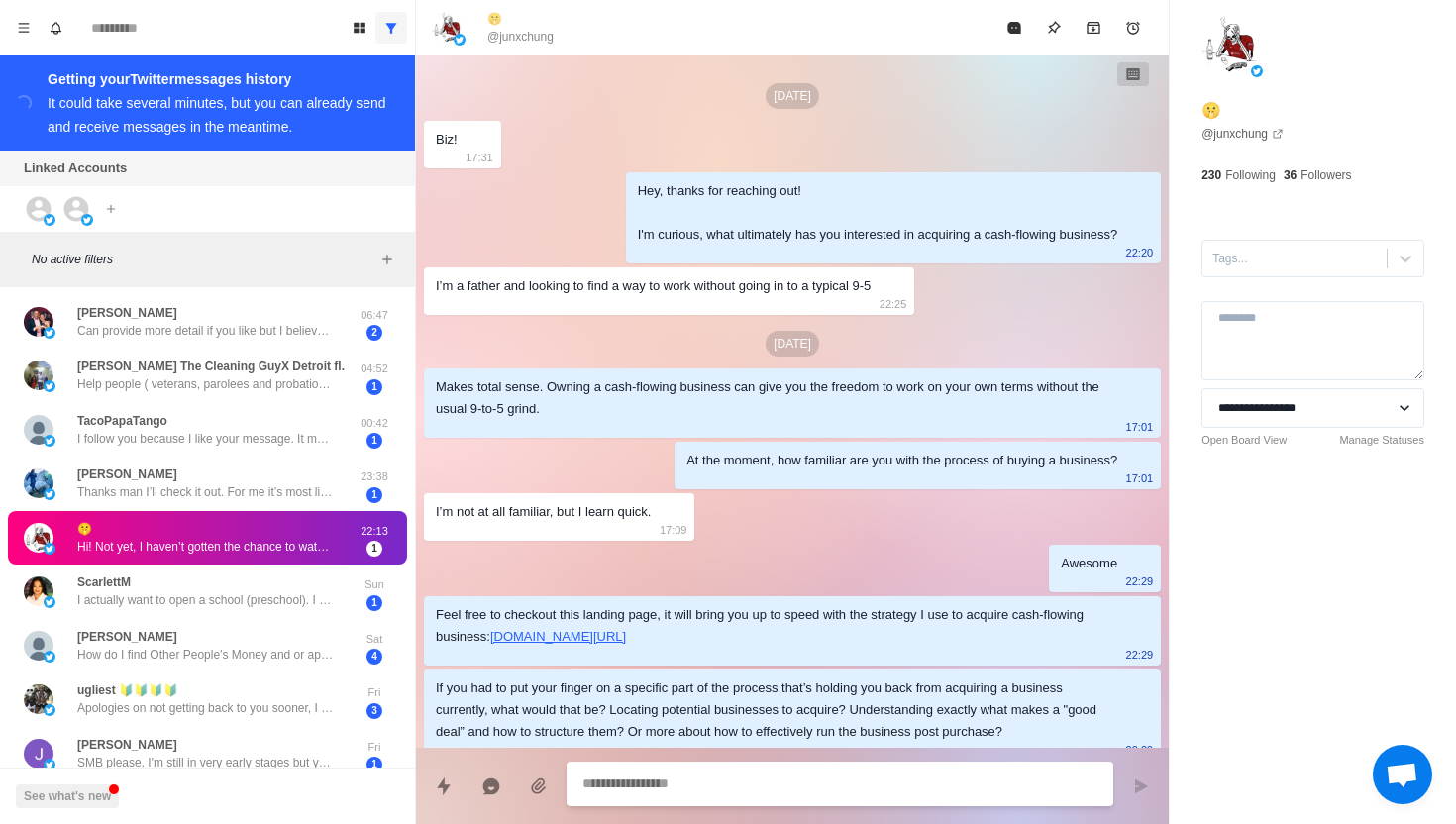 scroll, scrollTop: 1336, scrollLeft: 0, axis: vertical 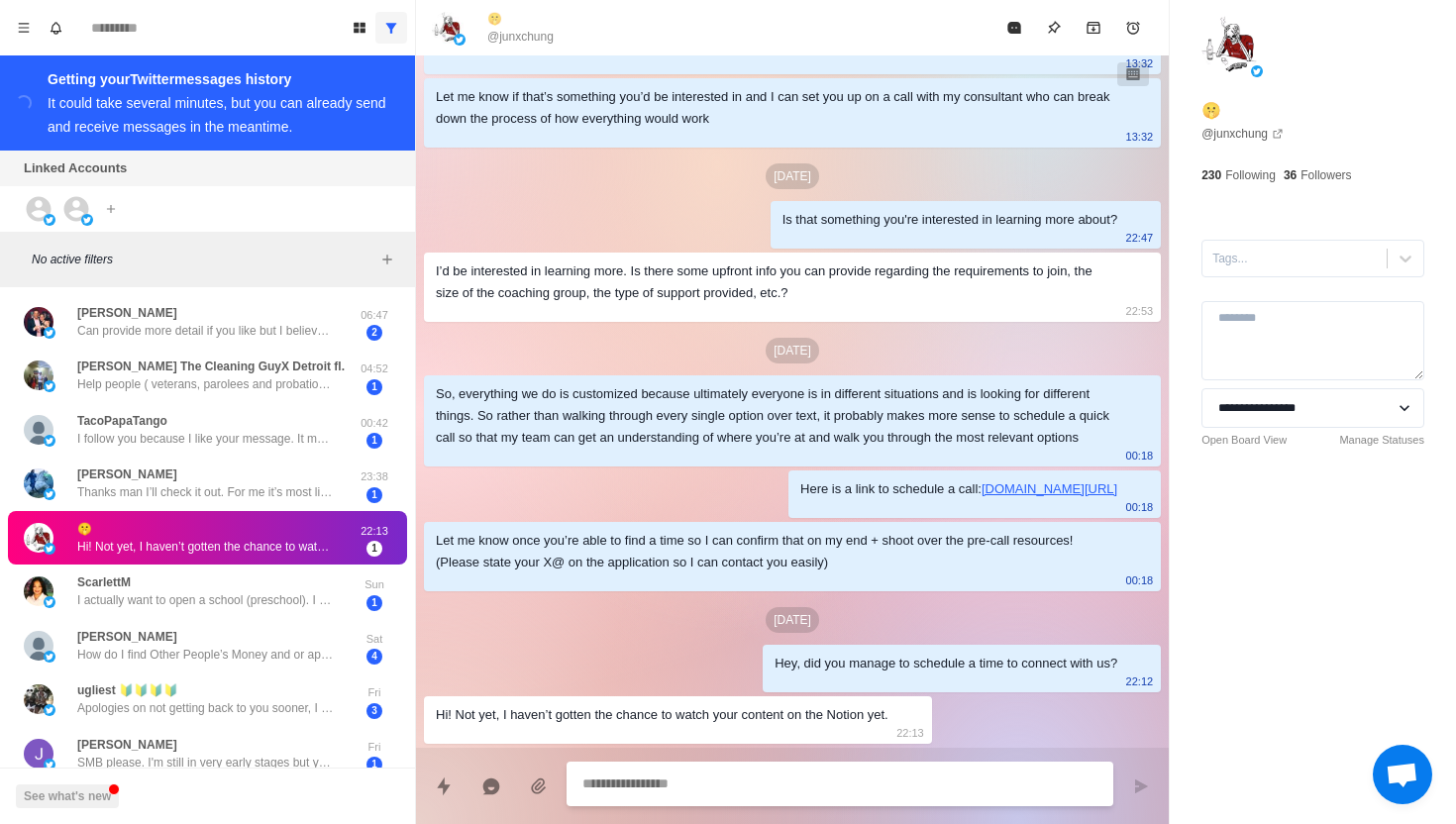 click at bounding box center (840, 783) 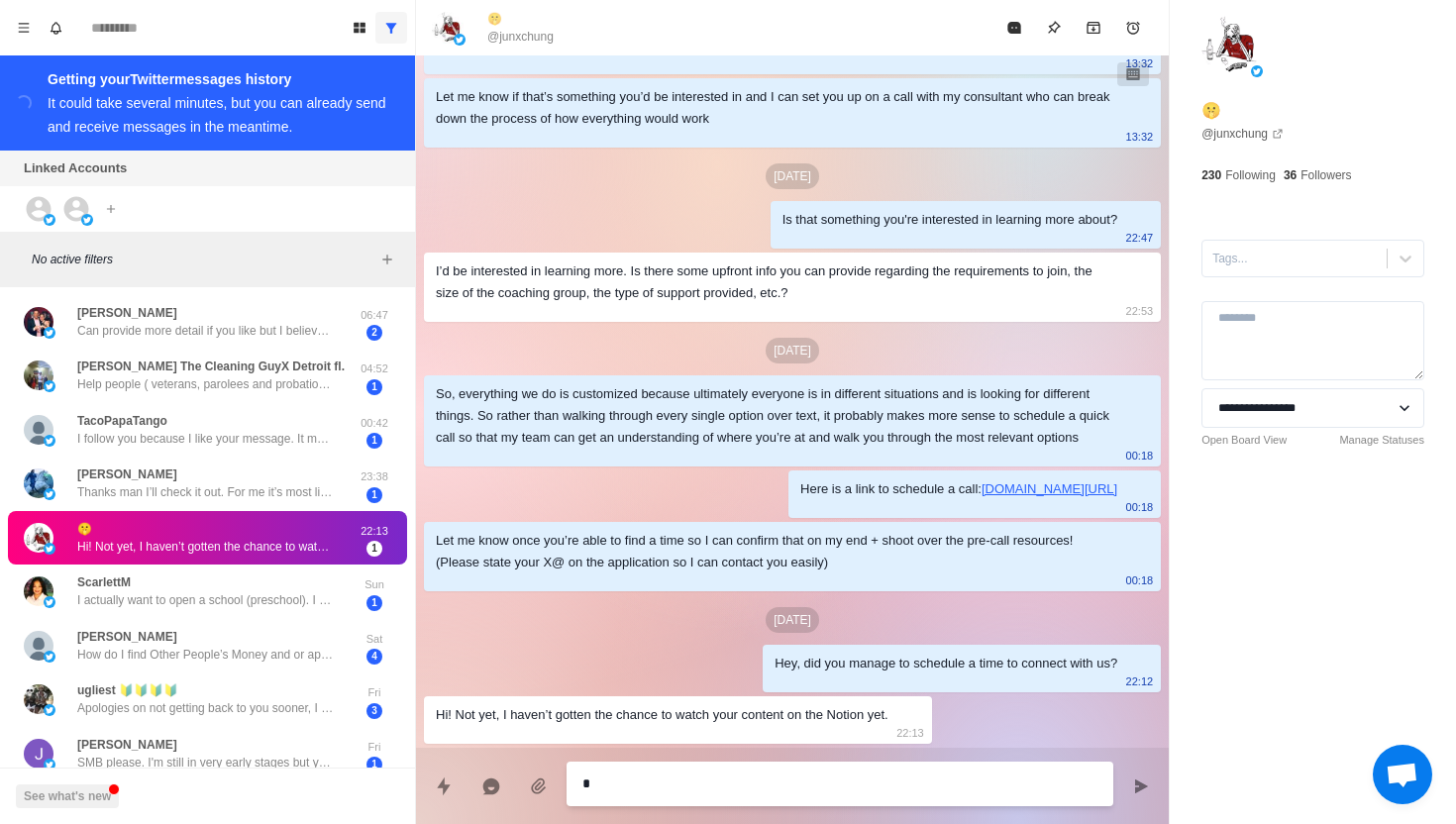 type on "*" 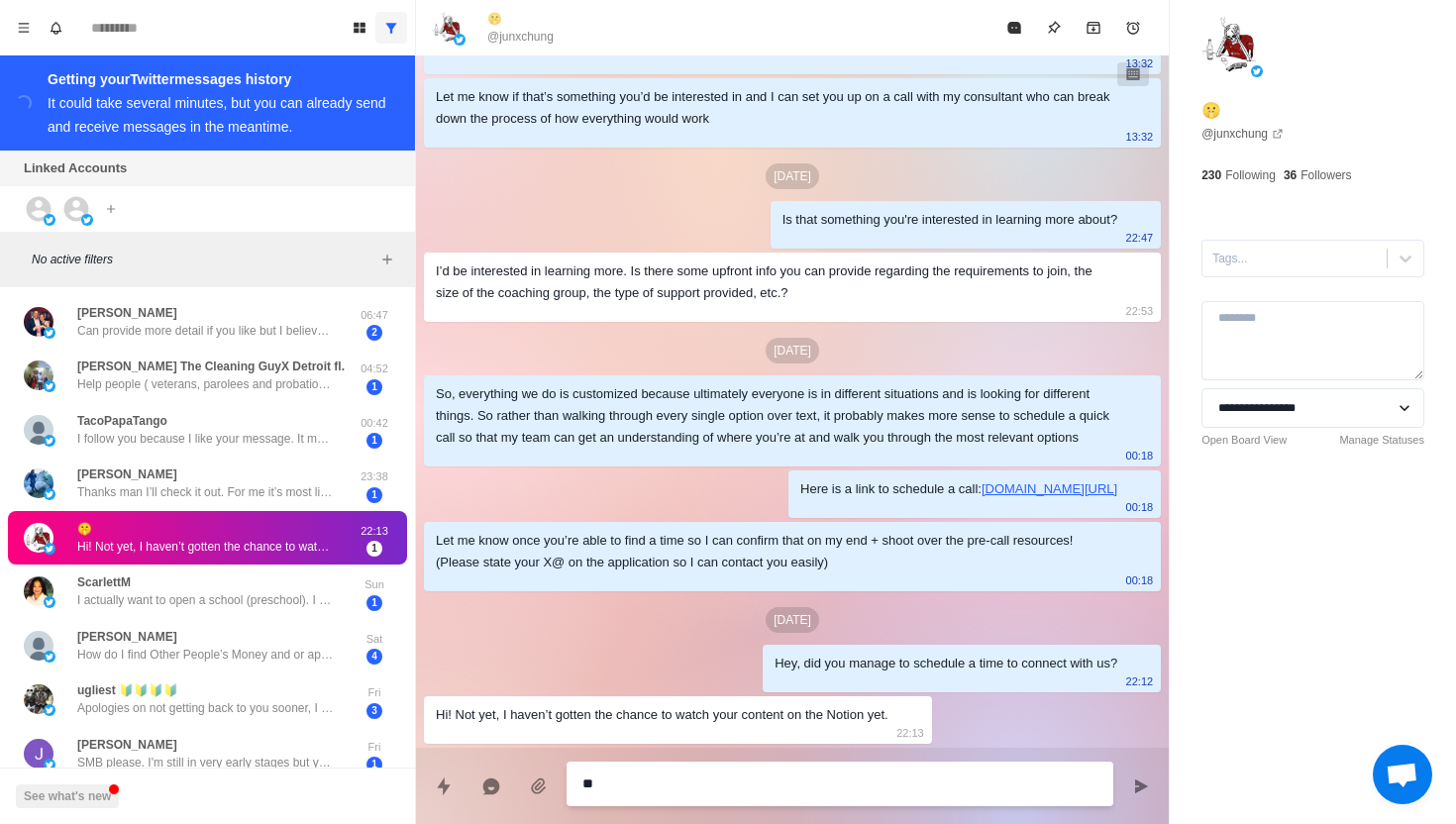 type on "*" 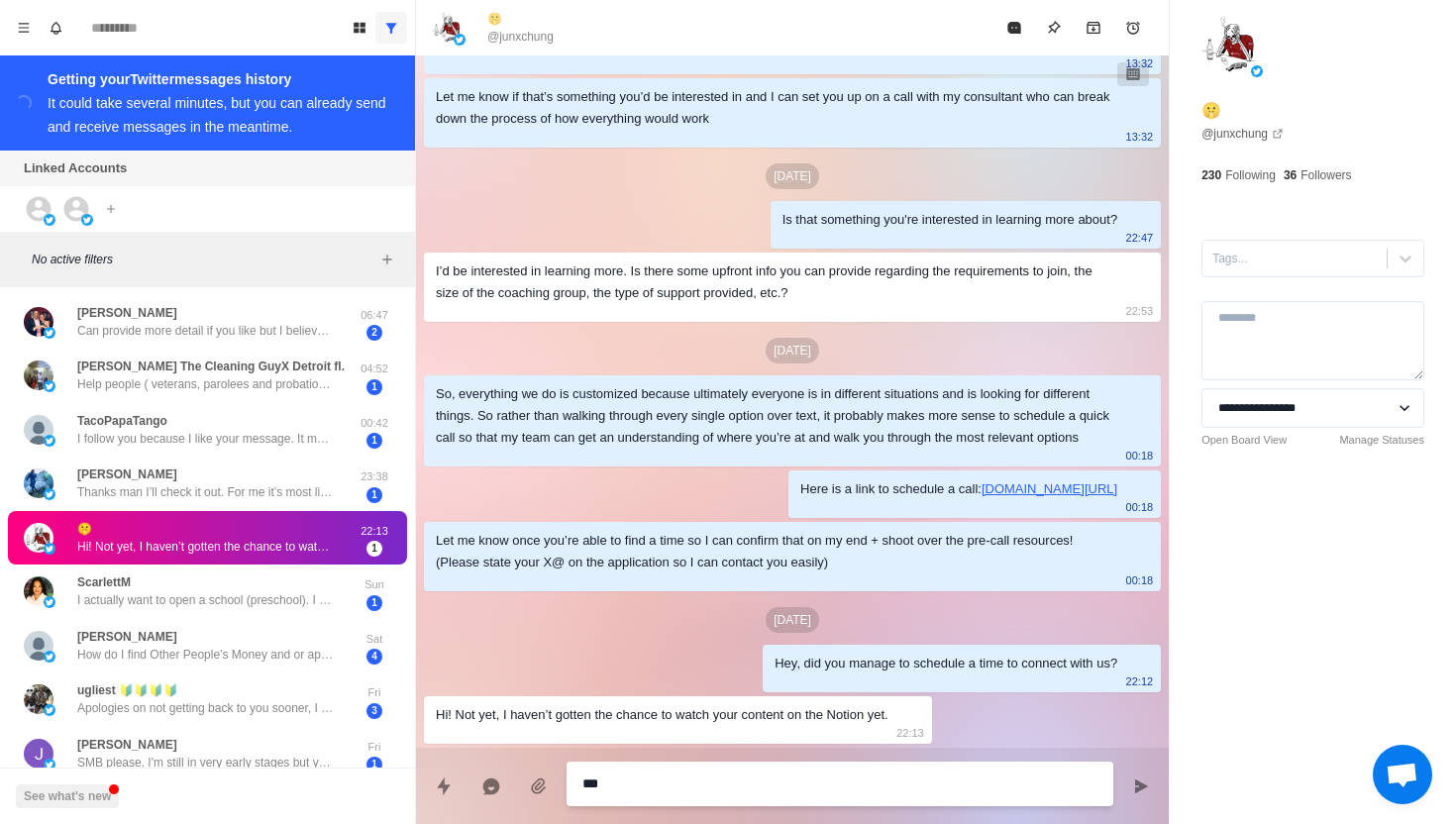 type on "*" 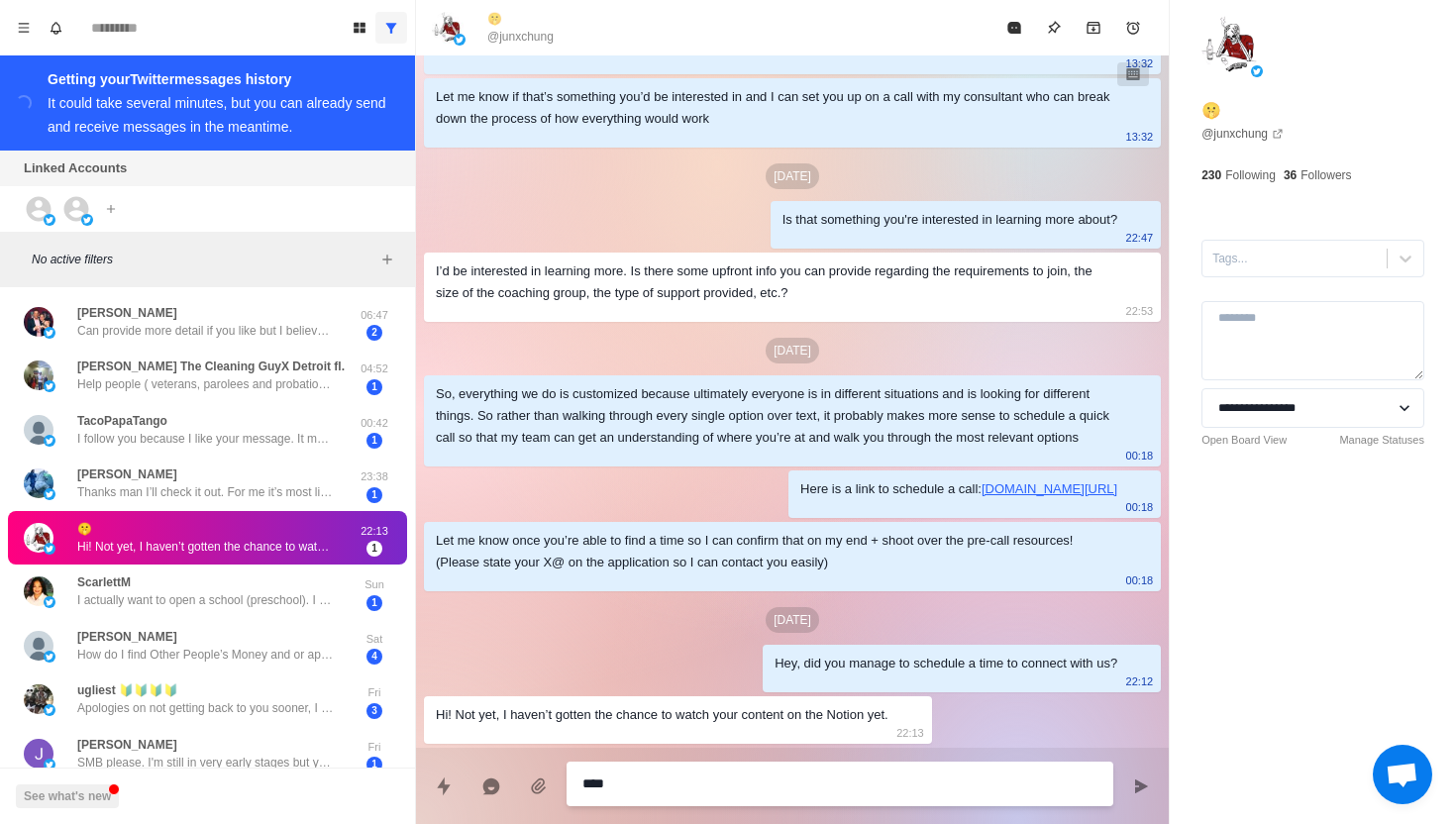 type on "*" 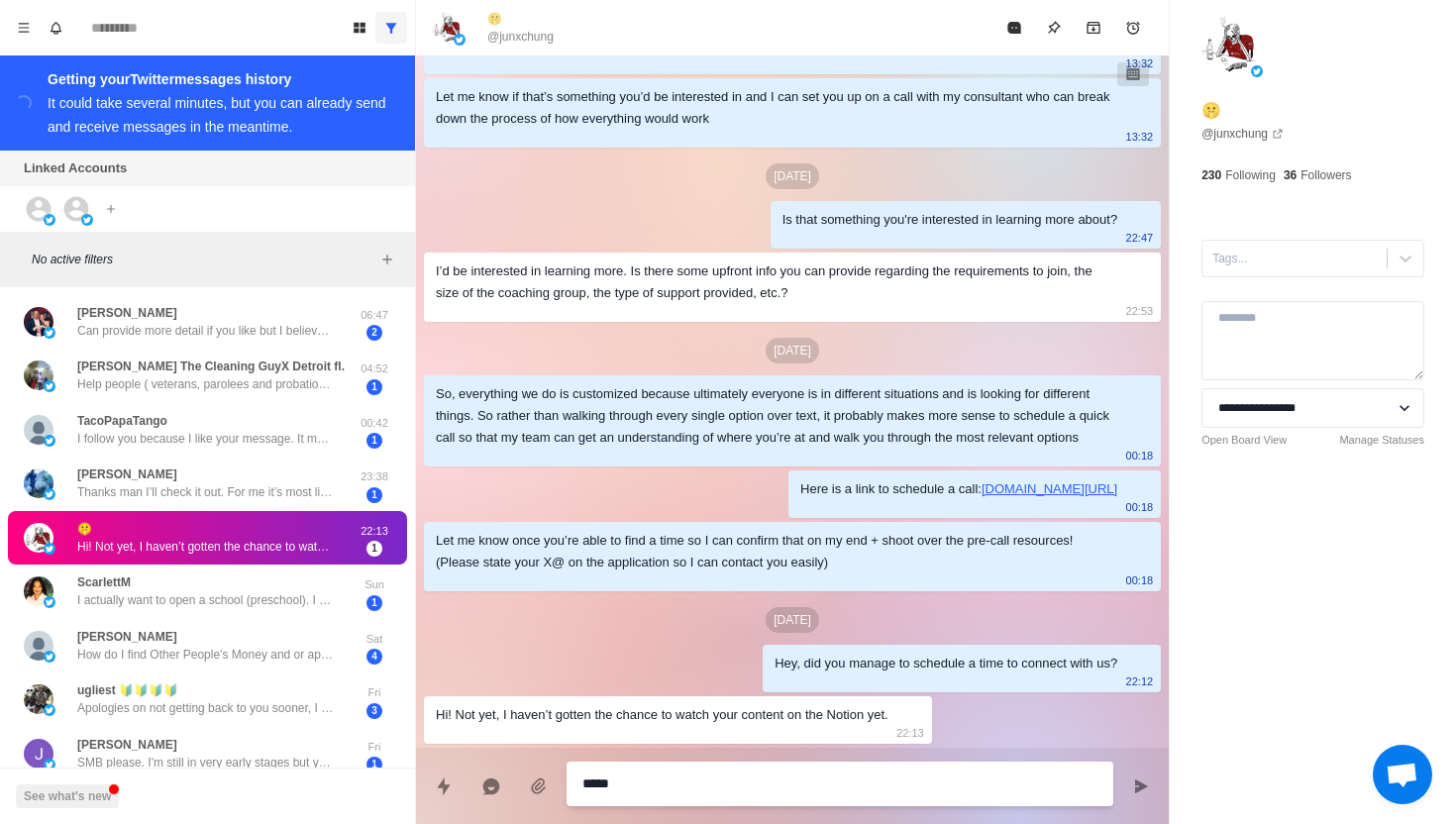 type on "******" 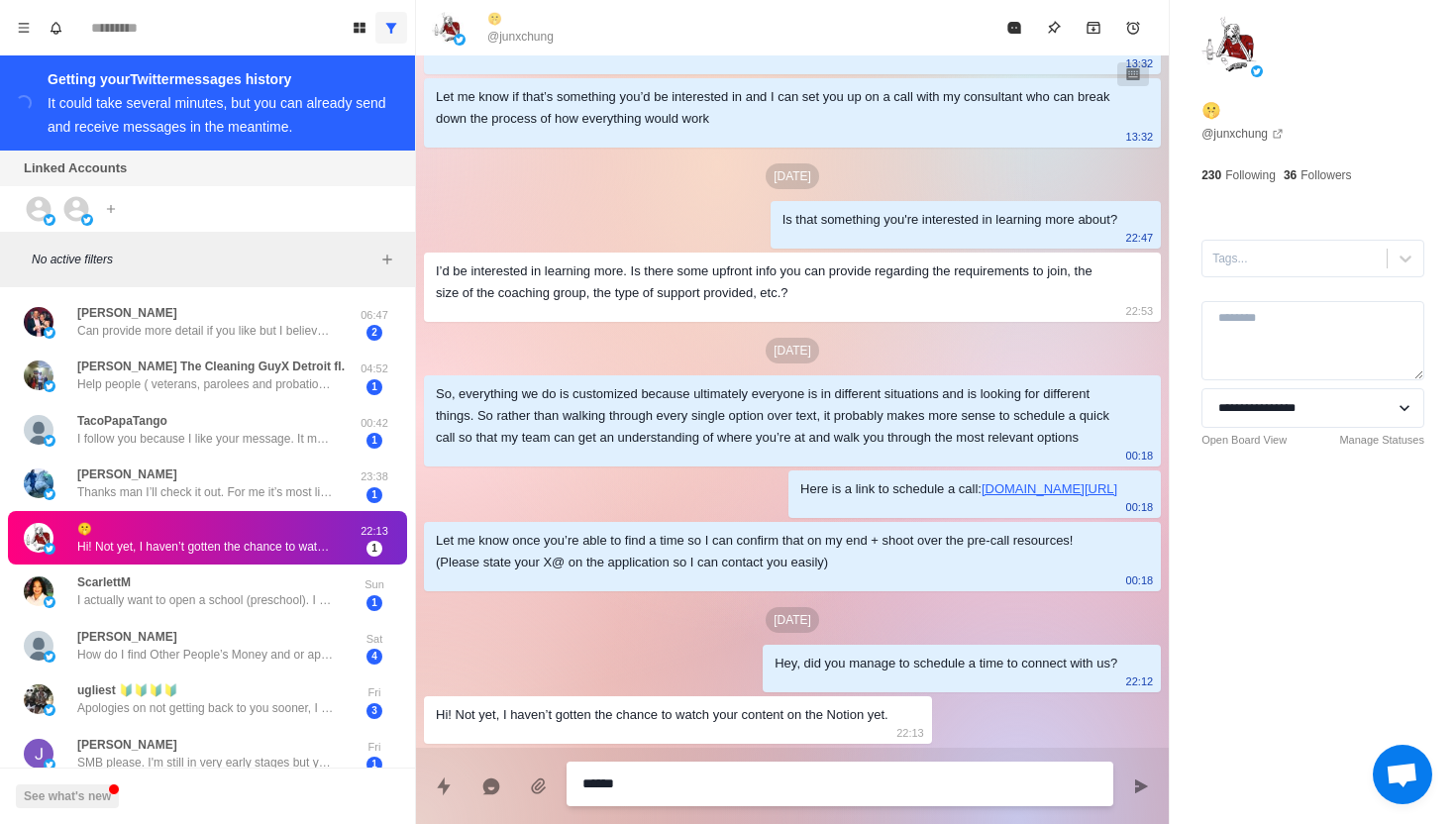 type on "*" 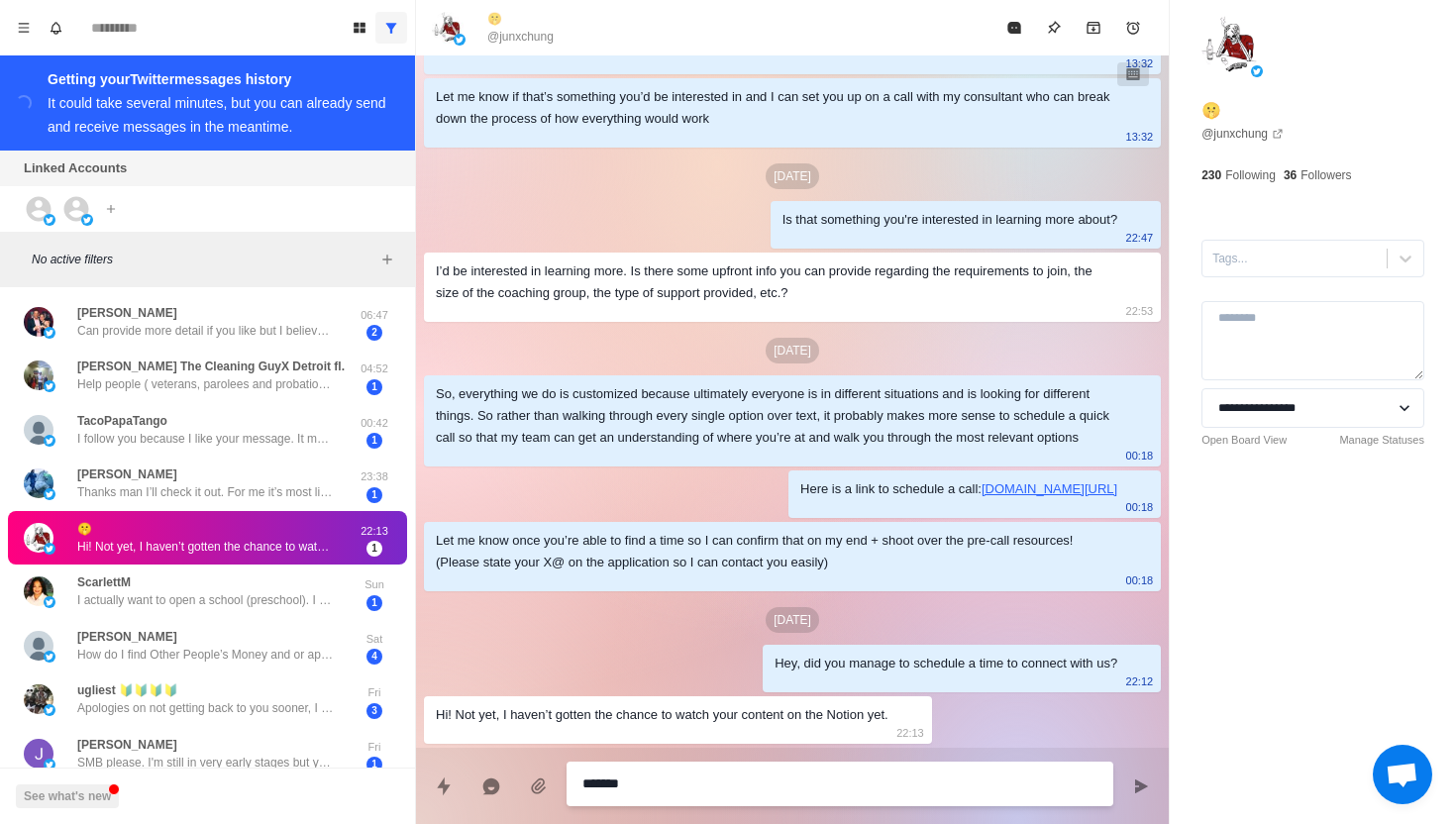 type on "*" 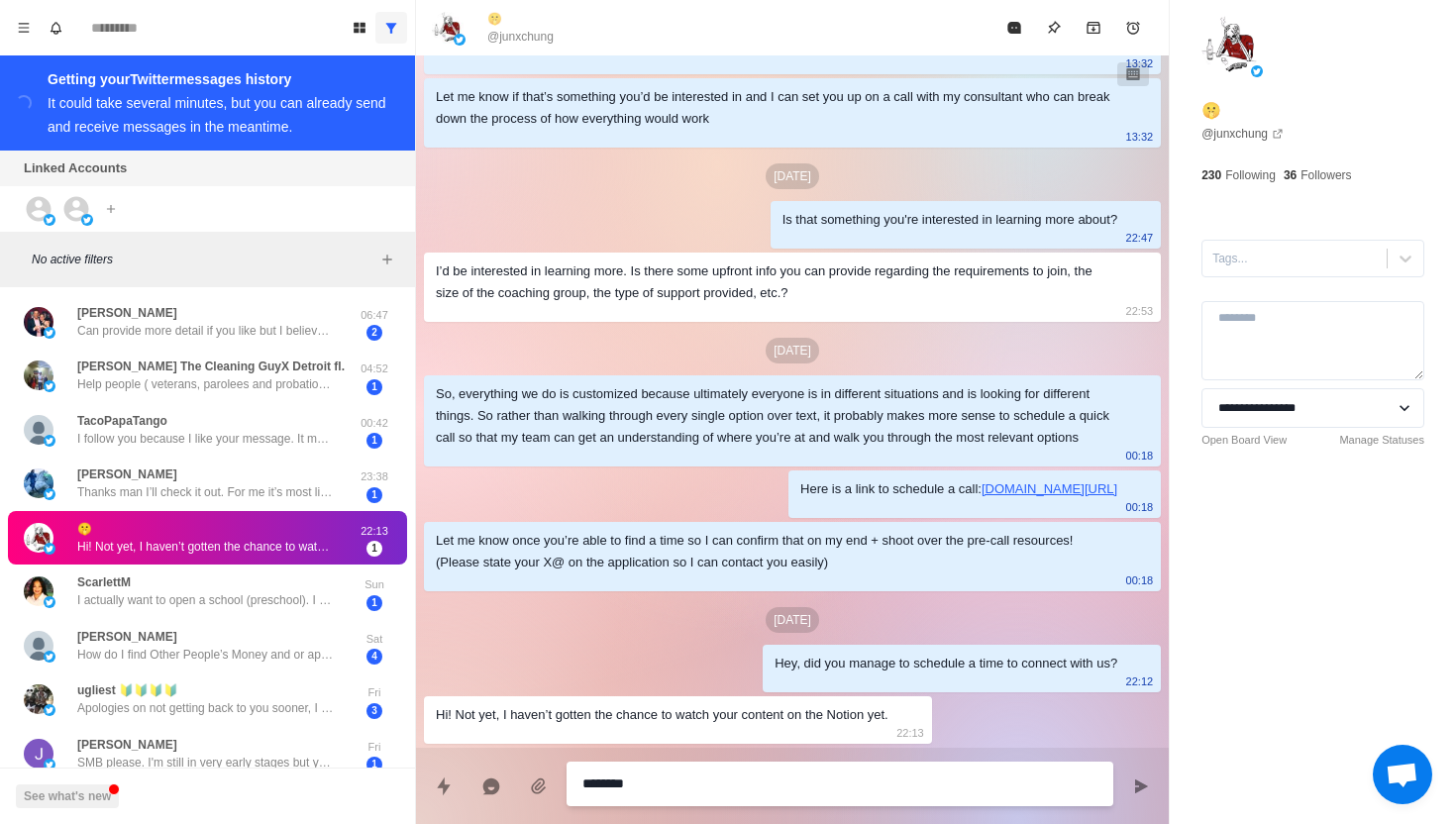 type on "*" 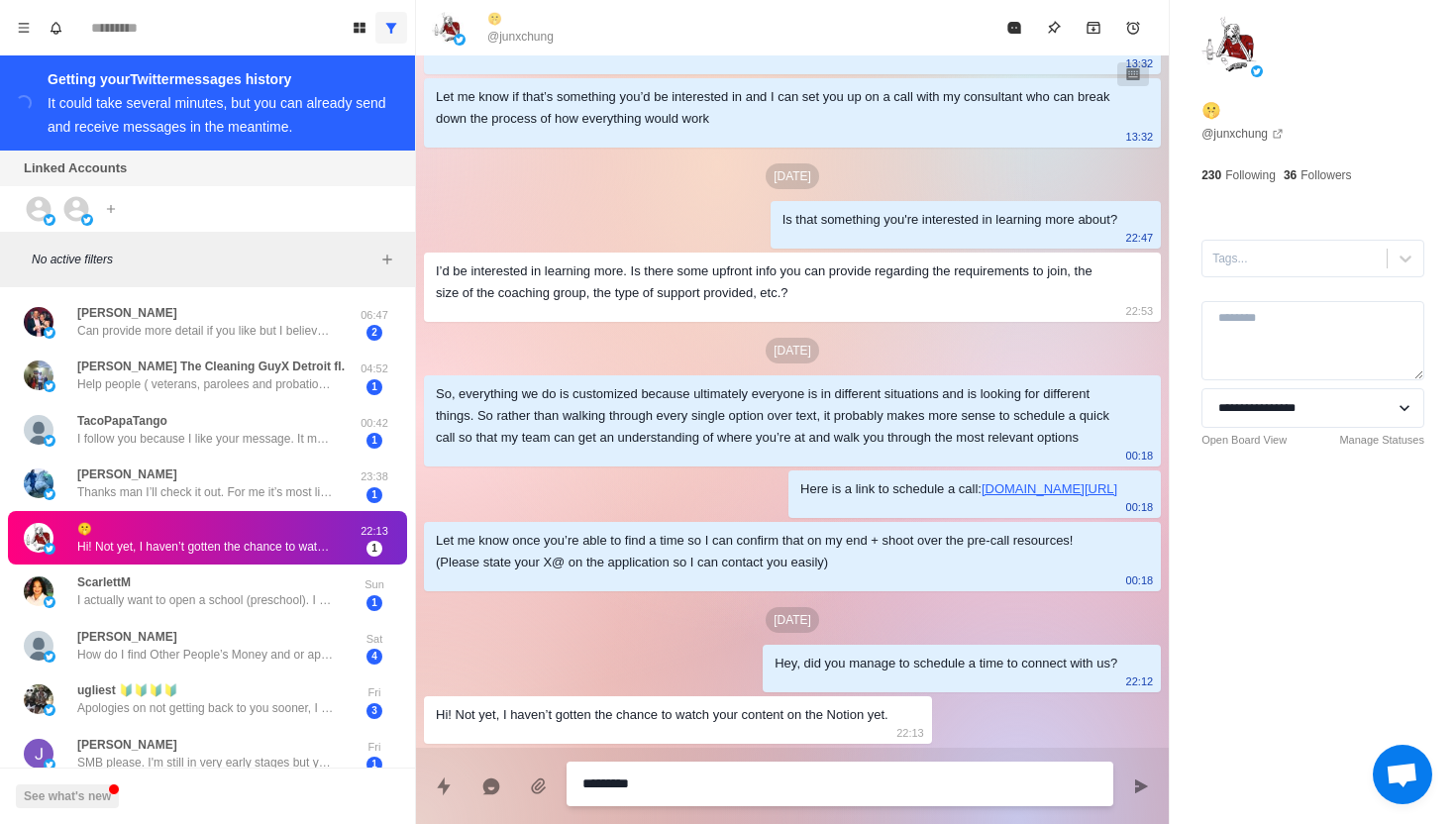 type on "*" 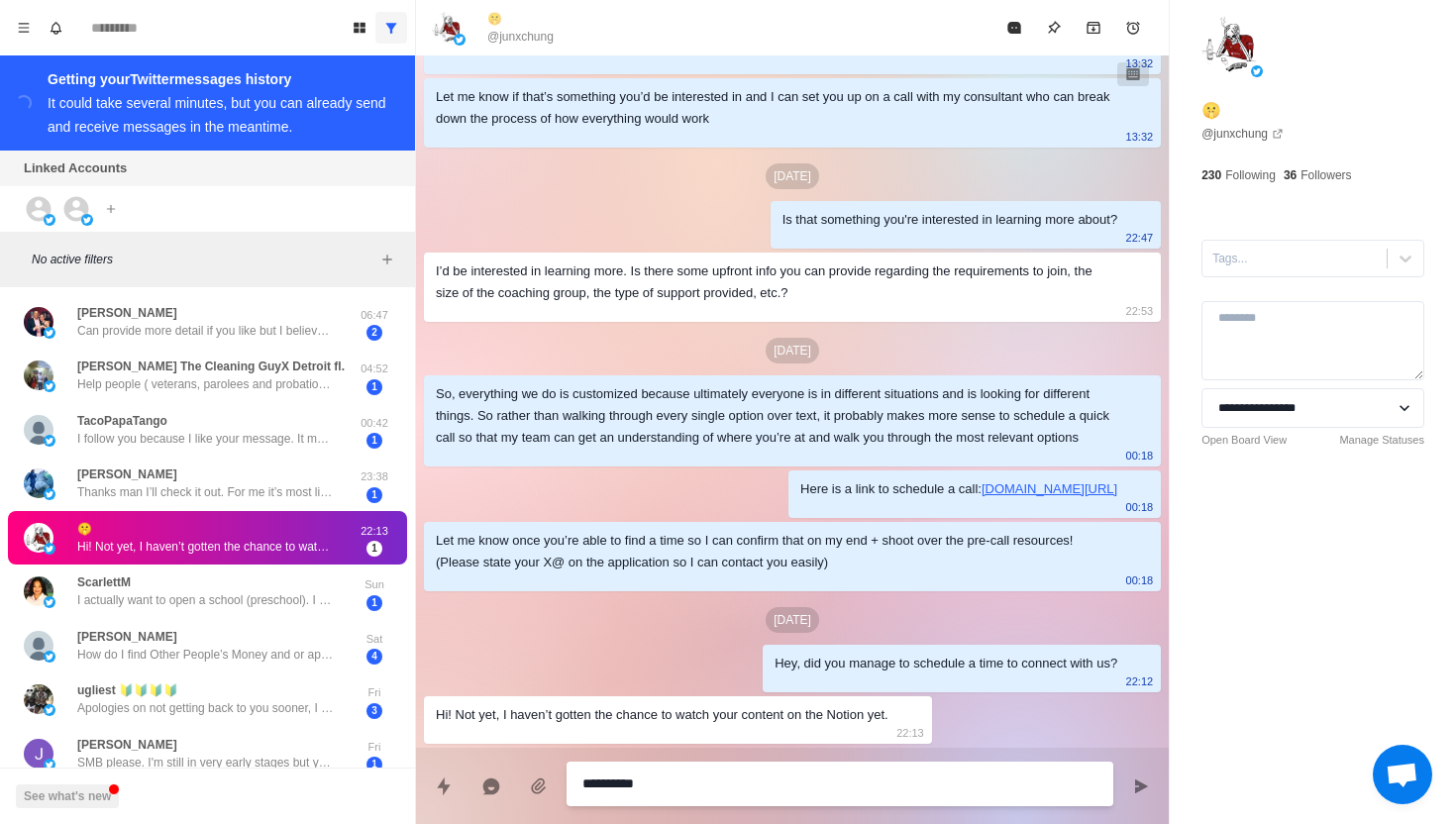 type on "*" 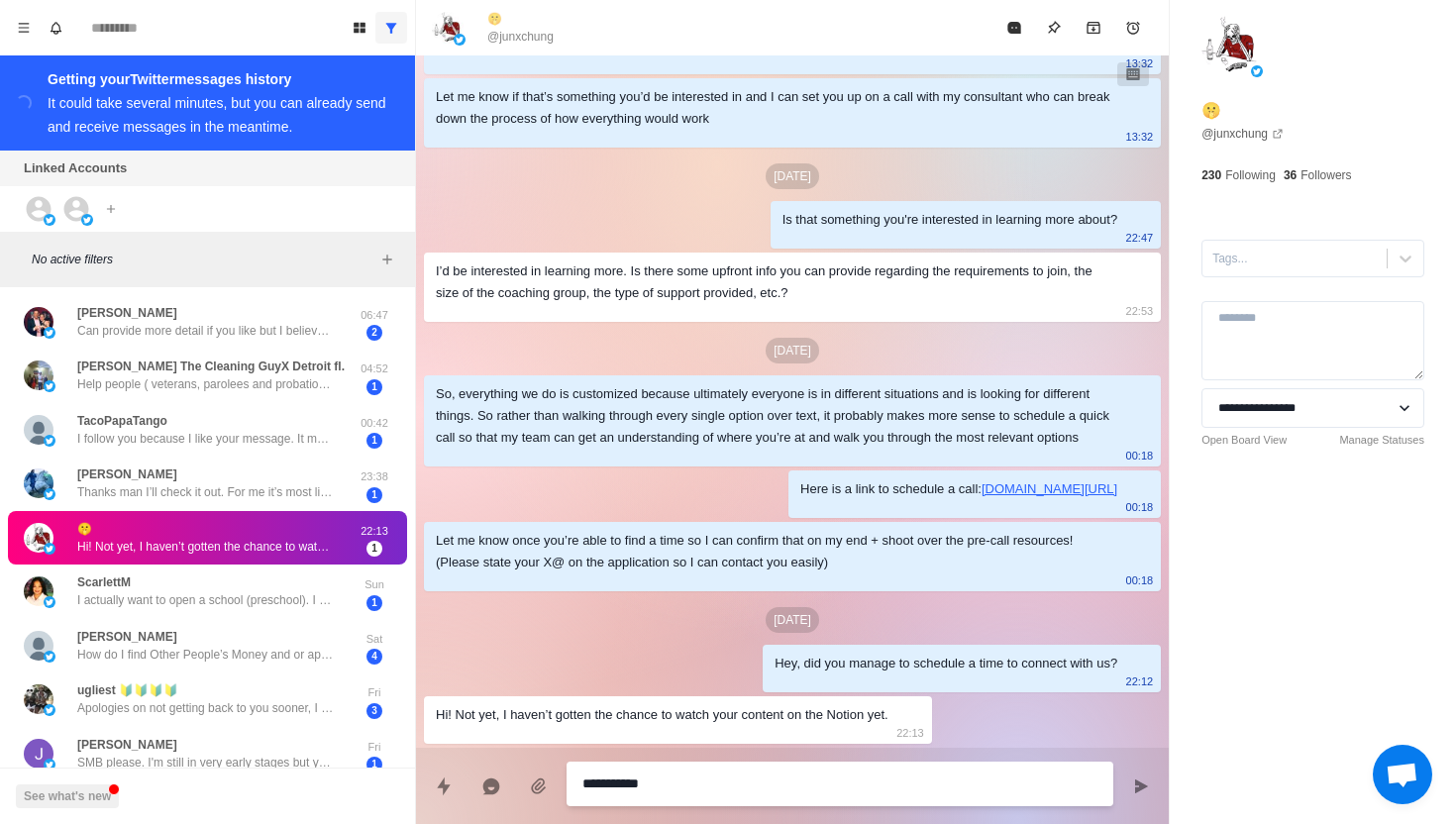 type on "*" 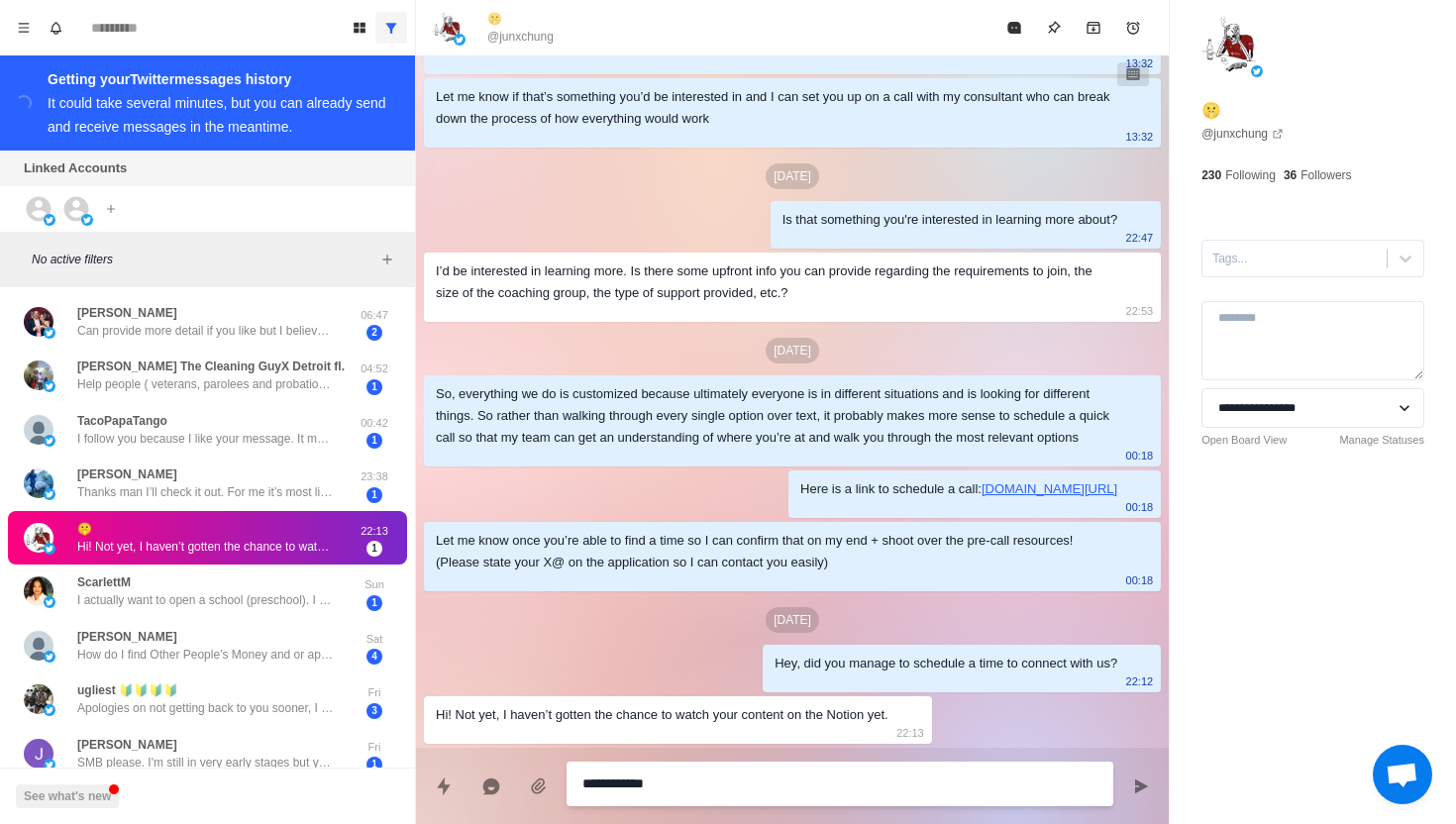 type on "*" 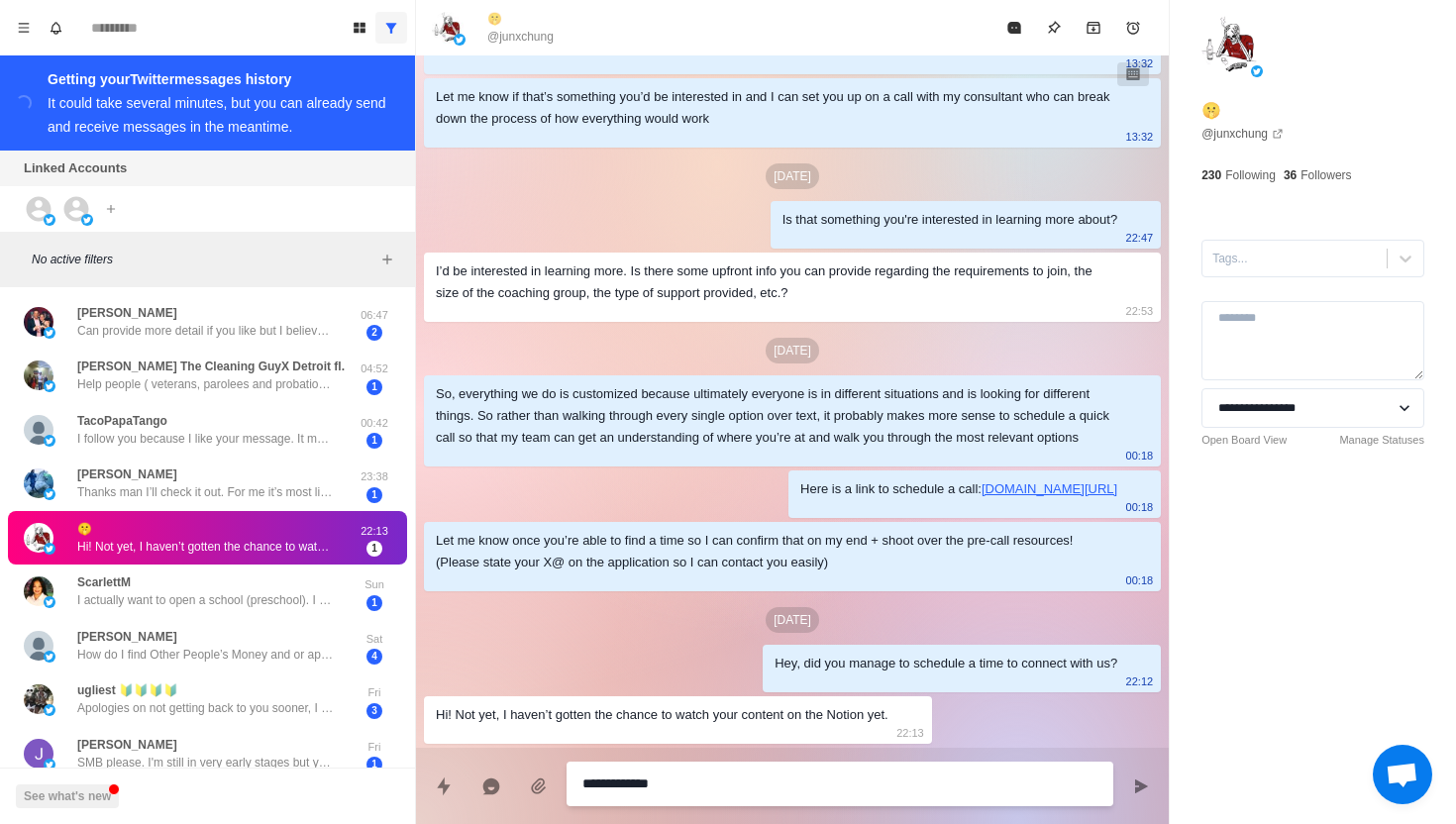 type on "*" 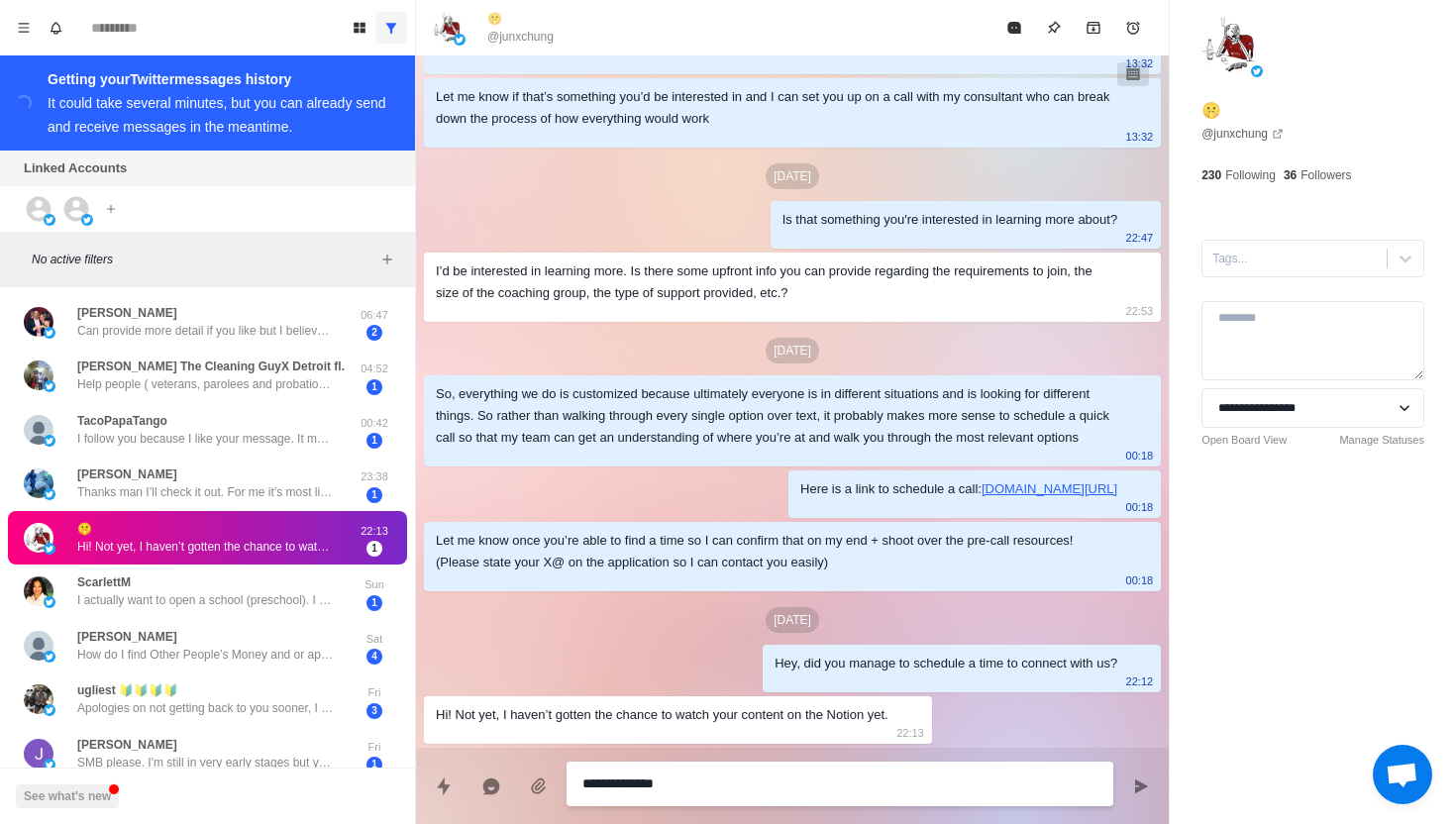 type on "*" 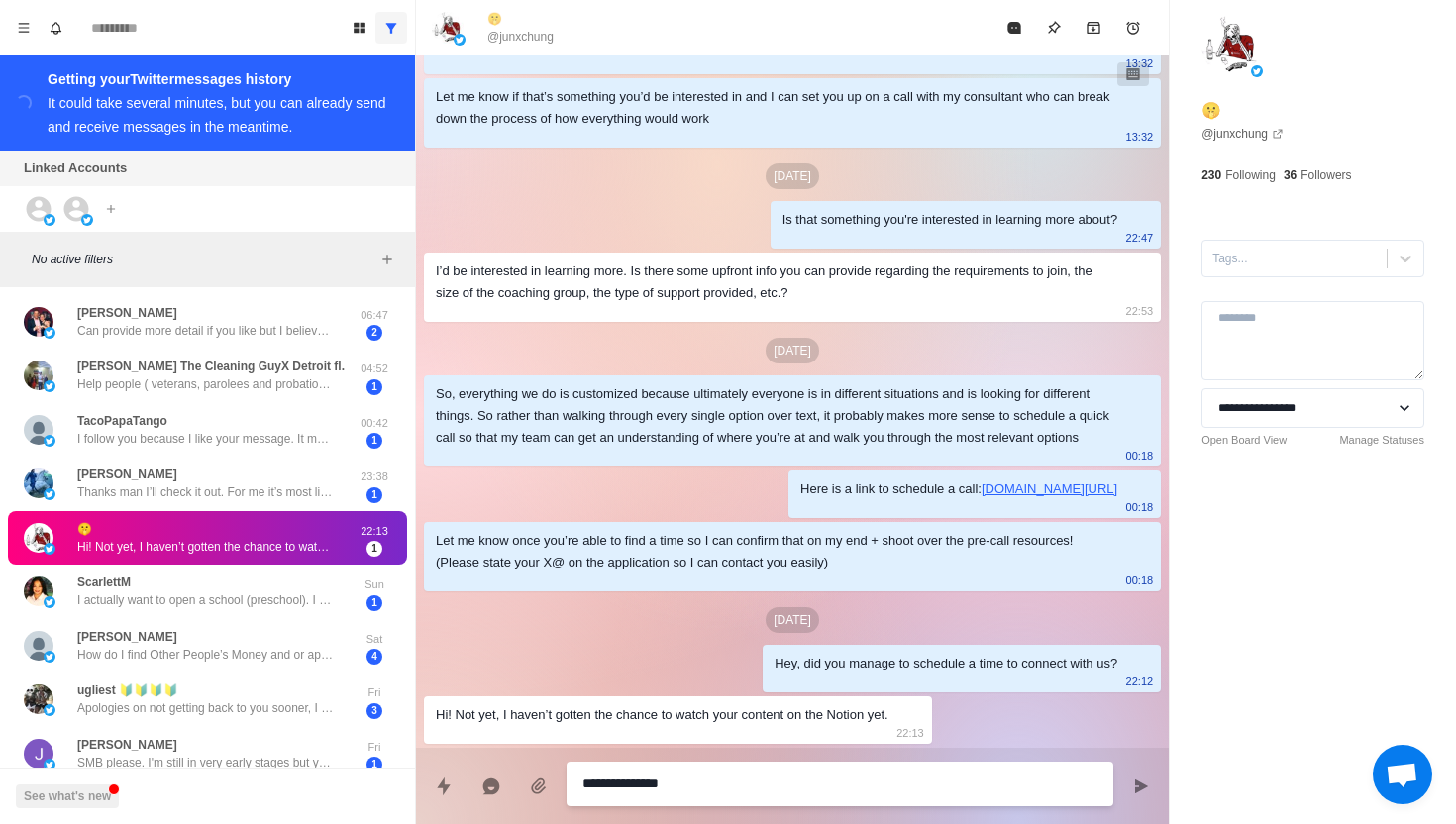 type on "*" 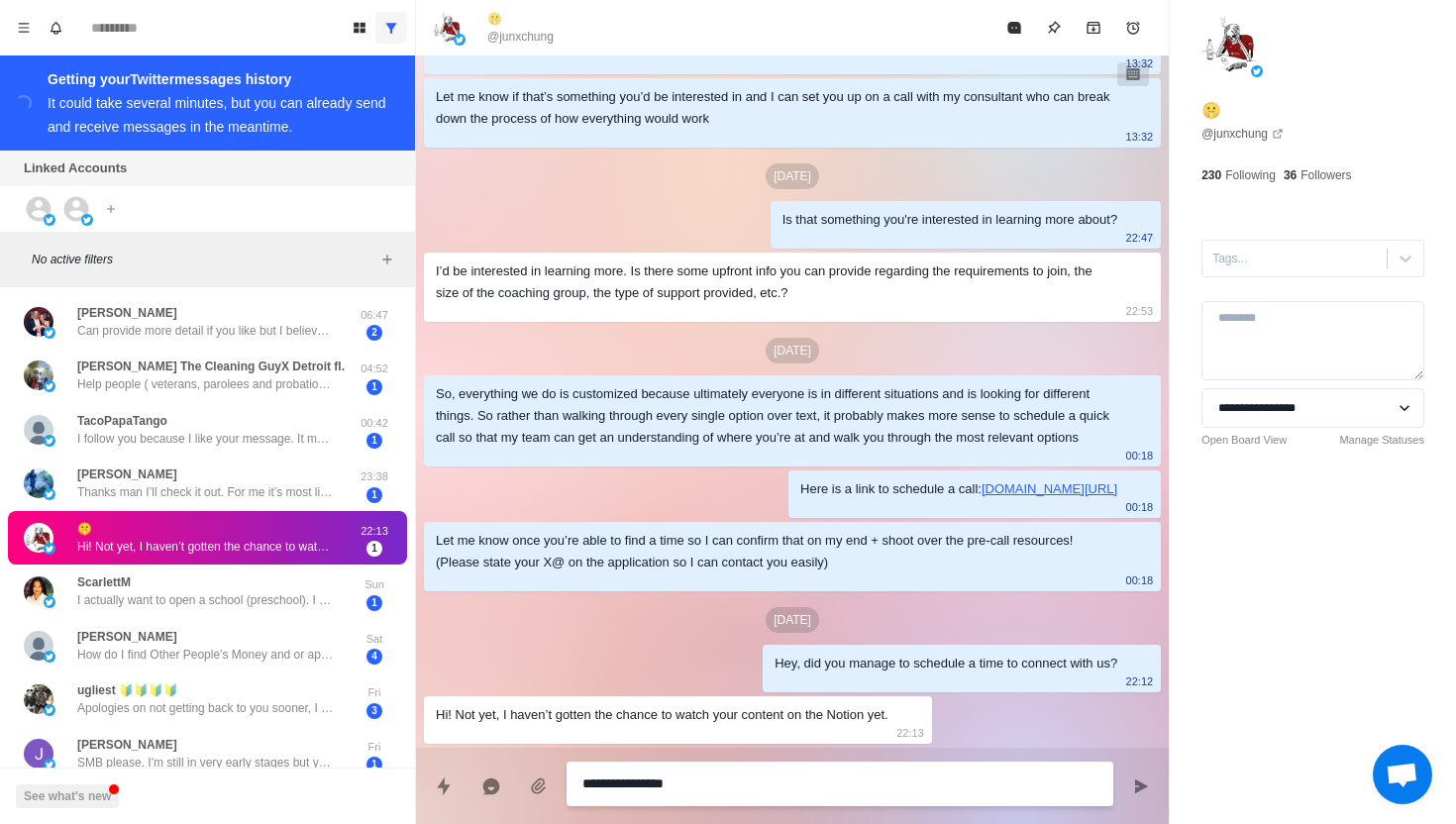 type on "**********" 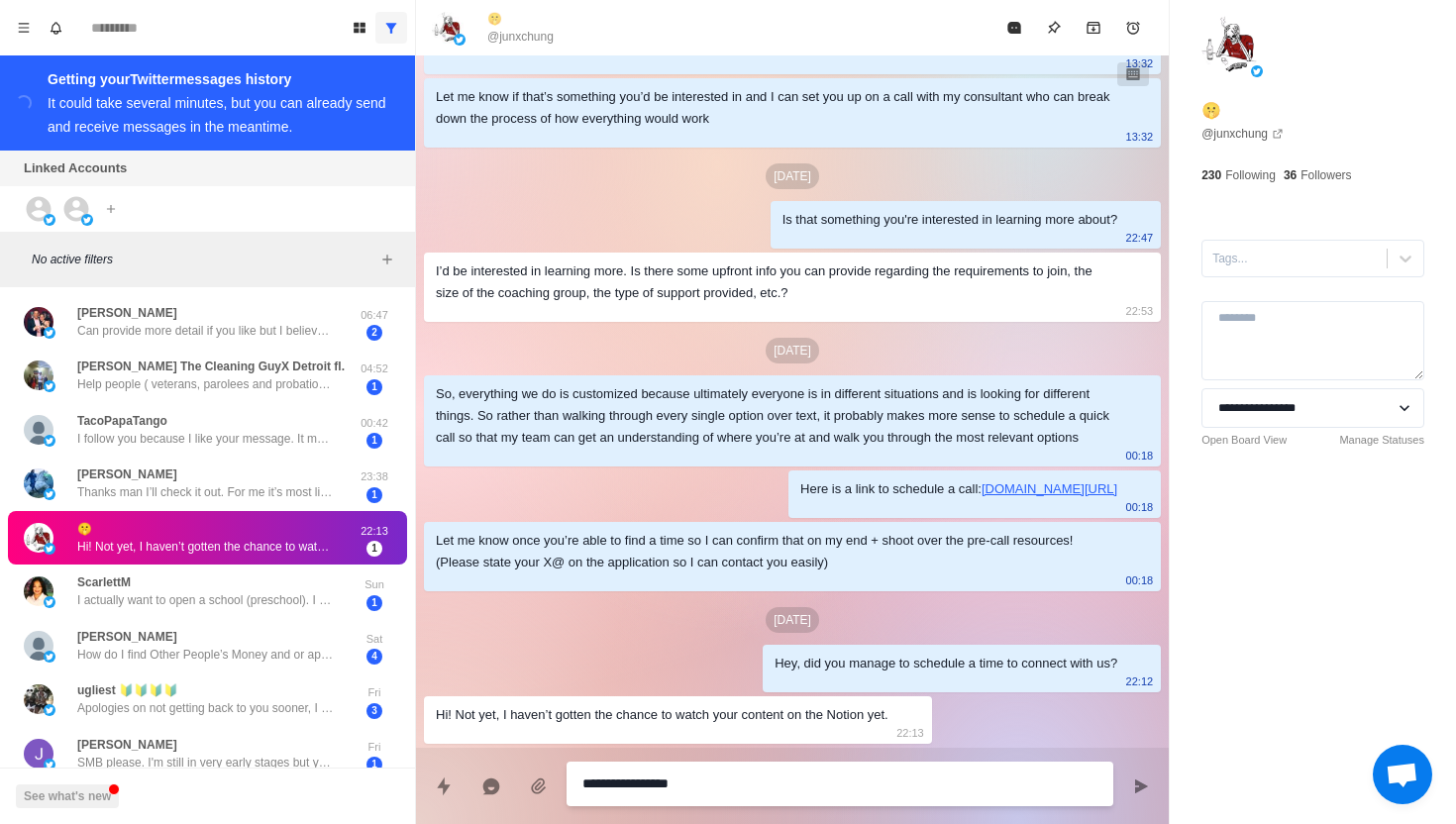 type on "*" 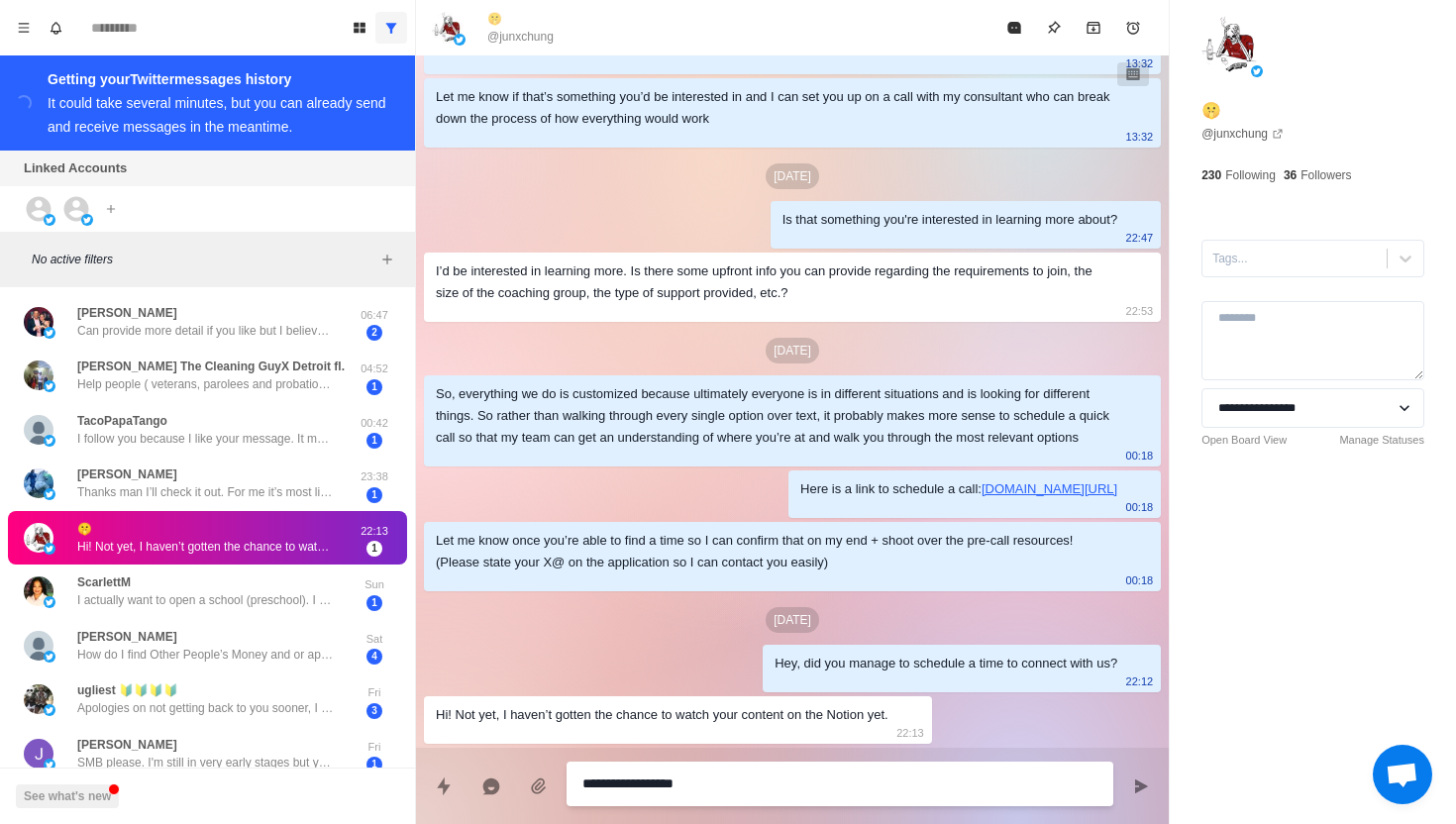 type on "*" 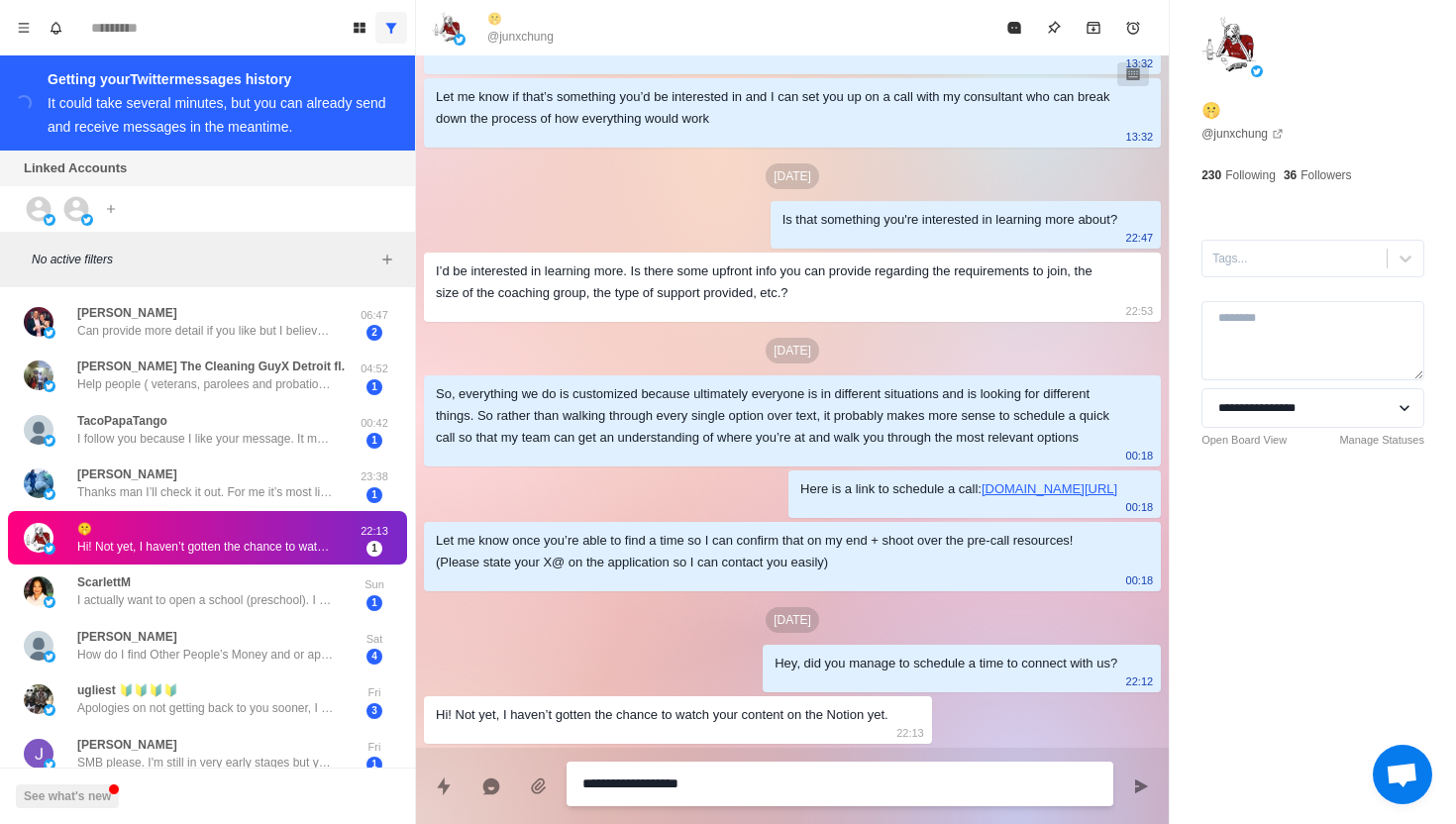 type on "*" 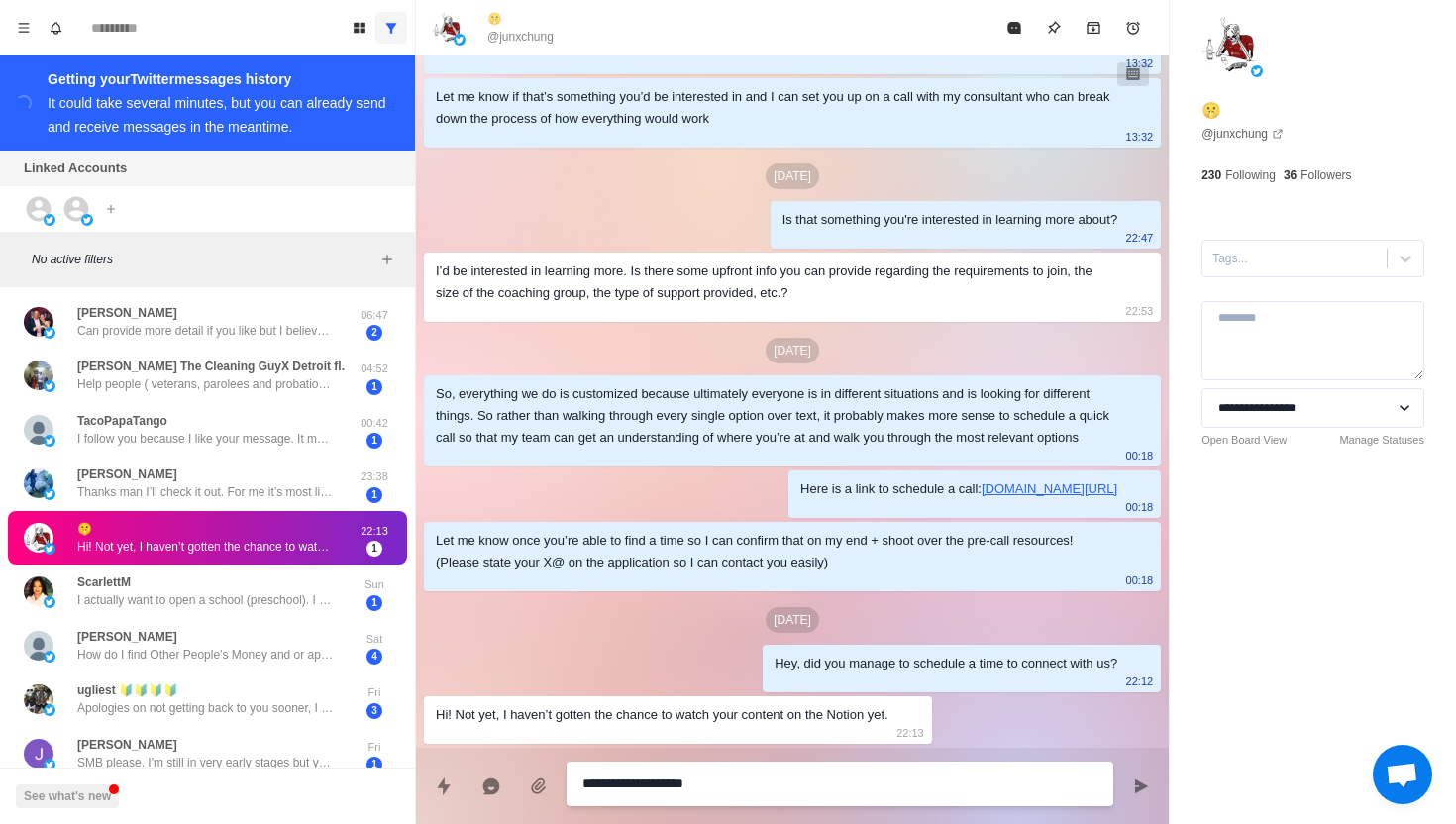 type on "*" 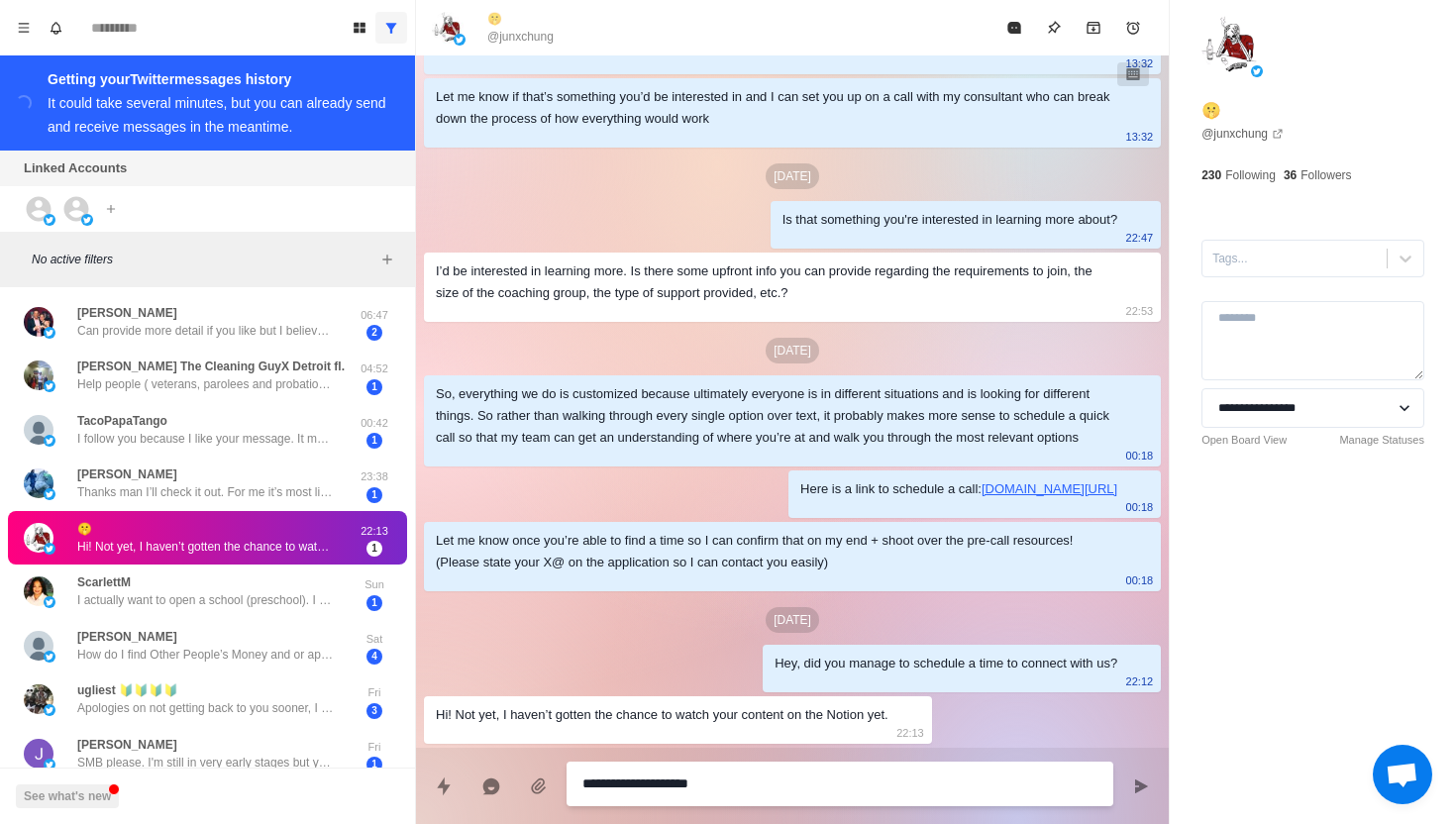 type on "*" 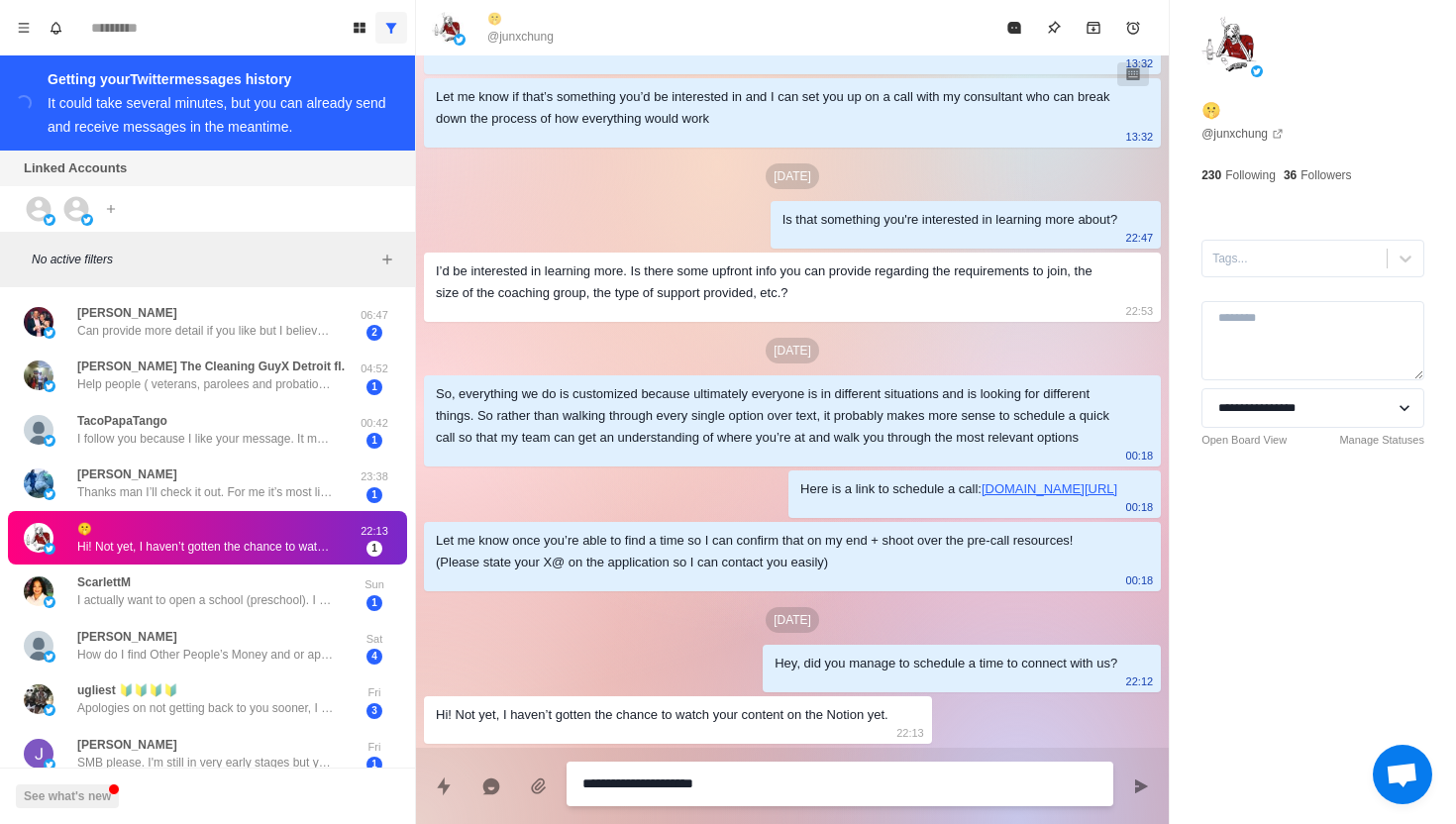 type on "*" 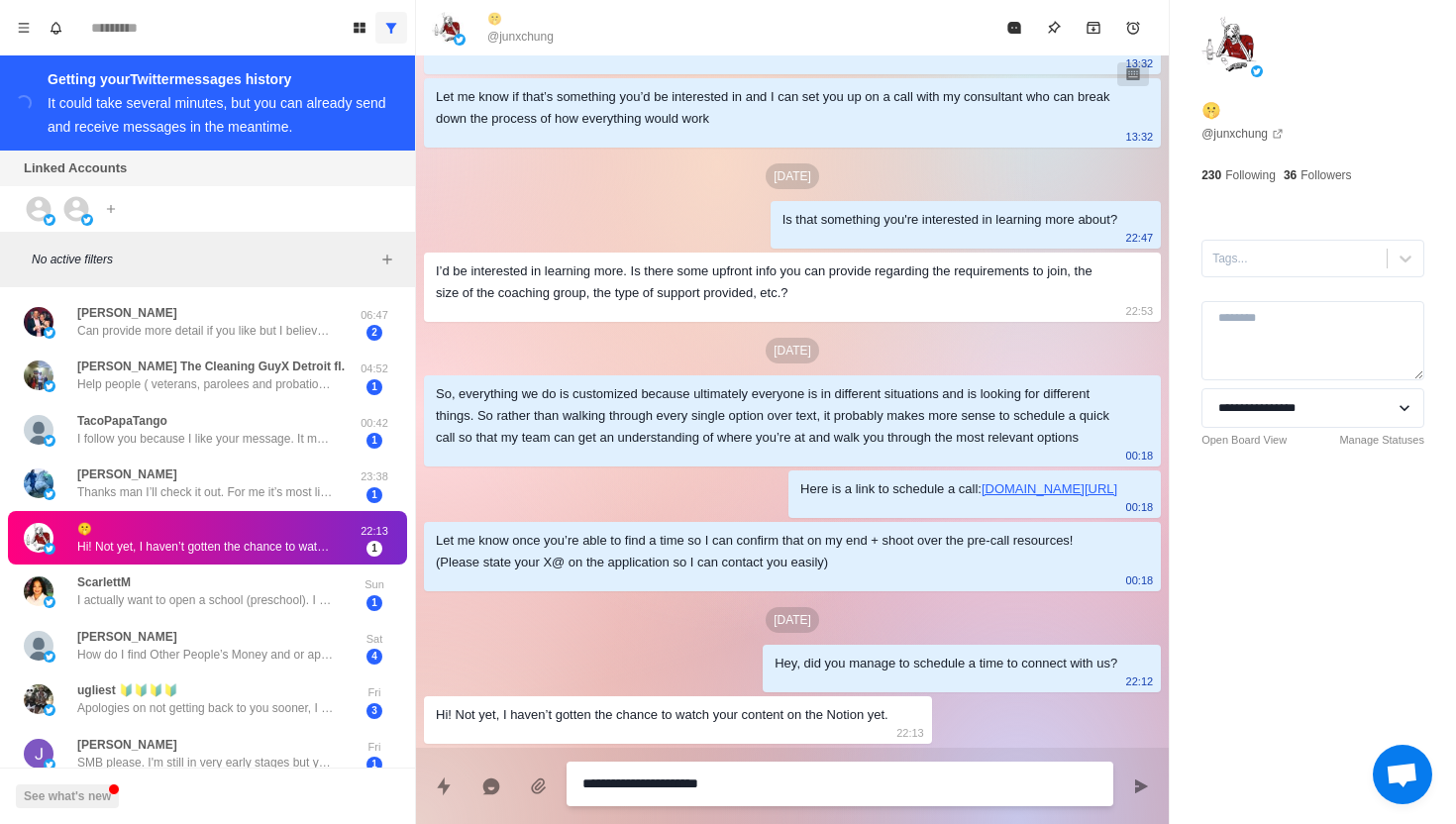 type on "*" 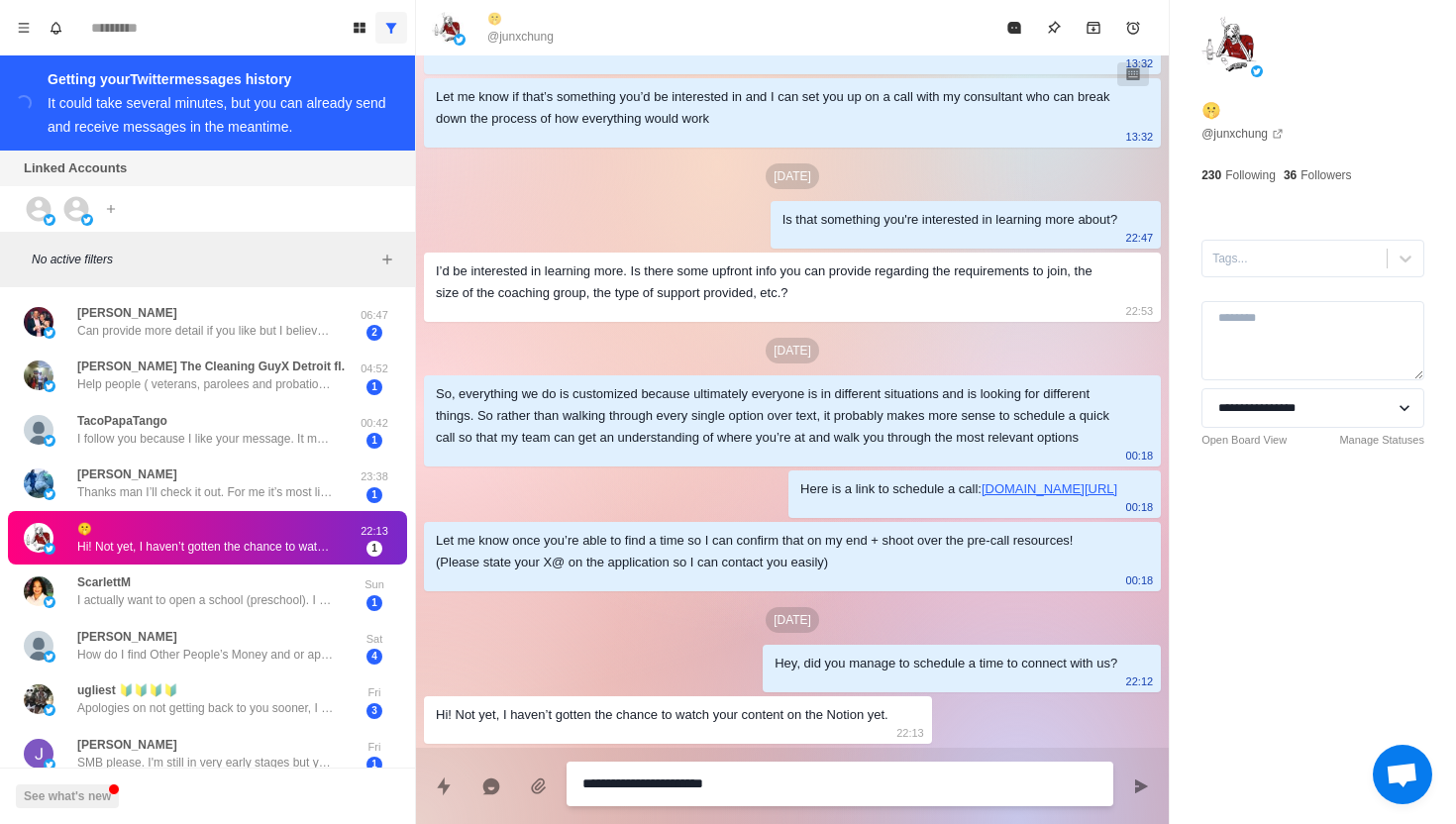 type on "*" 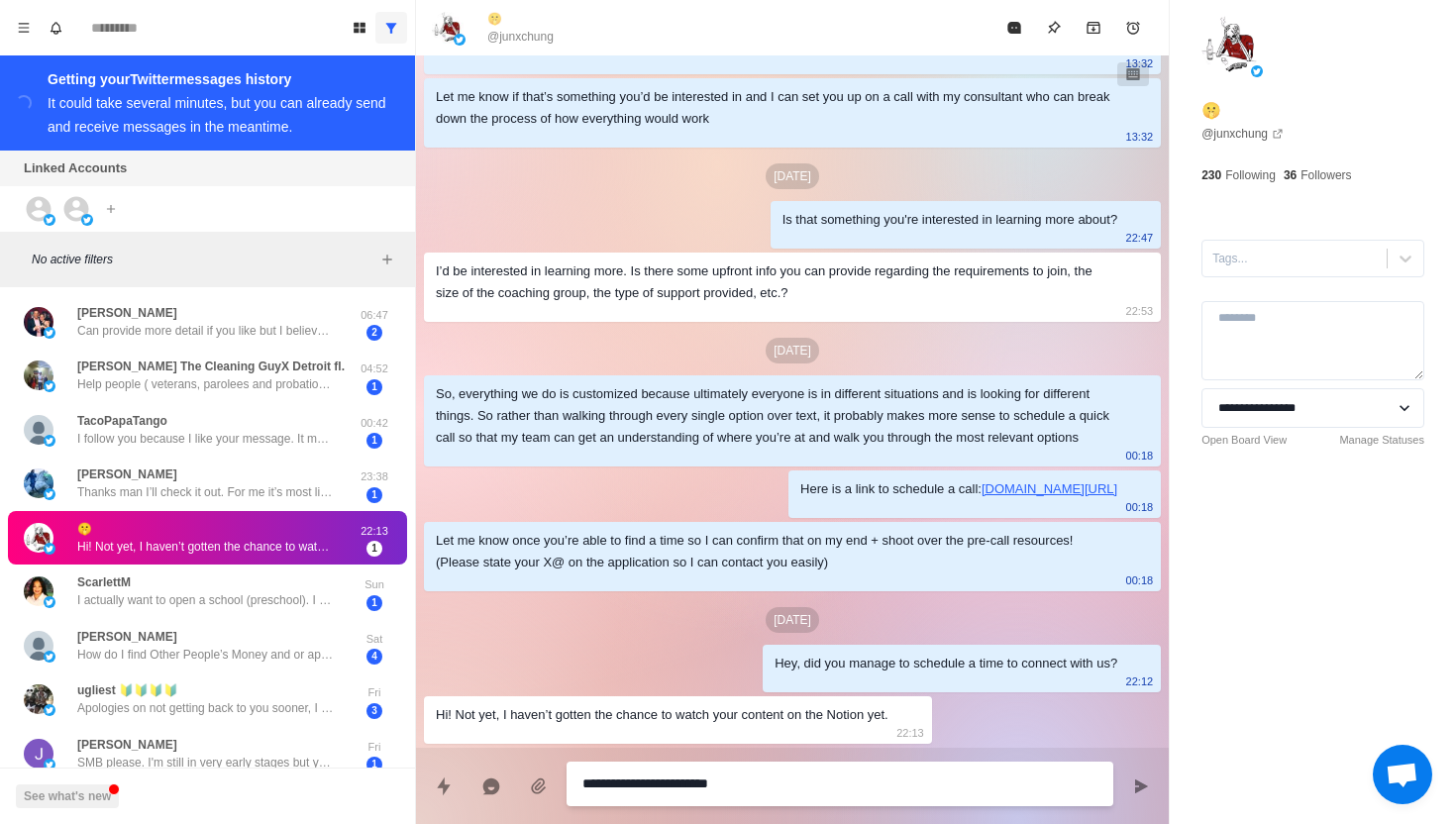 type on "*" 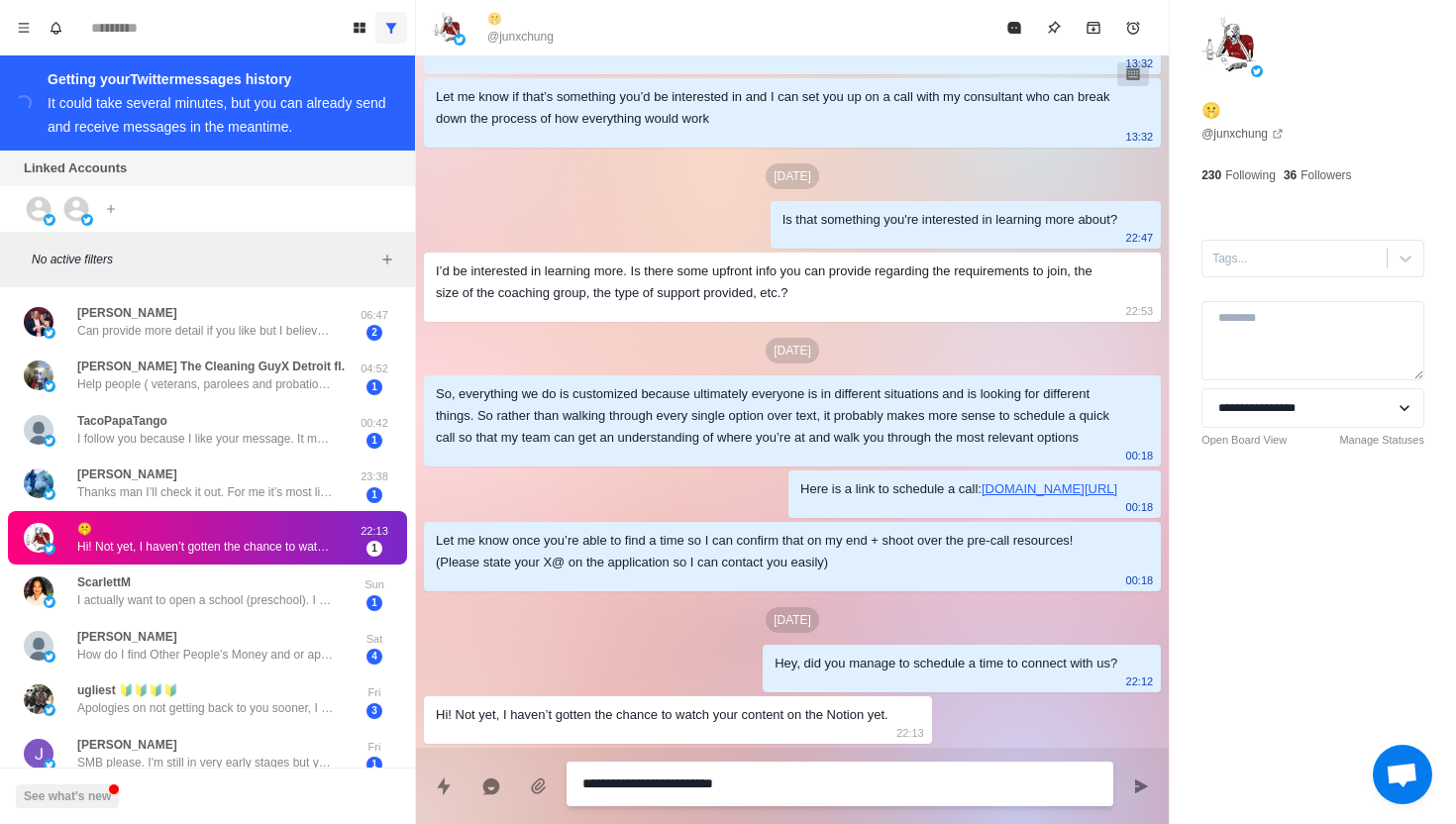 type on "*" 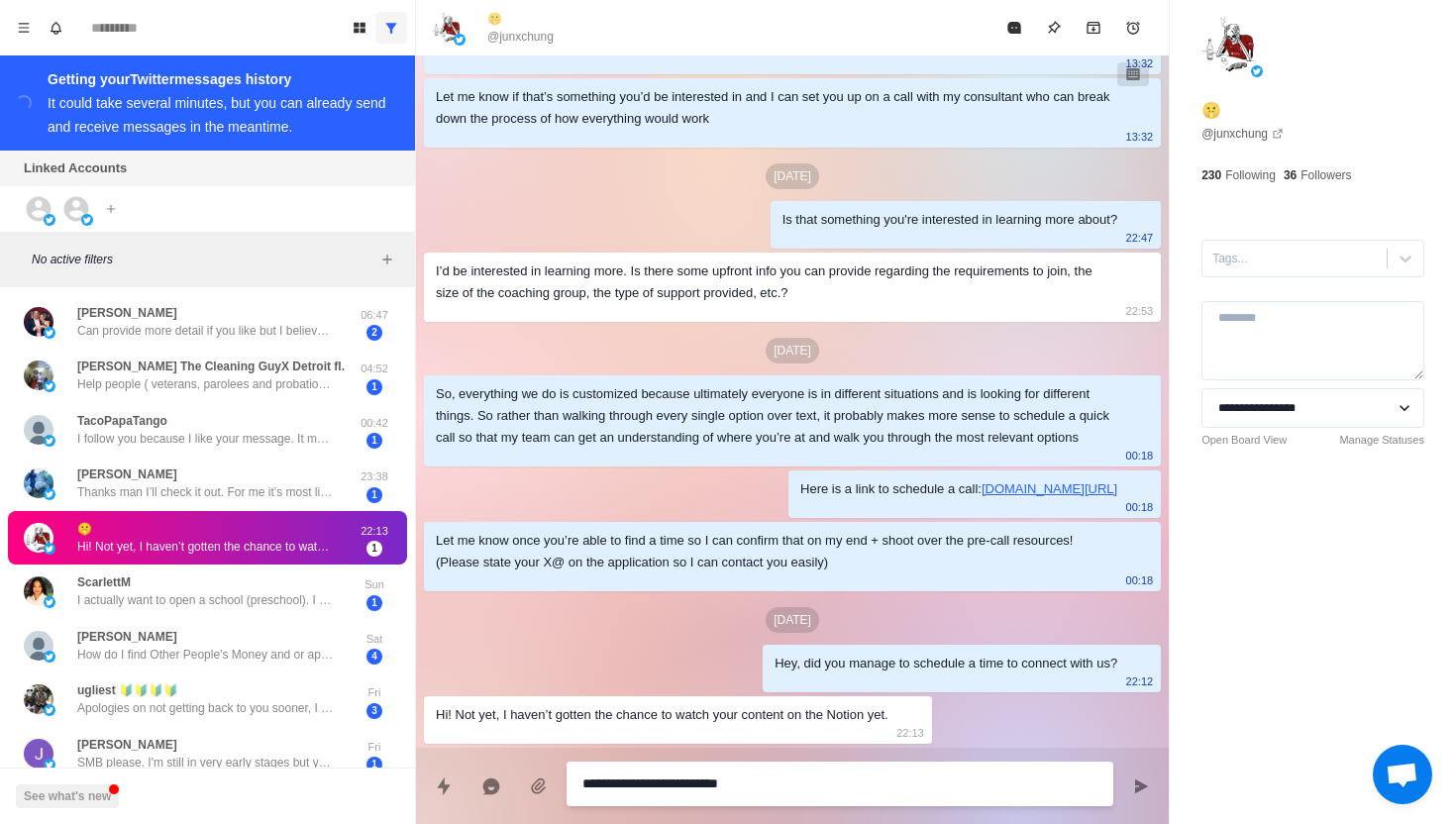 type on "*" 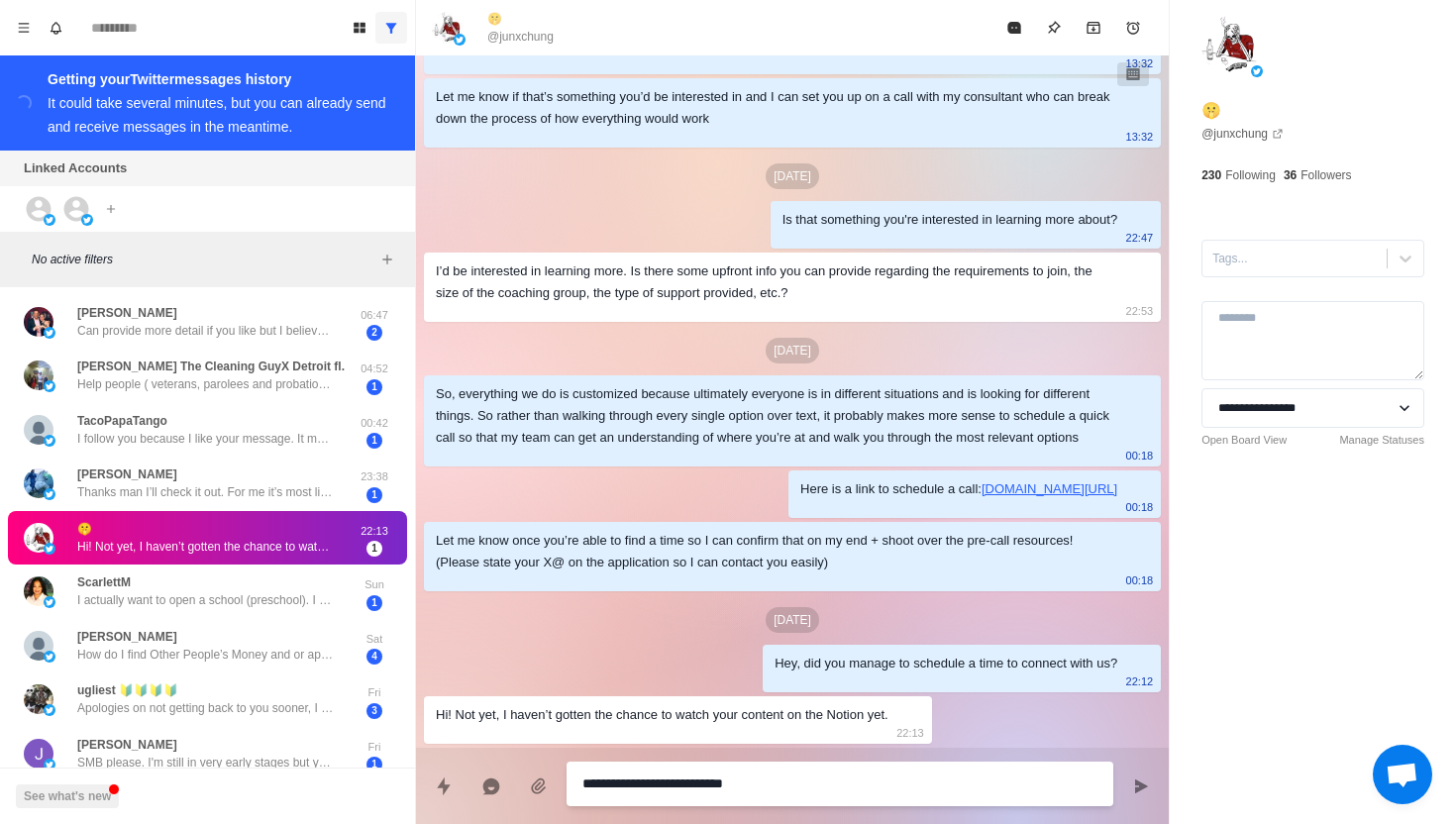 type on "*" 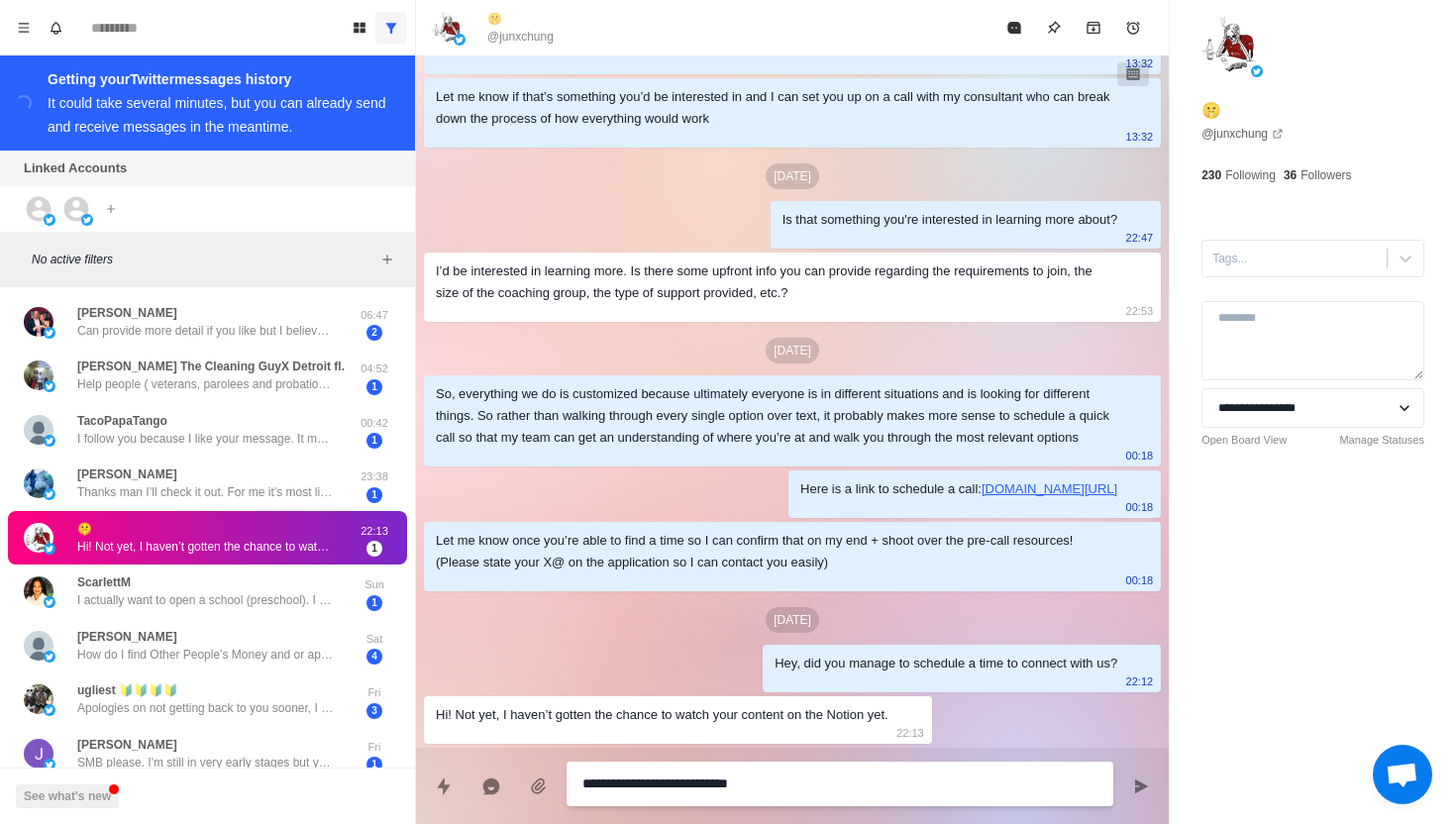 type on "*" 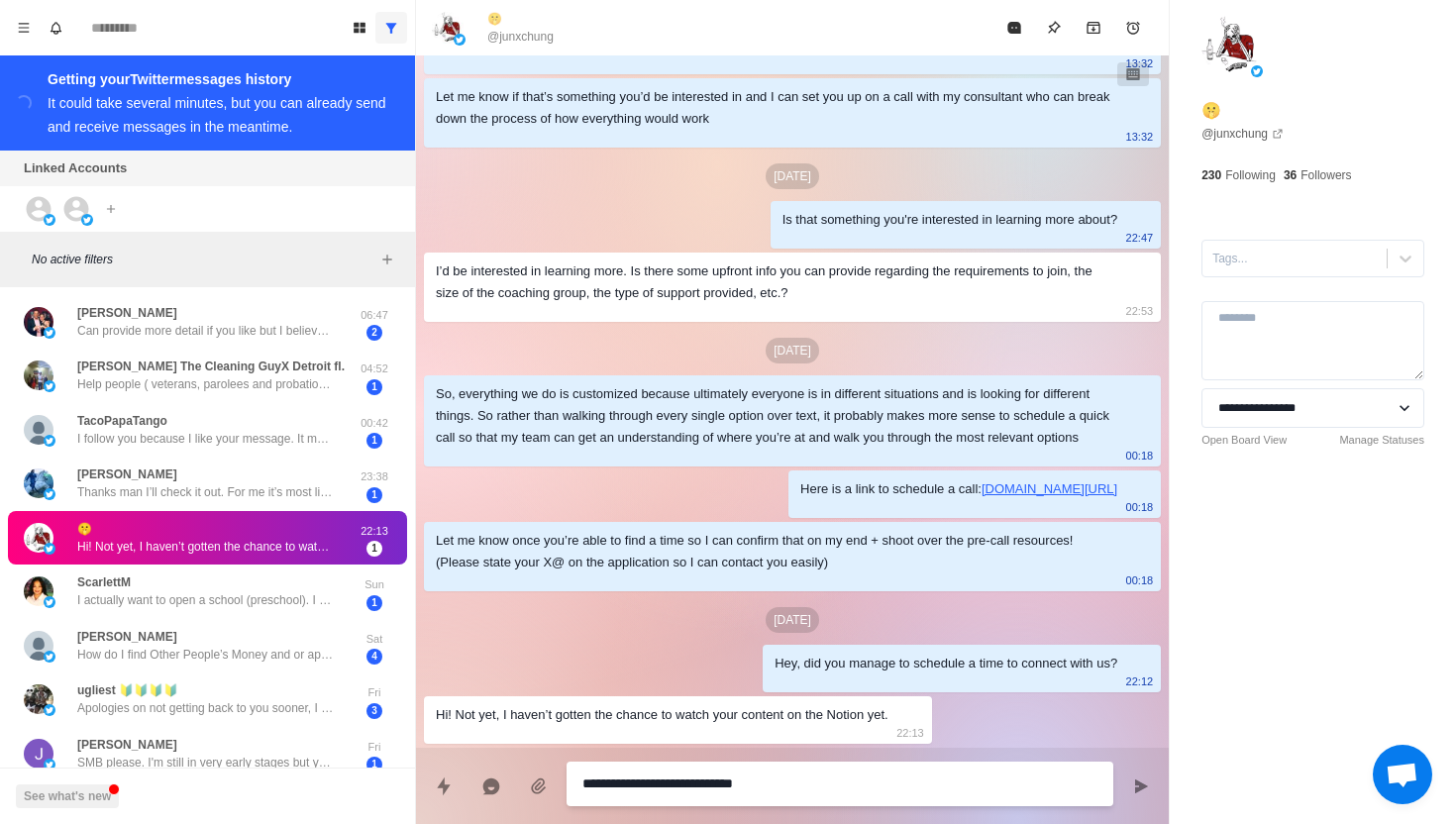 type on "*" 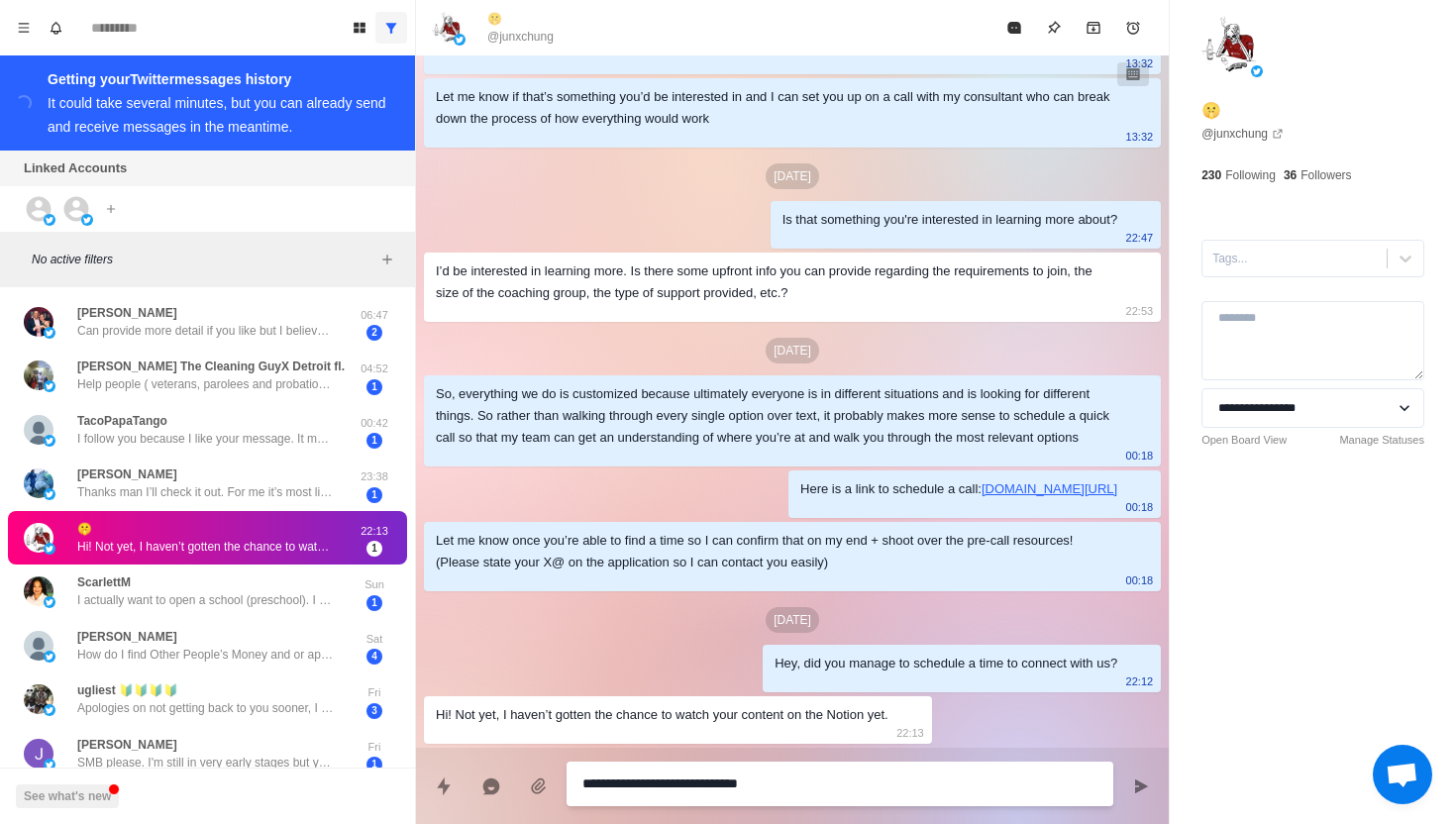type on "*" 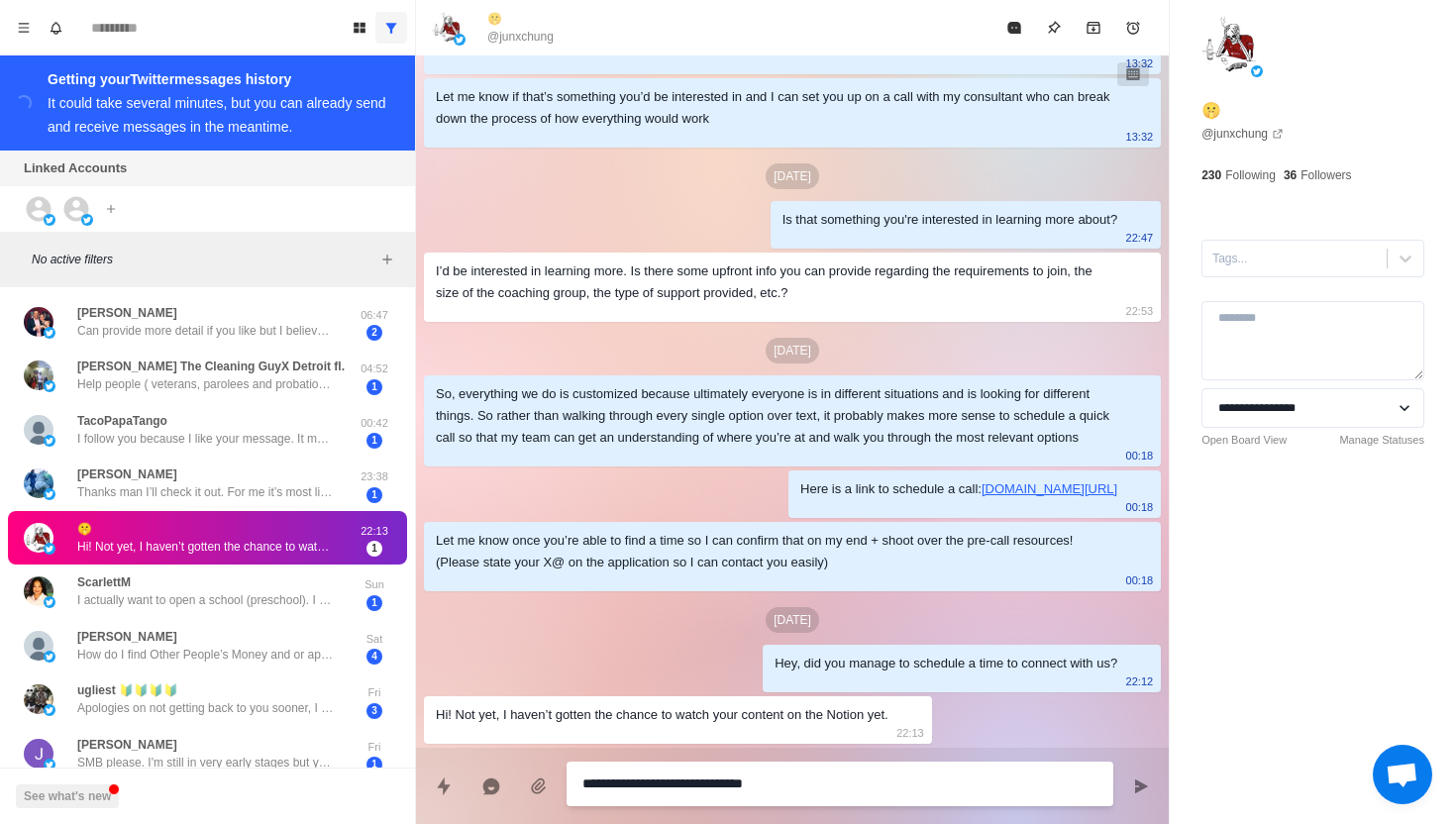 type on "*" 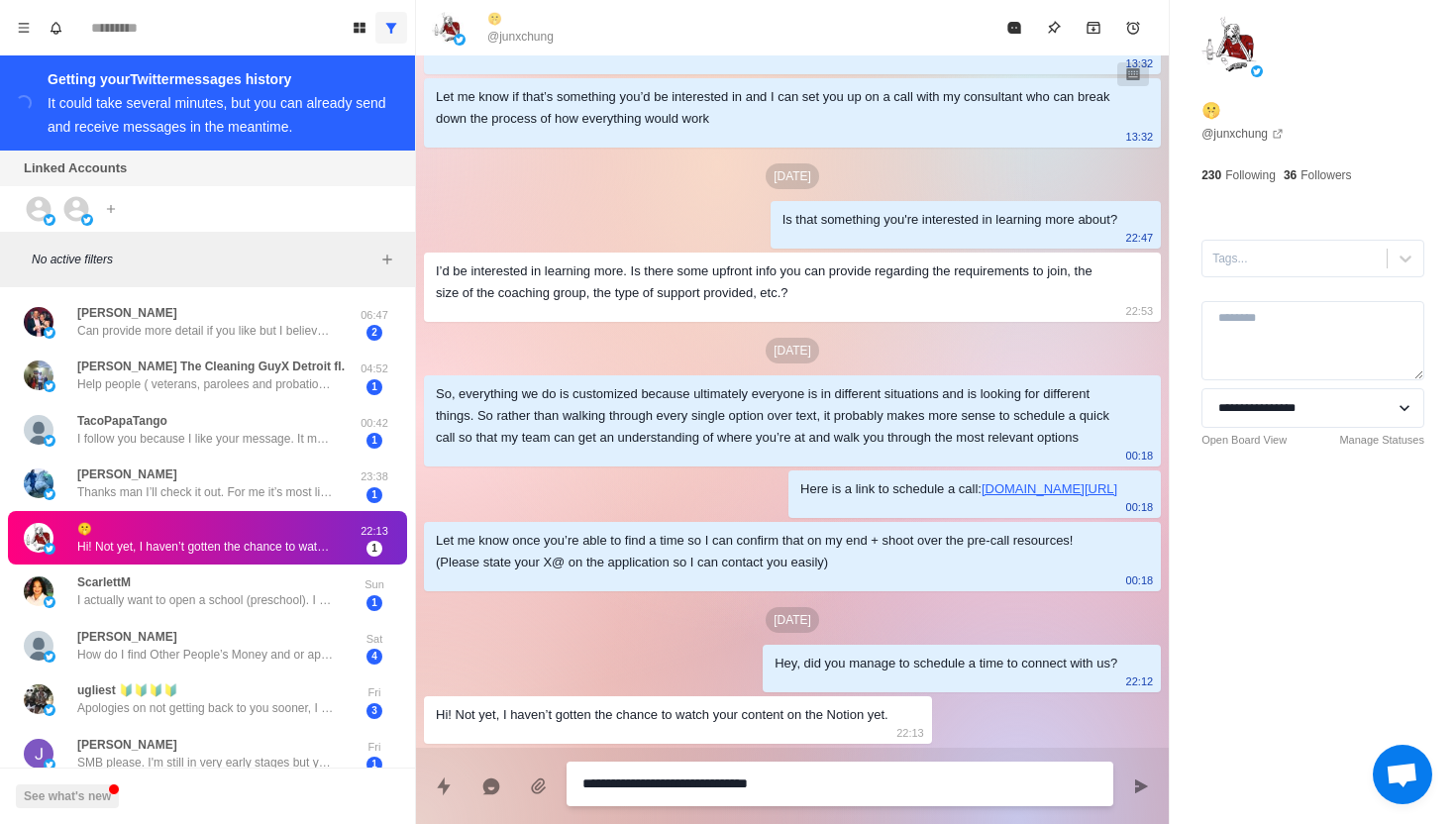 type on "*" 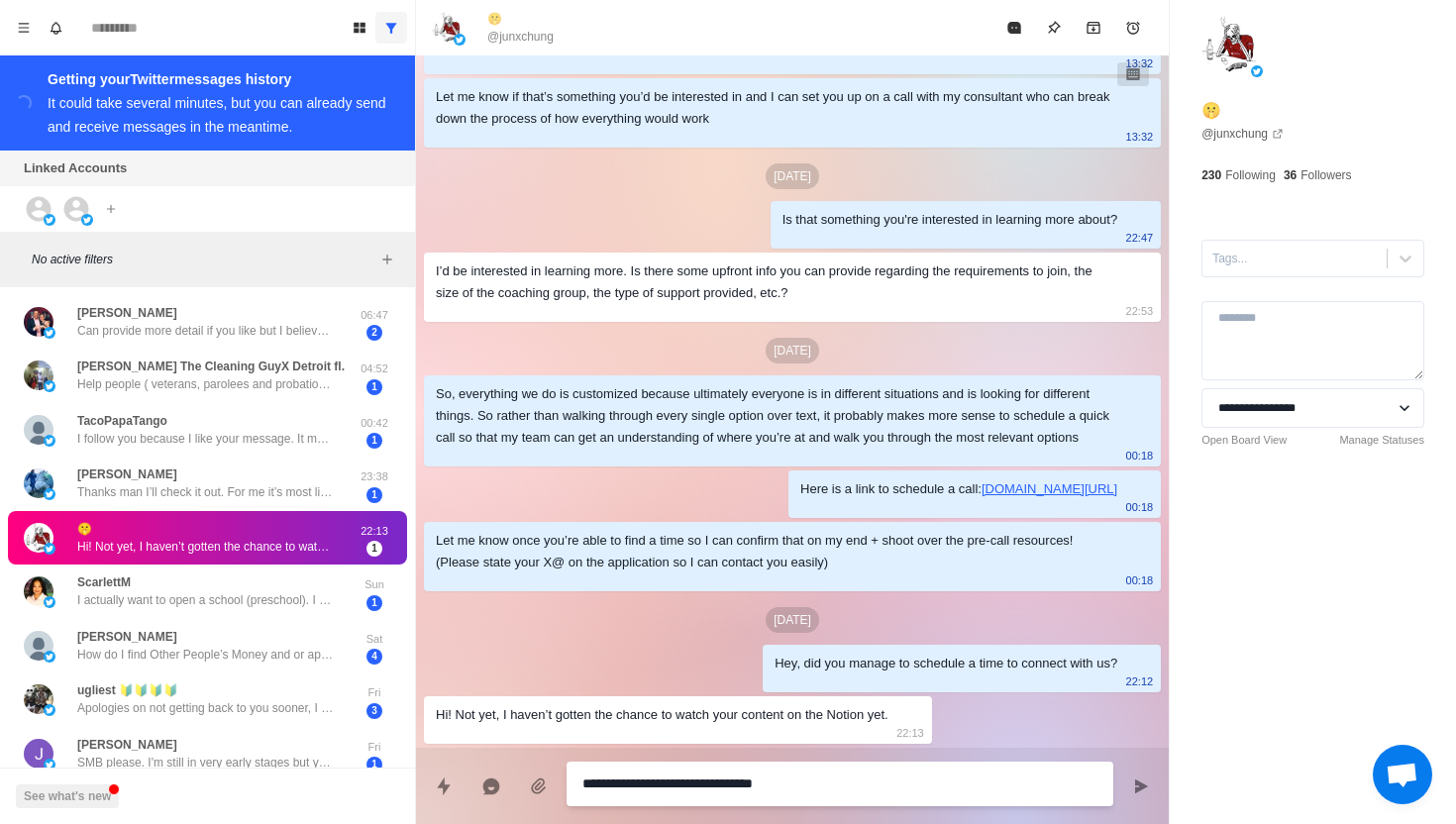 click on "**********" at bounding box center (840, 783) 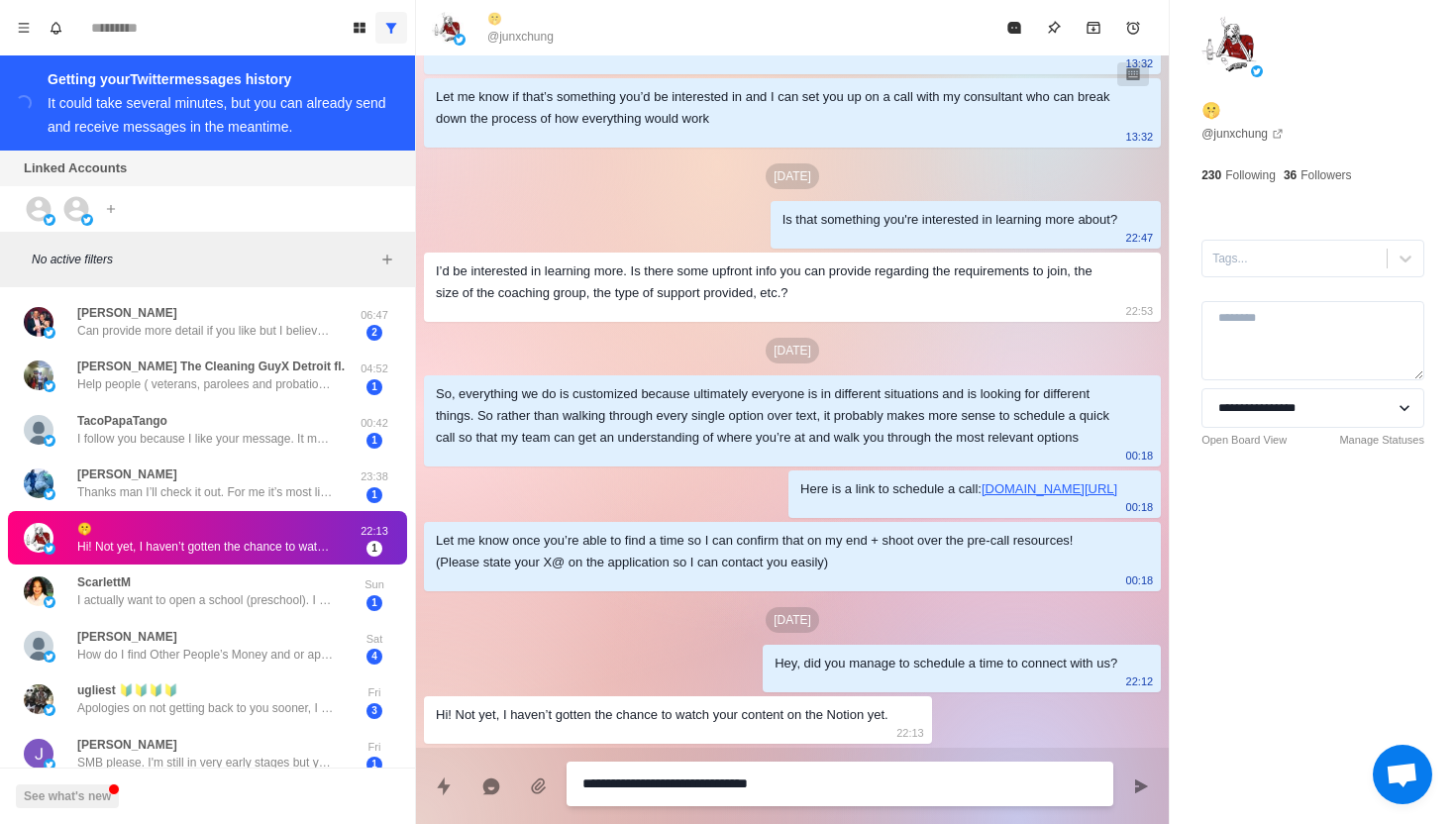 click on "**********" at bounding box center [840, 783] 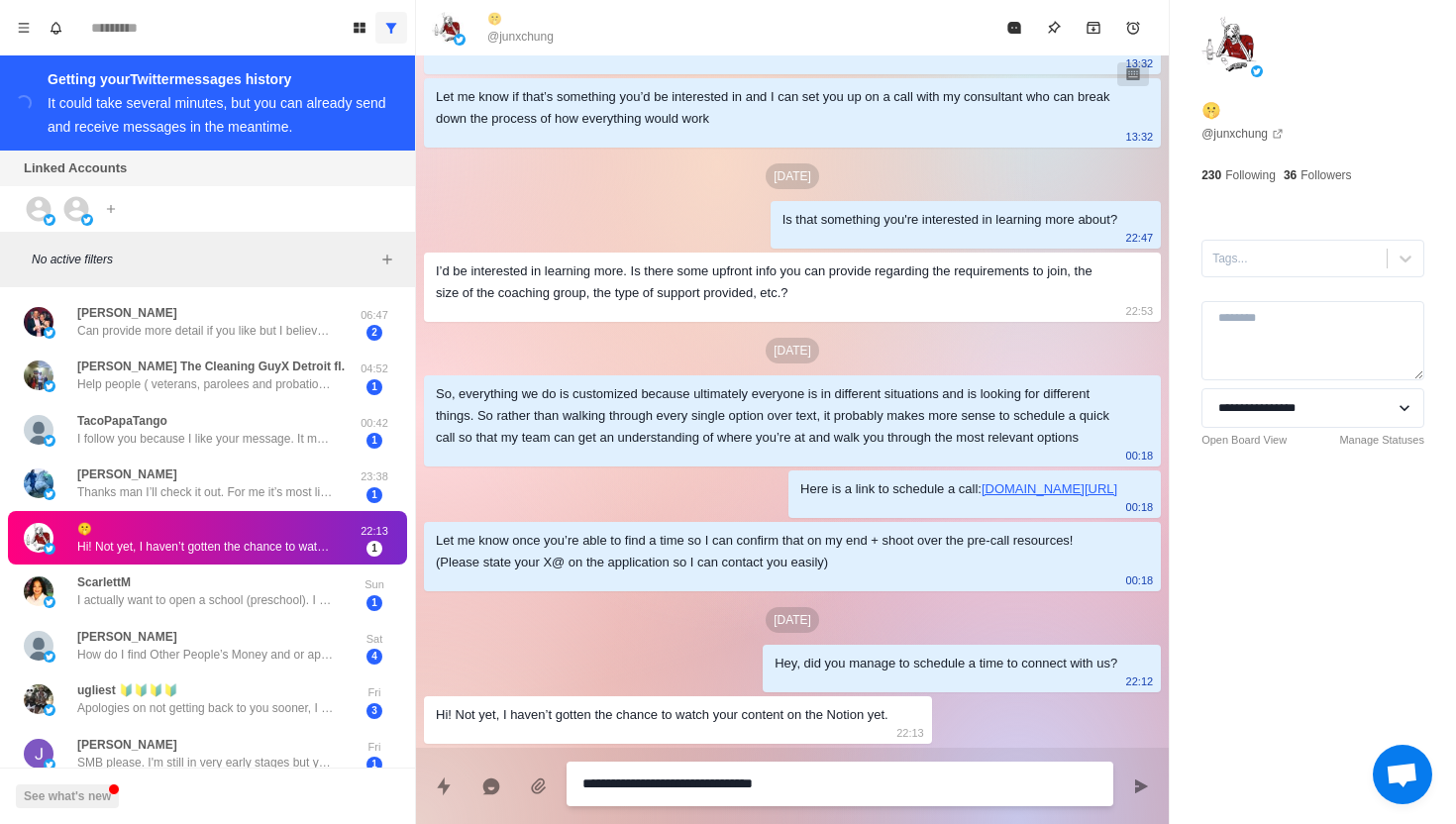 type on "*" 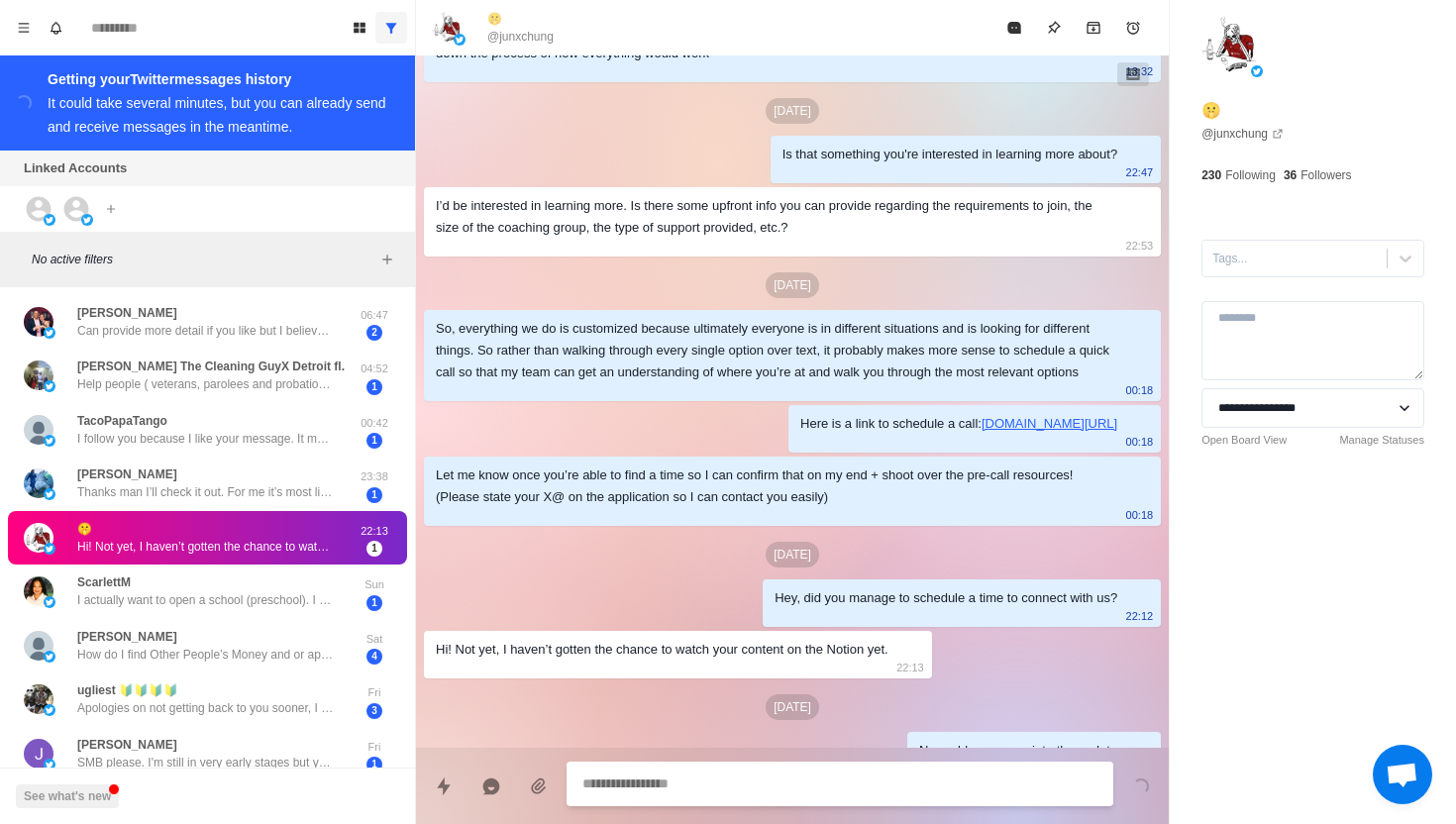 scroll, scrollTop: 1437, scrollLeft: 0, axis: vertical 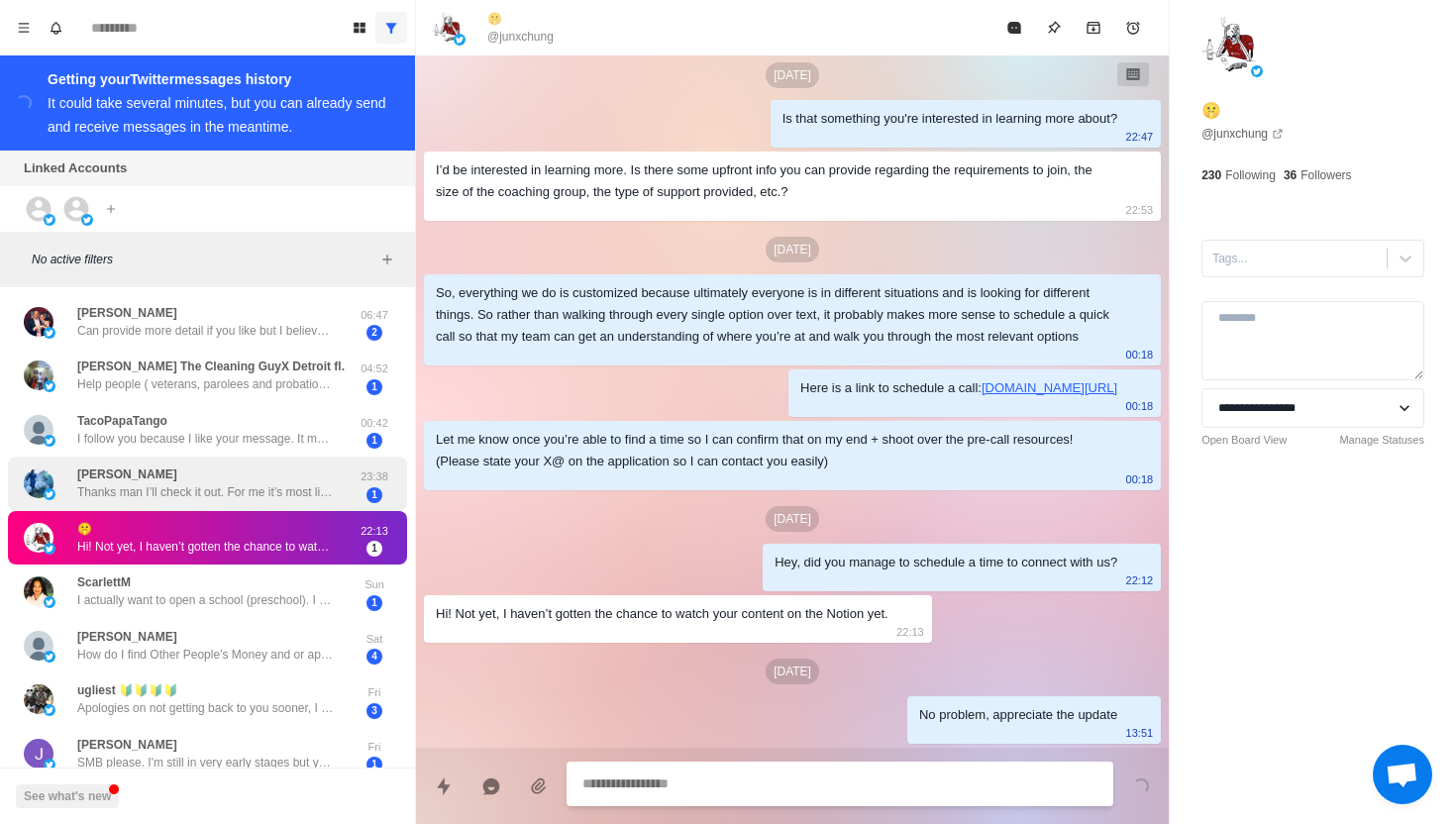 click on "Thanks man I’ll check it out. For me it’s most likely understanding what’s a good deal on the purchase price, and what an expected ROI should be. Understandably that varies depending on the niche so I’m trying to narrow down the different areas of businesses I’d like to acquire/invest into/partner with. I have very broad interests (golf links specifically 9 hole courses, robotics, and then the really boring stuff like car washes, HVAC ). Just don’t want to screw up after the big bull run in crypto / xrp specifically ha!" at bounding box center [206, 492] 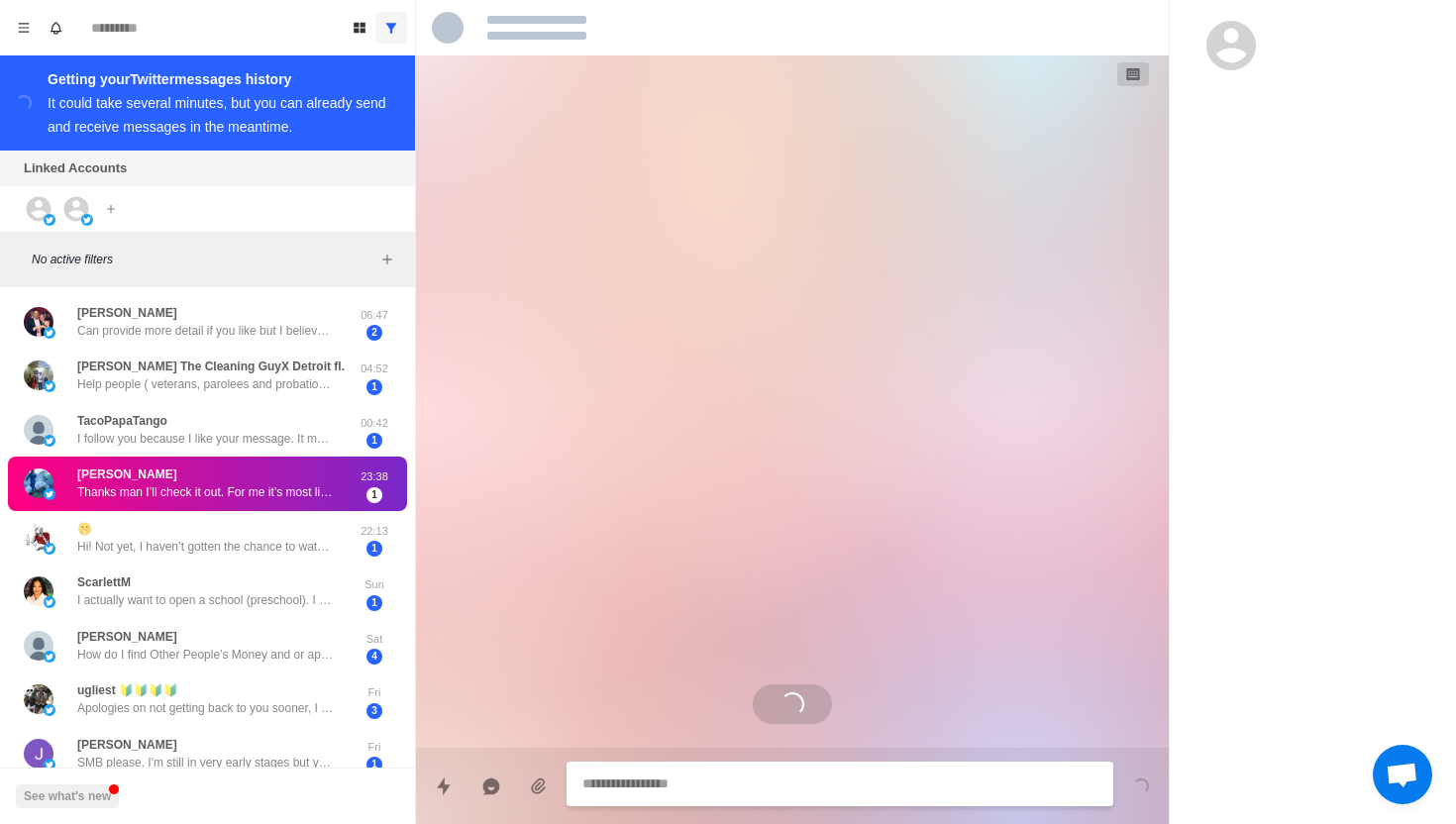 scroll, scrollTop: 330, scrollLeft: 0, axis: vertical 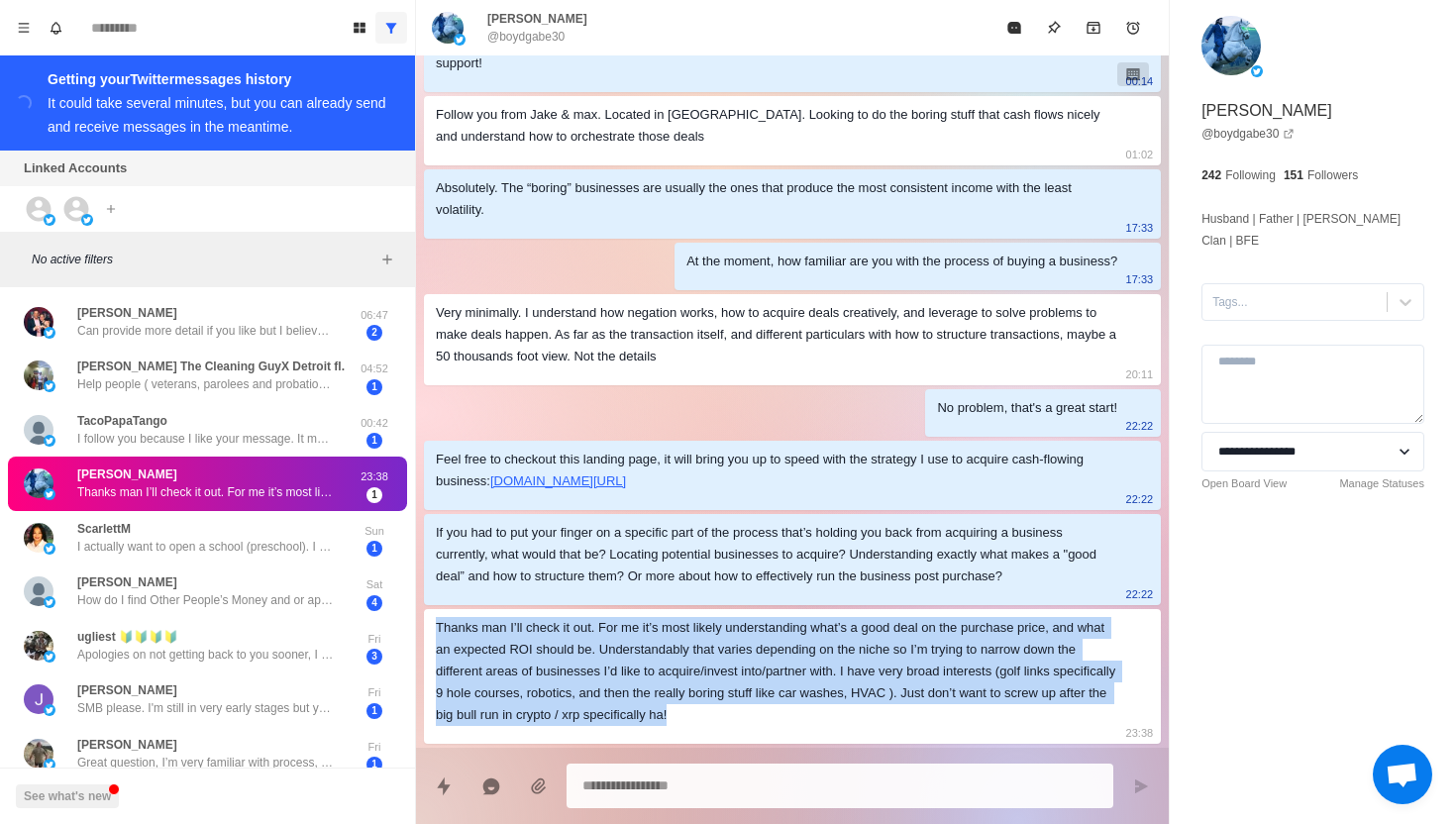 drag, startPoint x: 814, startPoint y: 717, endPoint x: 517, endPoint y: 610, distance: 315.68655 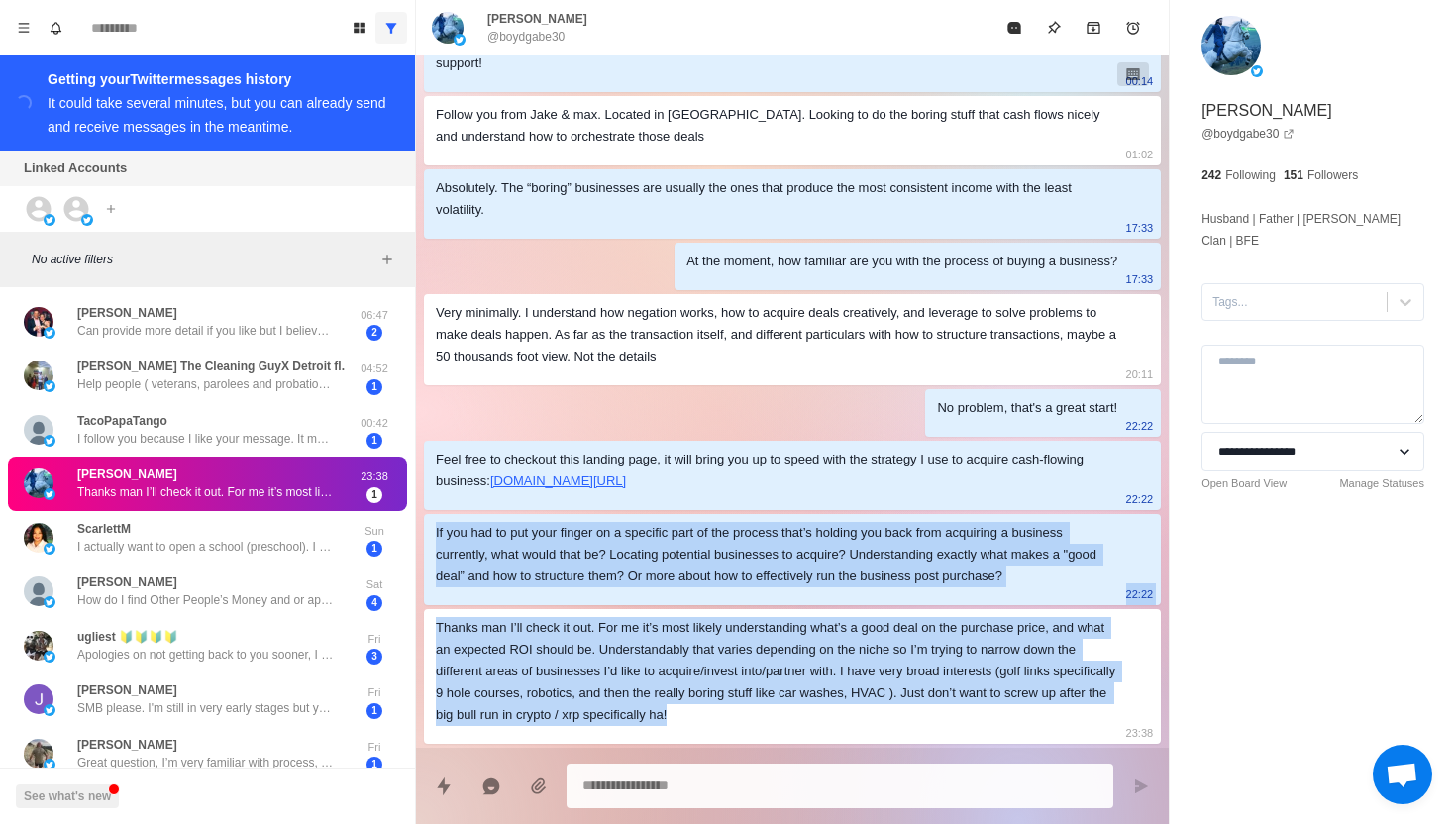 drag, startPoint x: 803, startPoint y: 718, endPoint x: 435, endPoint y: 540, distance: 408.78845 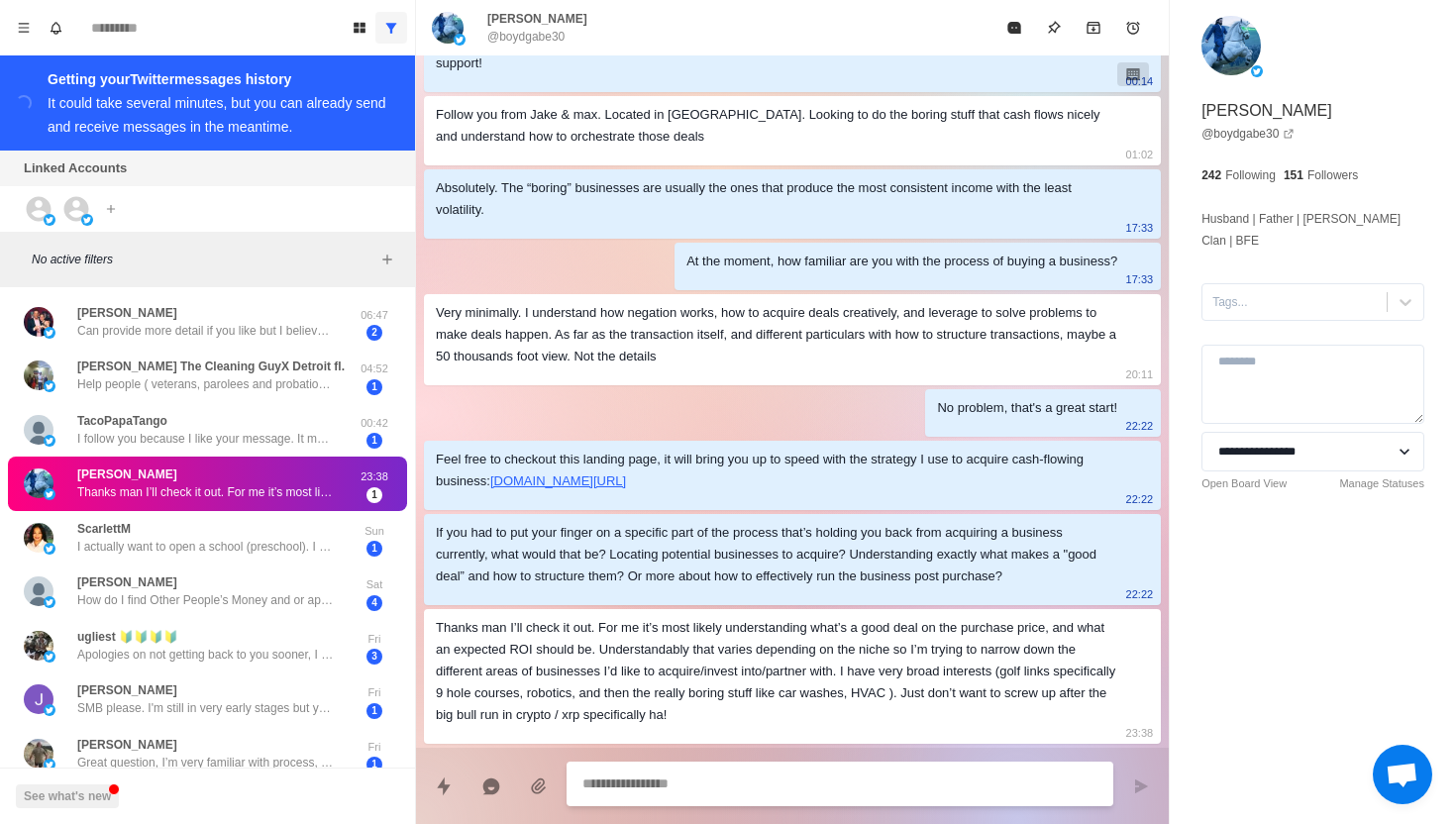 paste on "**********" 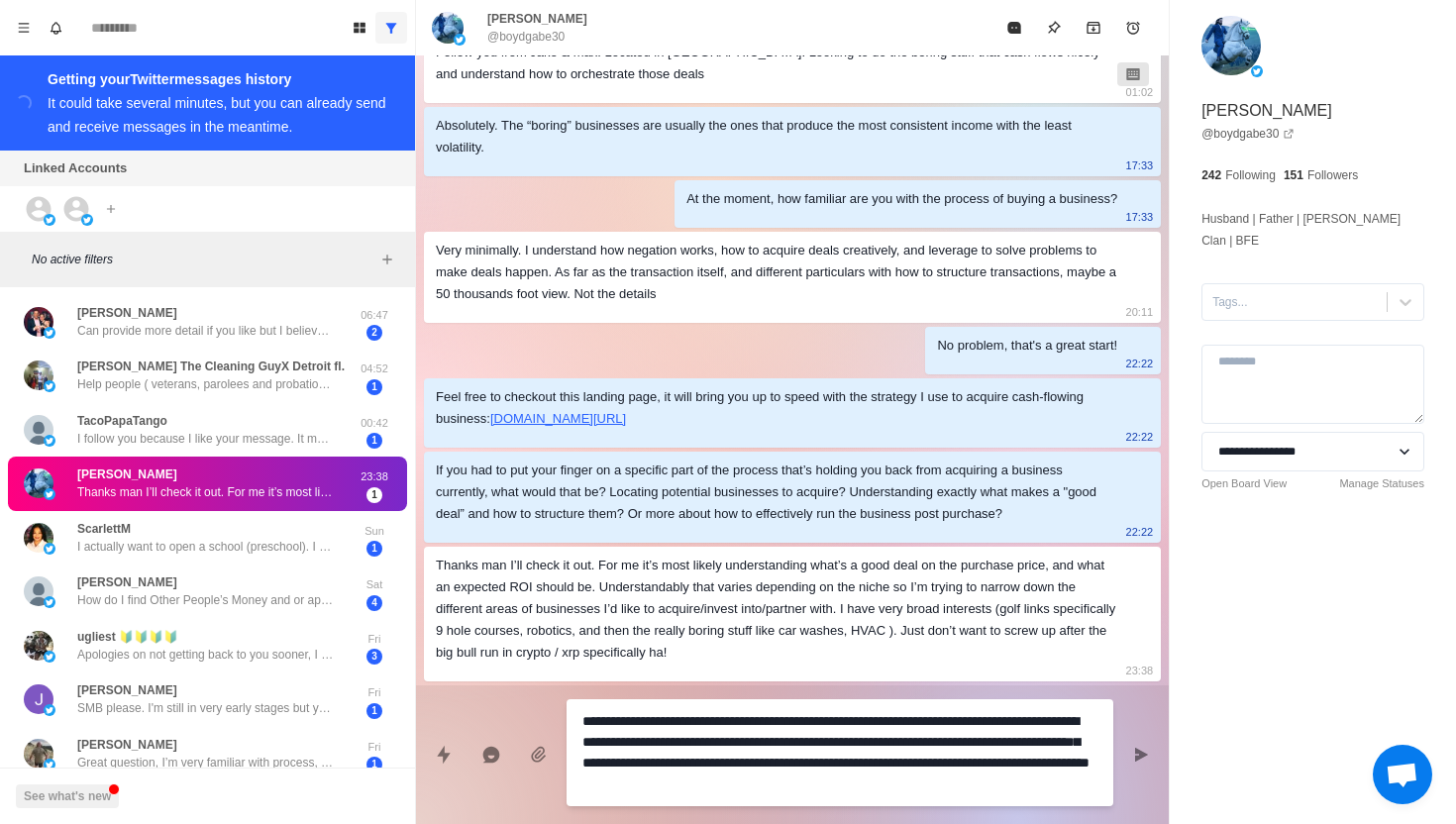 click on "**********" at bounding box center [840, 753] 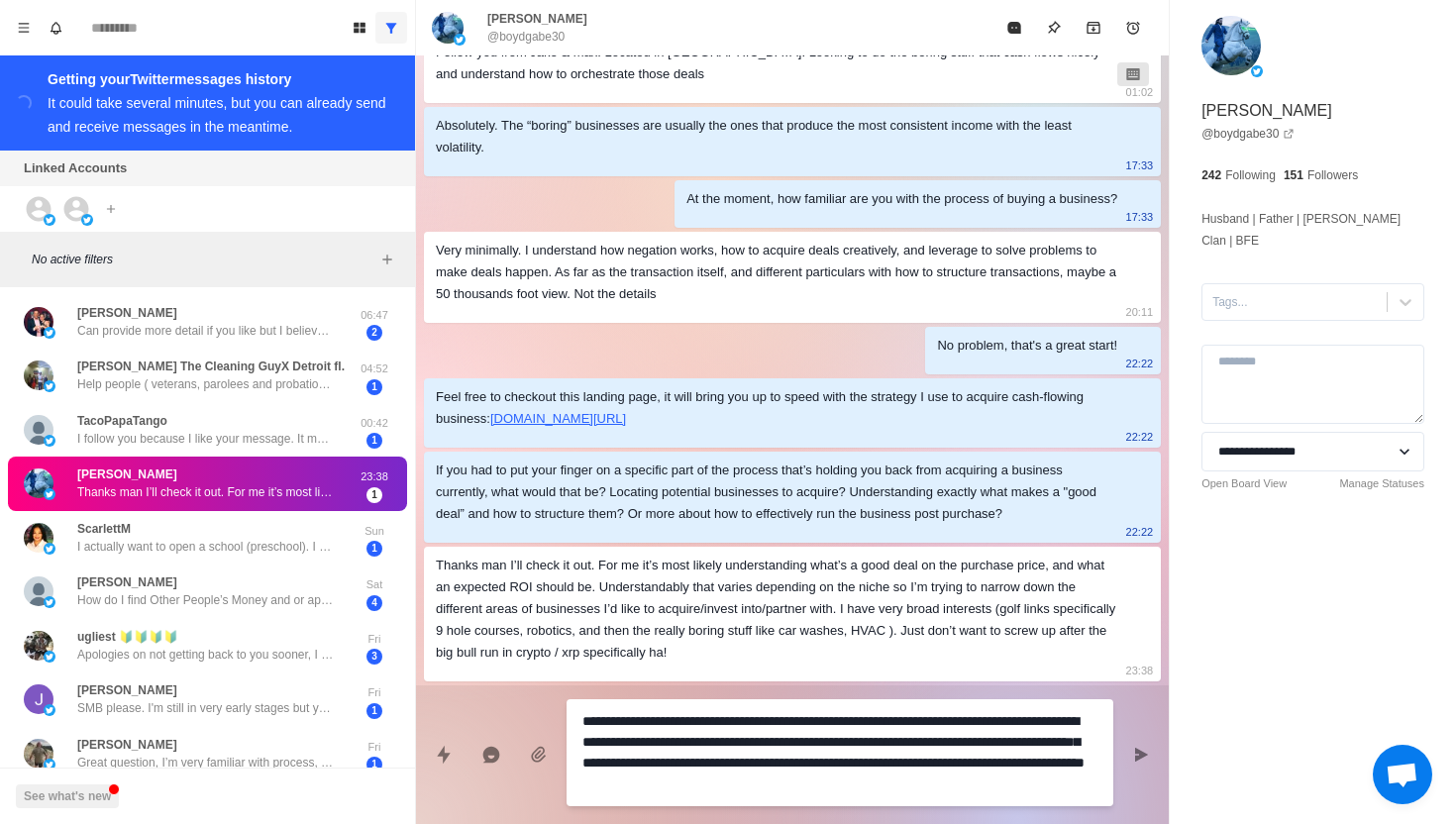 type on "*" 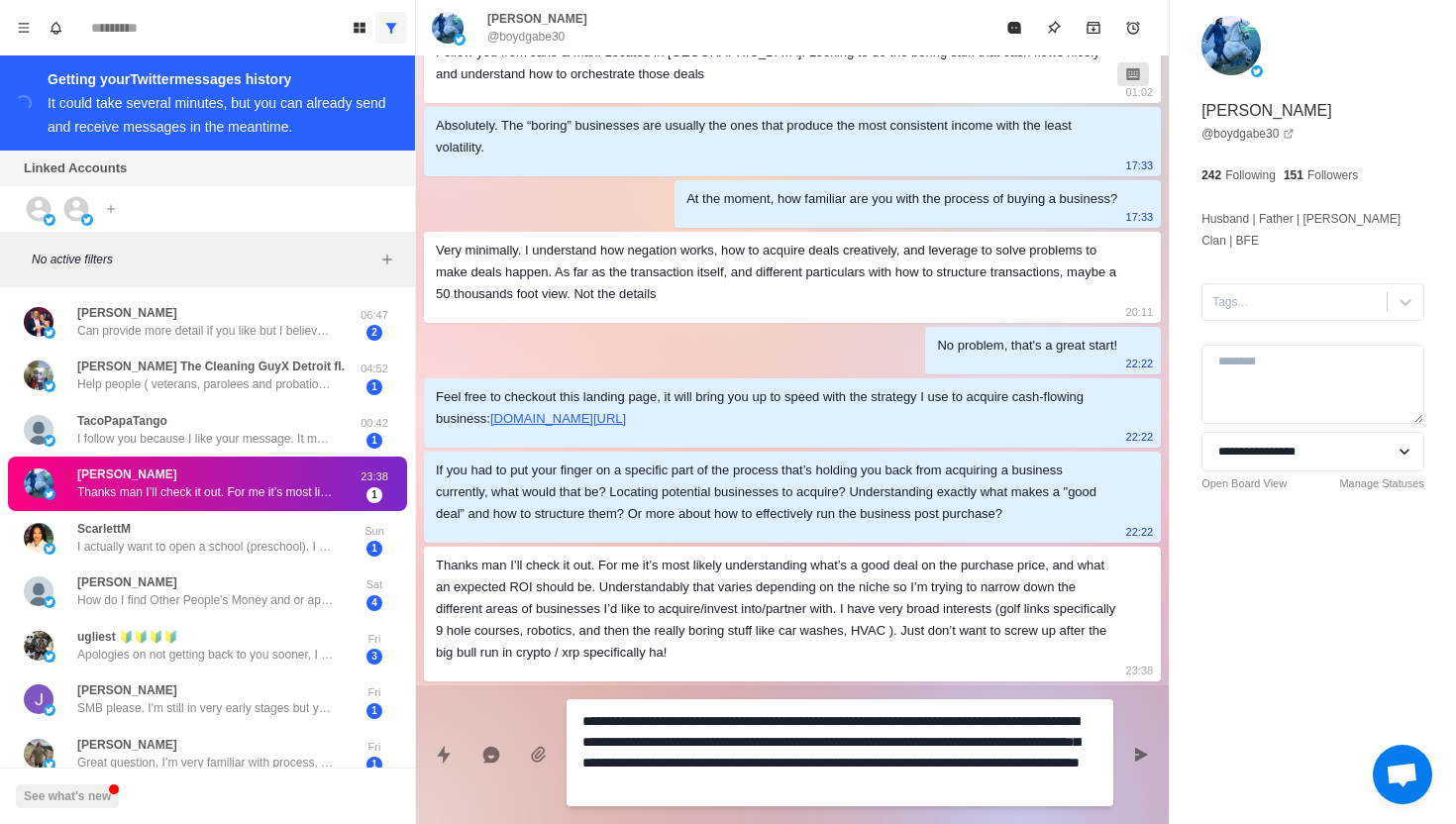 type on "*" 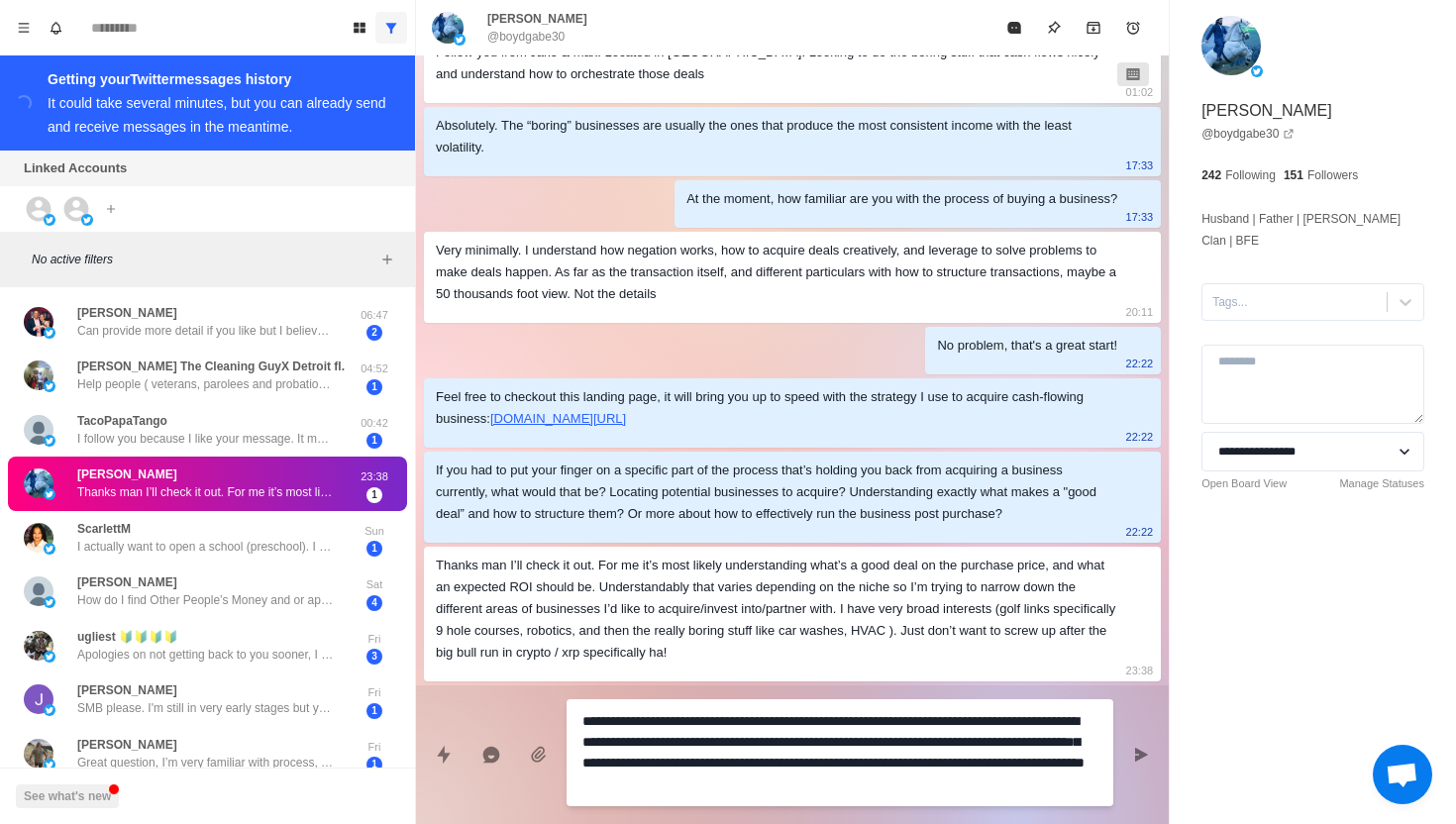 drag, startPoint x: 682, startPoint y: 763, endPoint x: 697, endPoint y: 761, distance: 15.132746 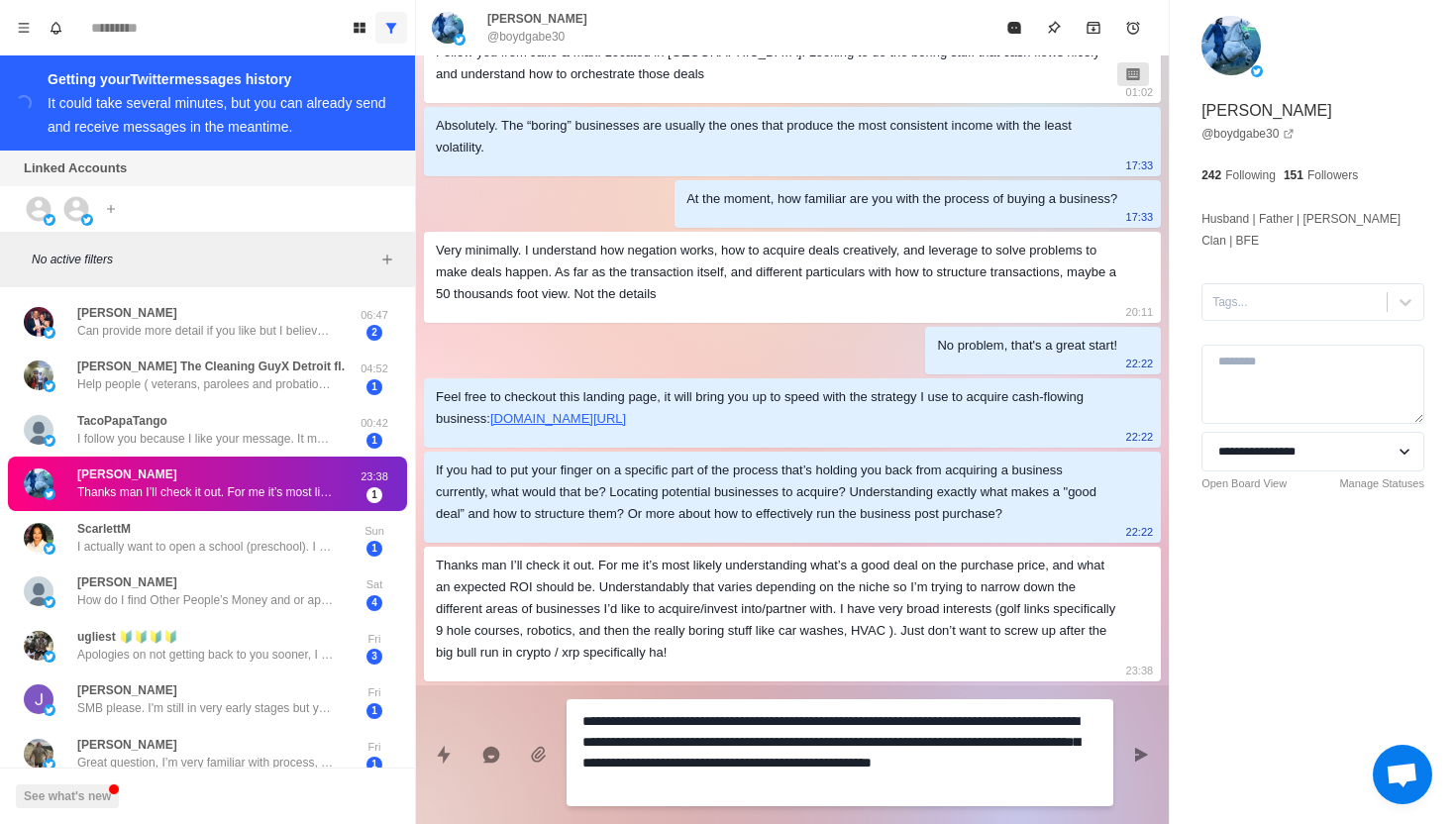 type on "*" 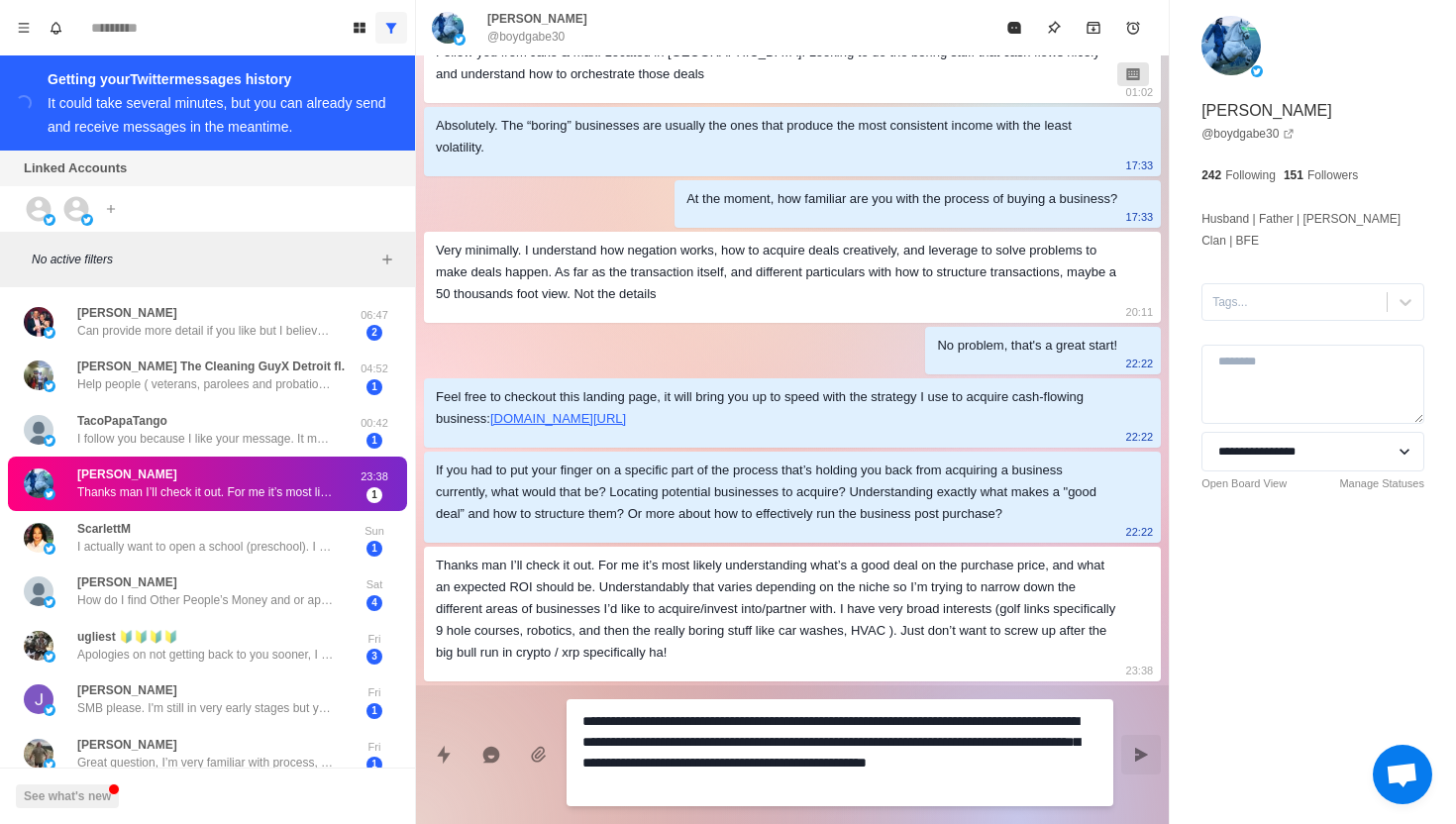 type on "*" 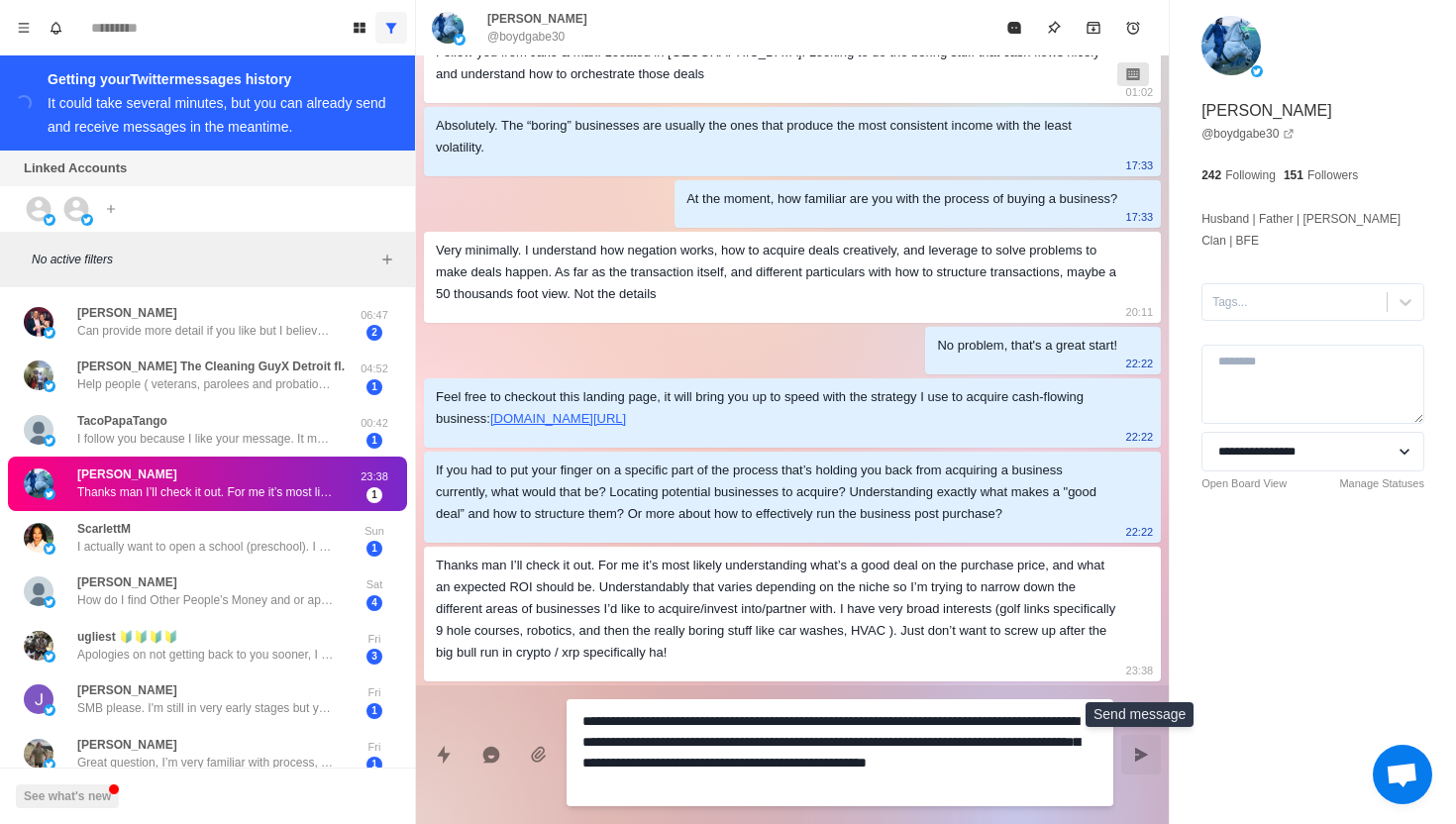 type on "**********" 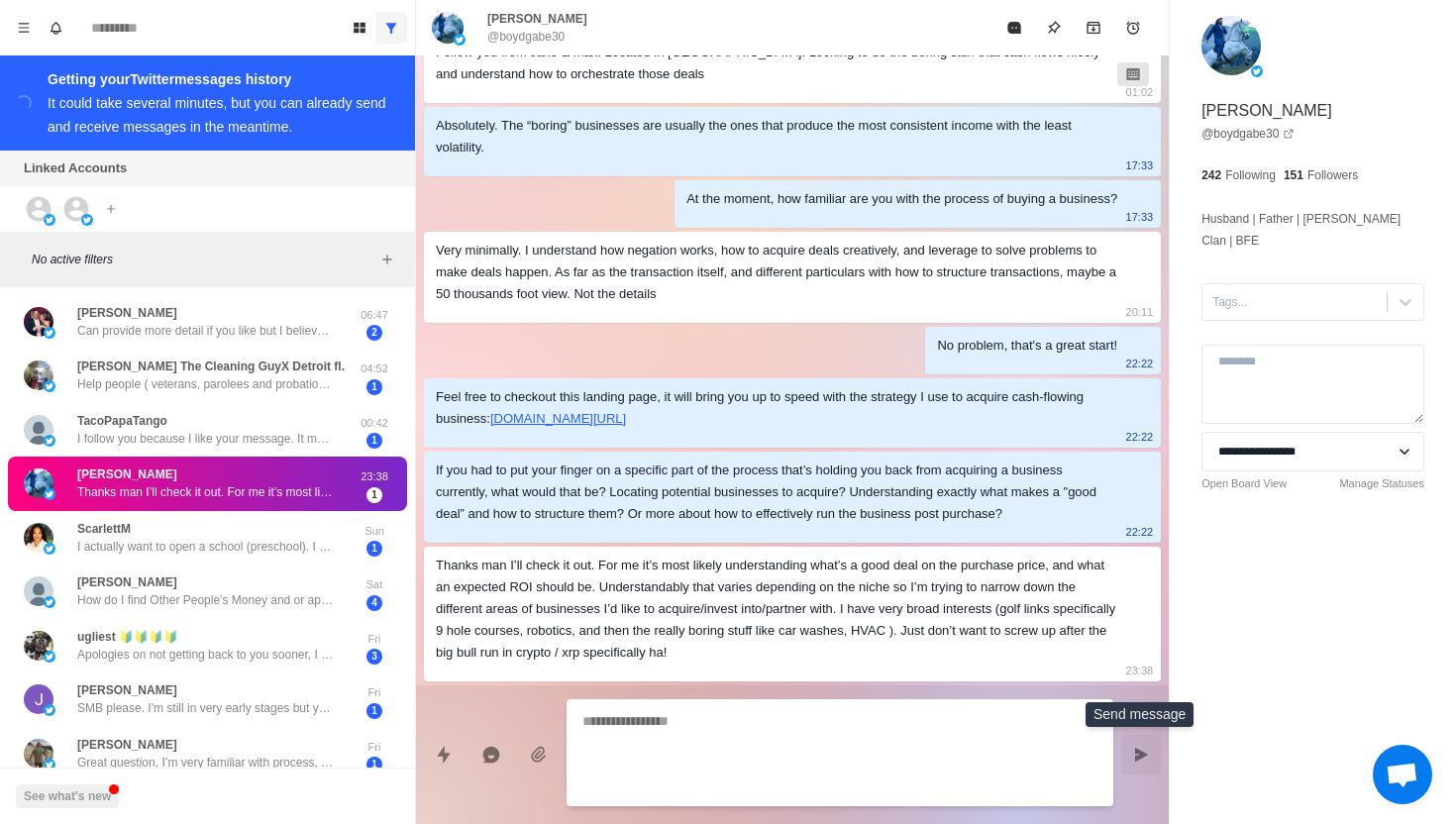 scroll, scrollTop: 474, scrollLeft: 0, axis: vertical 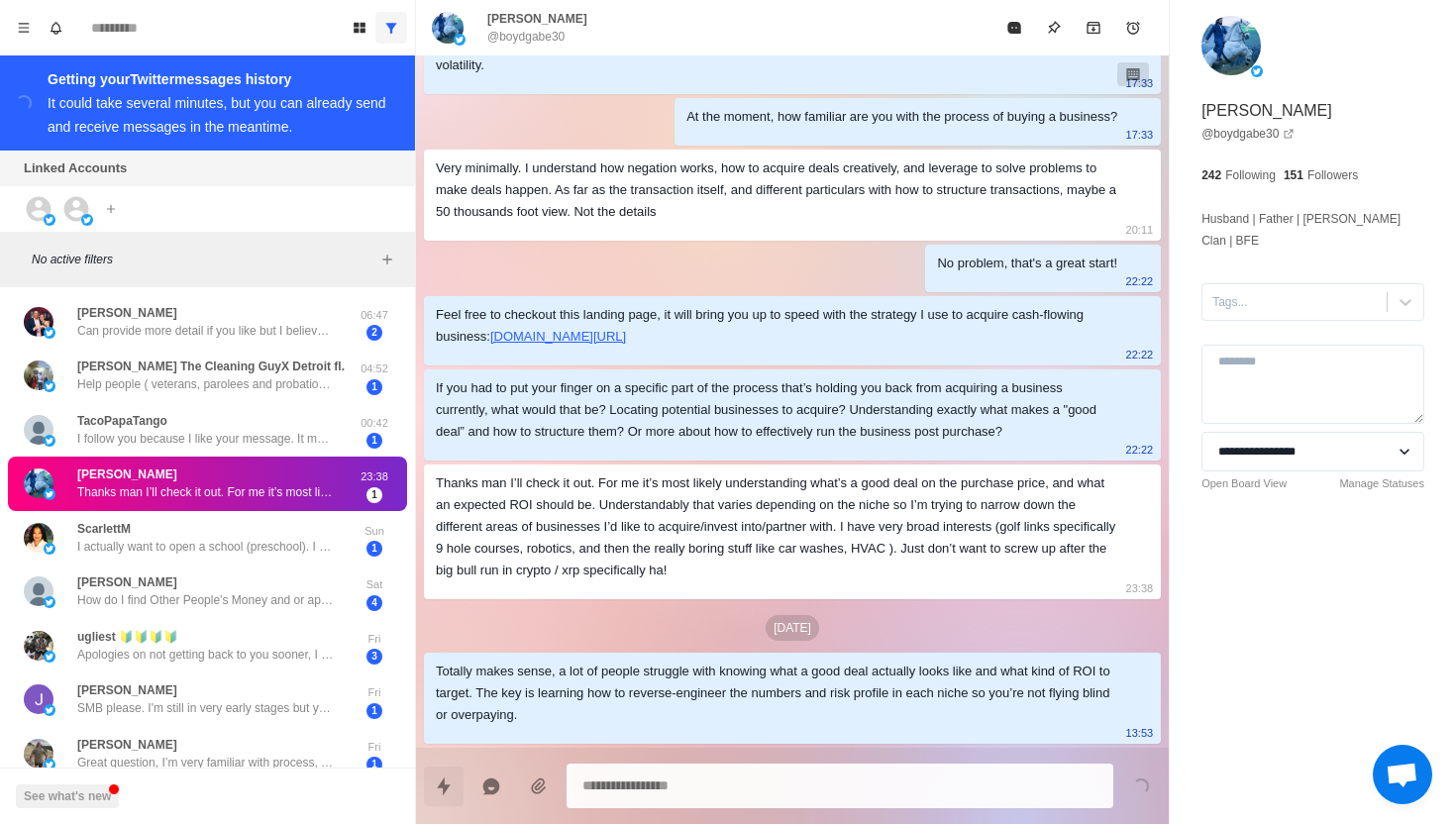 click 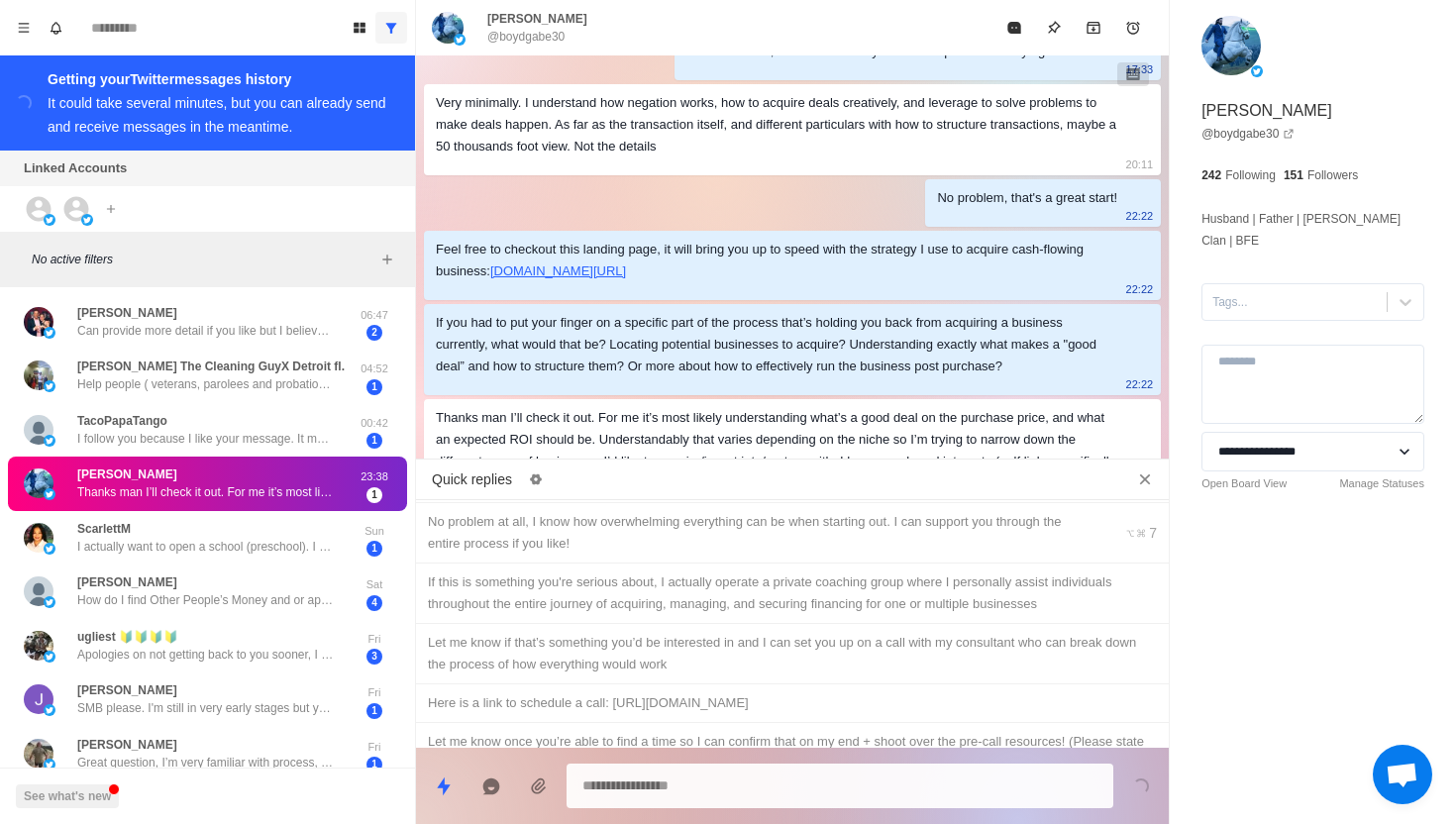 scroll, scrollTop: 319, scrollLeft: 0, axis: vertical 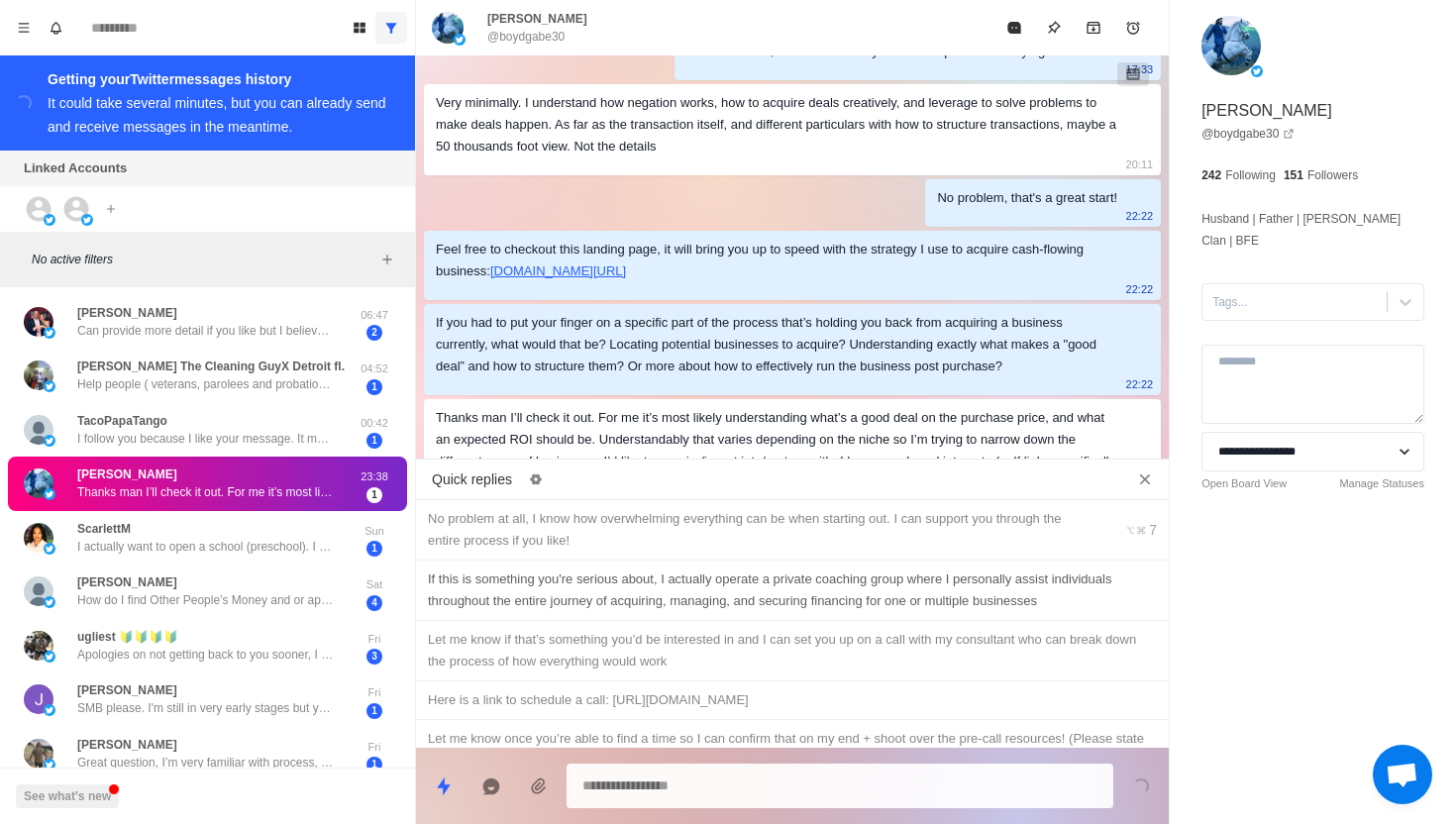 click on "If this is something you're serious about, I actually operate a private coaching group where I personally assist individuals throughout the entire journey of acquiring, managing, and securing financing for one or multiple businesses" at bounding box center [792, 590] 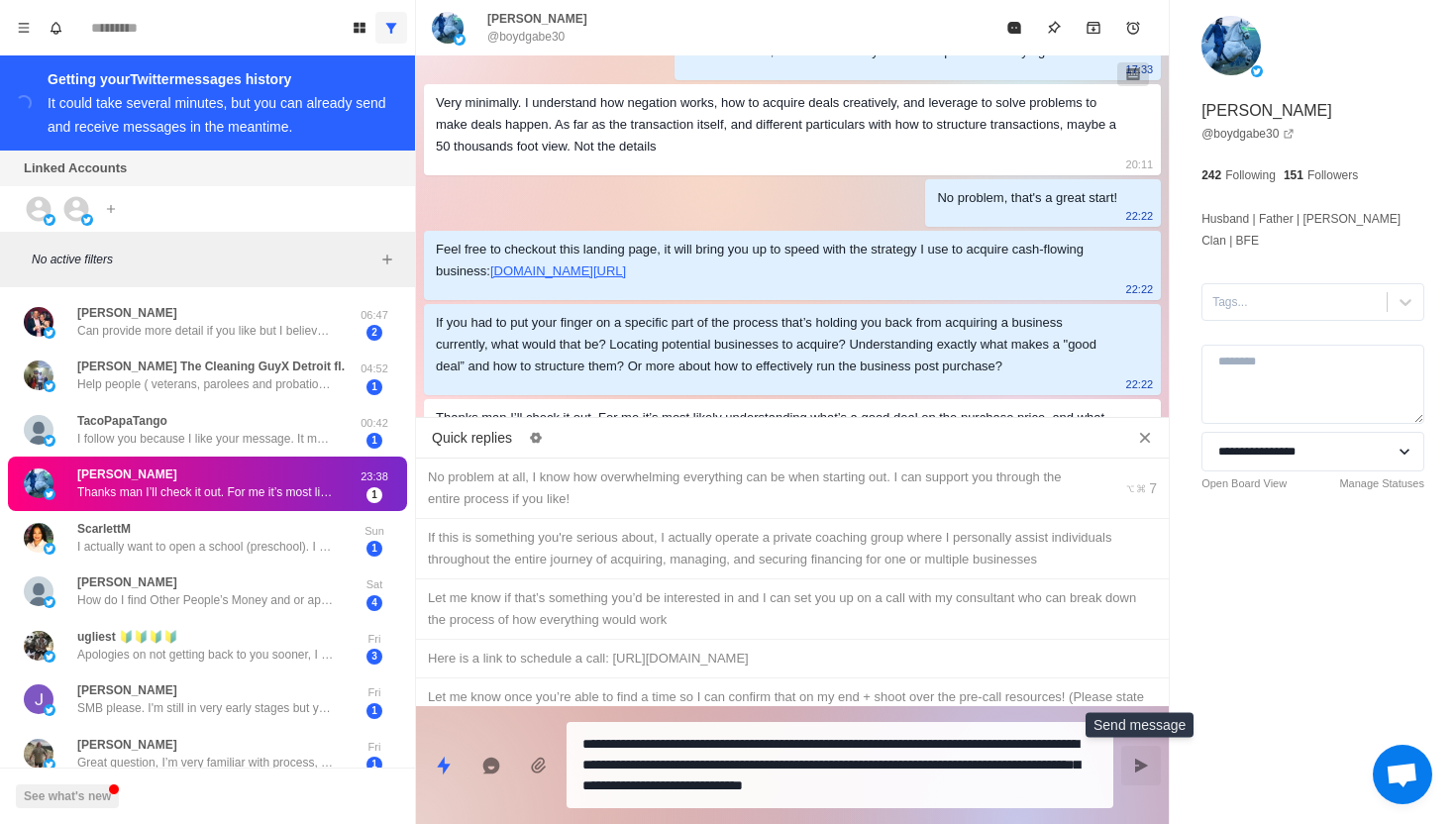 click at bounding box center (1141, 766) 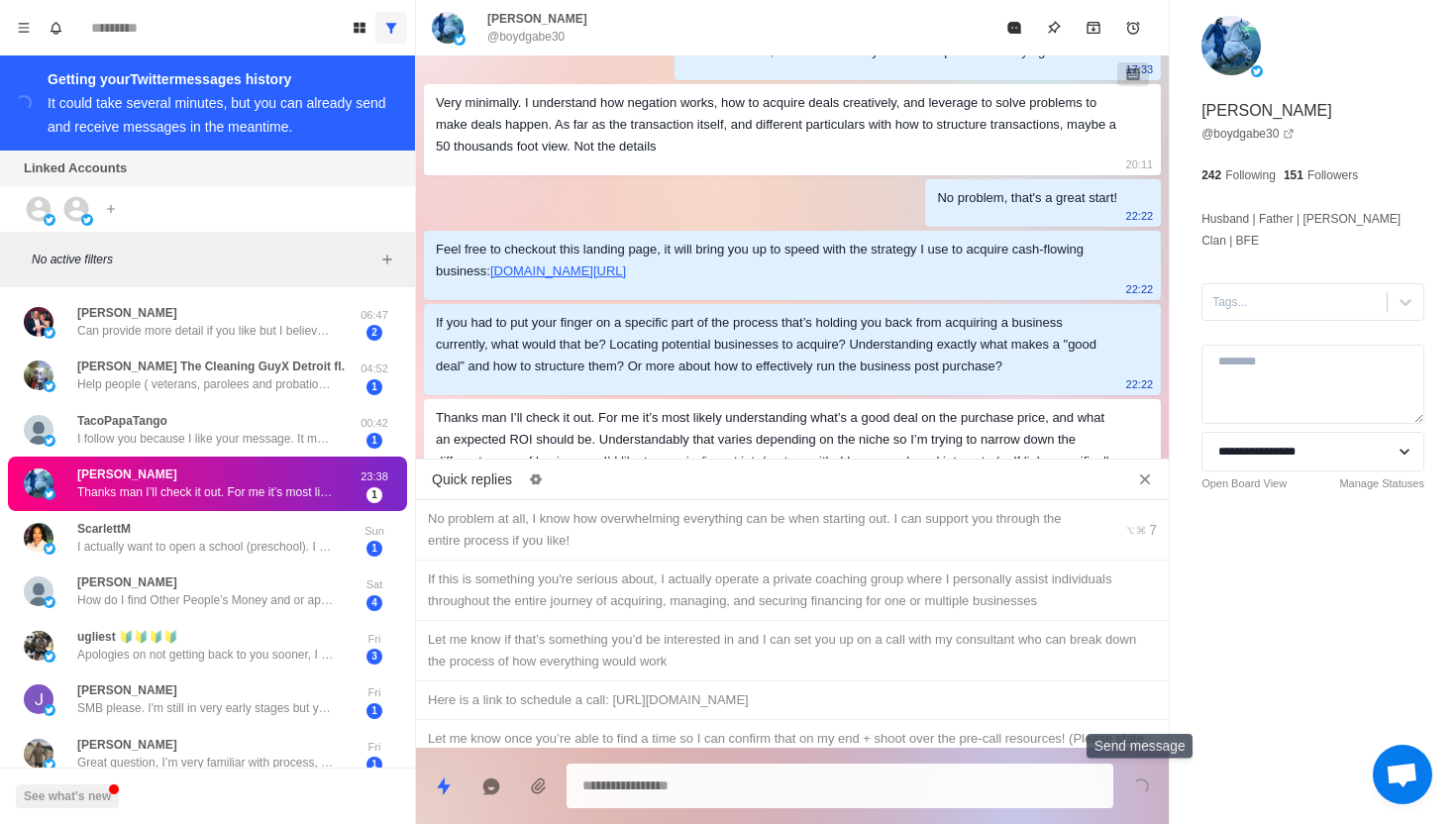 scroll, scrollTop: 850, scrollLeft: 0, axis: vertical 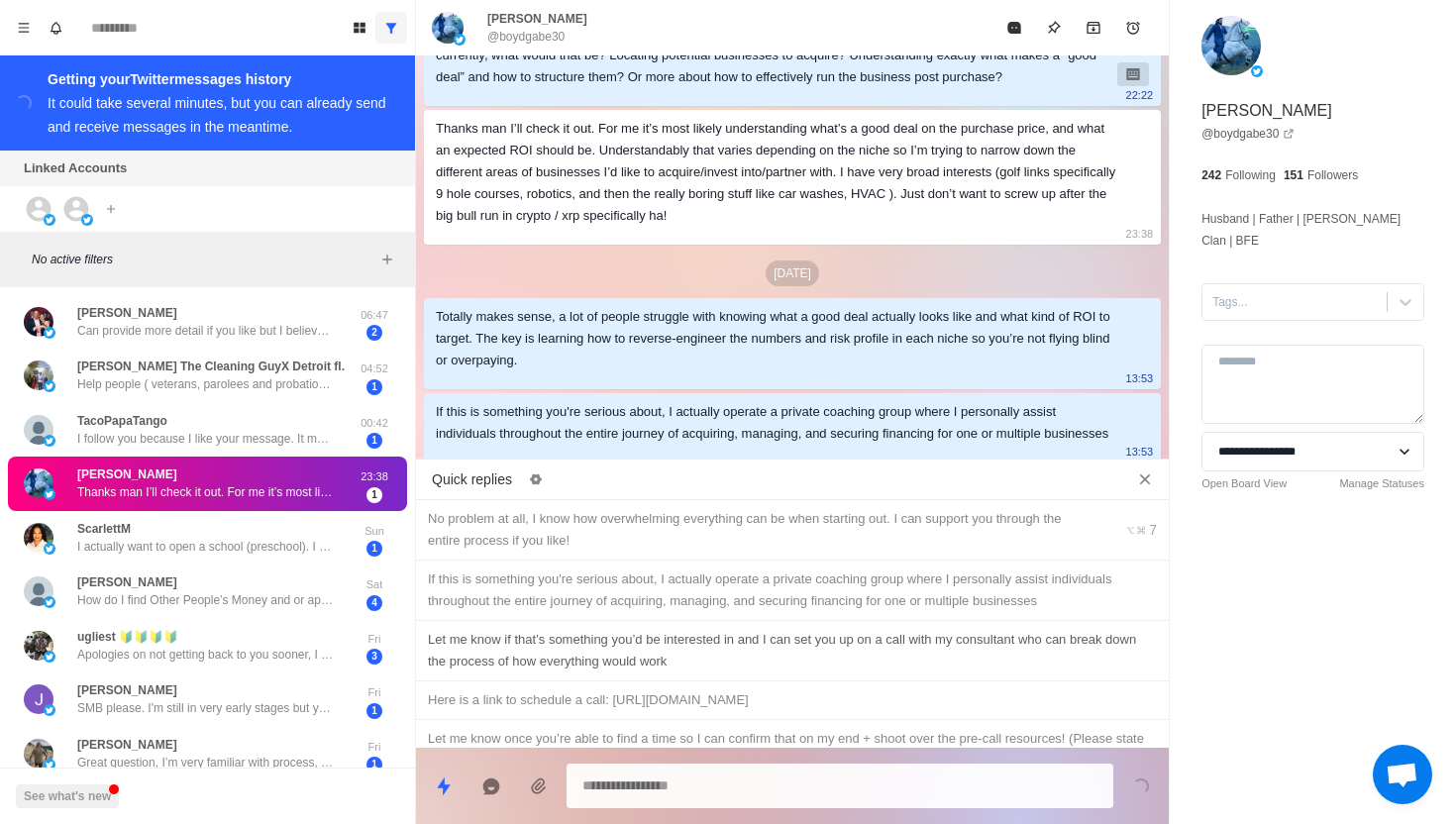 click on "Let me know if that’s something you’d be interested in and I can set you up on a call with my consultant who can break down the process of how everything would work" at bounding box center (792, 651) 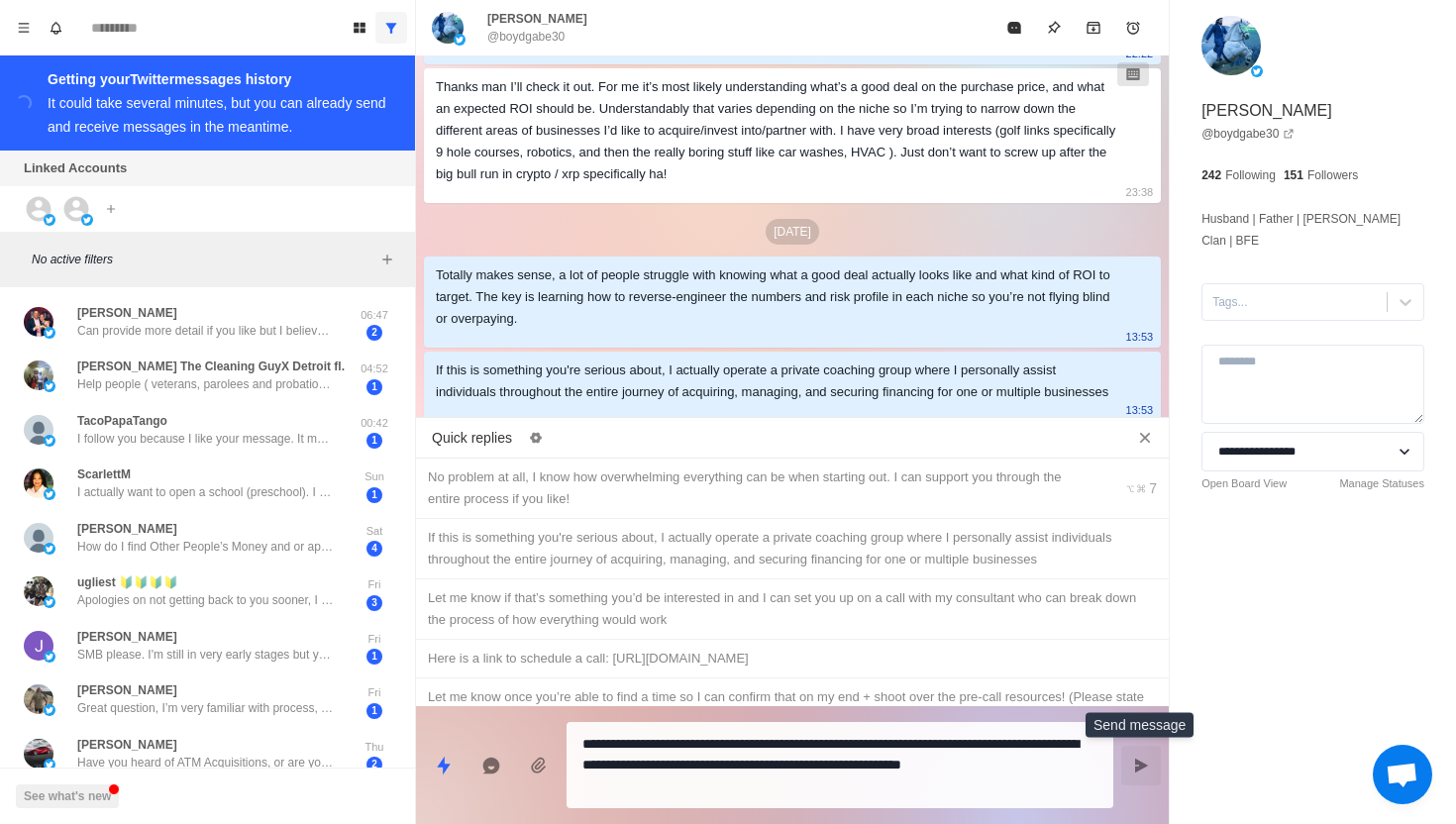 click 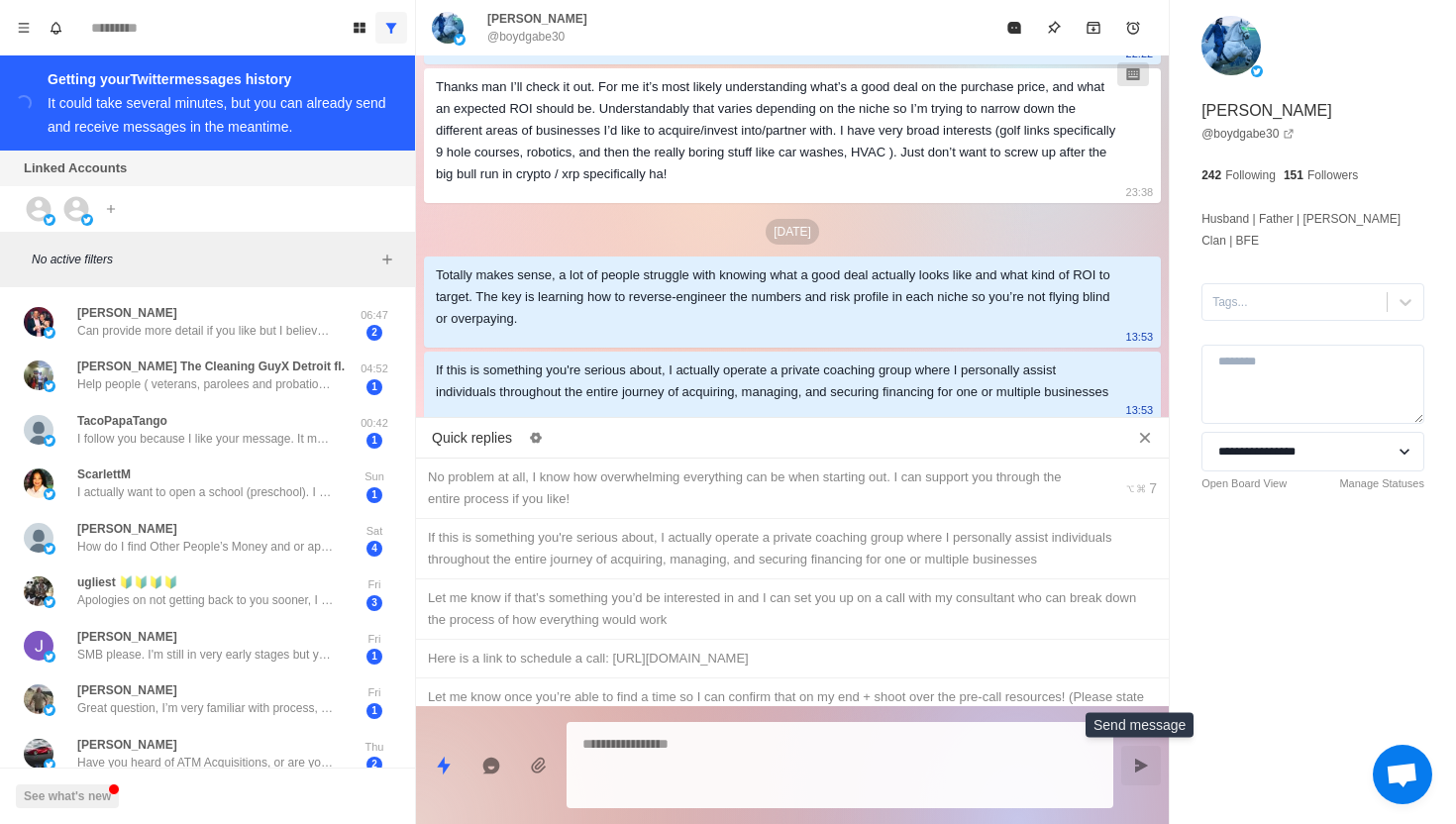 scroll, scrollTop: 923, scrollLeft: 0, axis: vertical 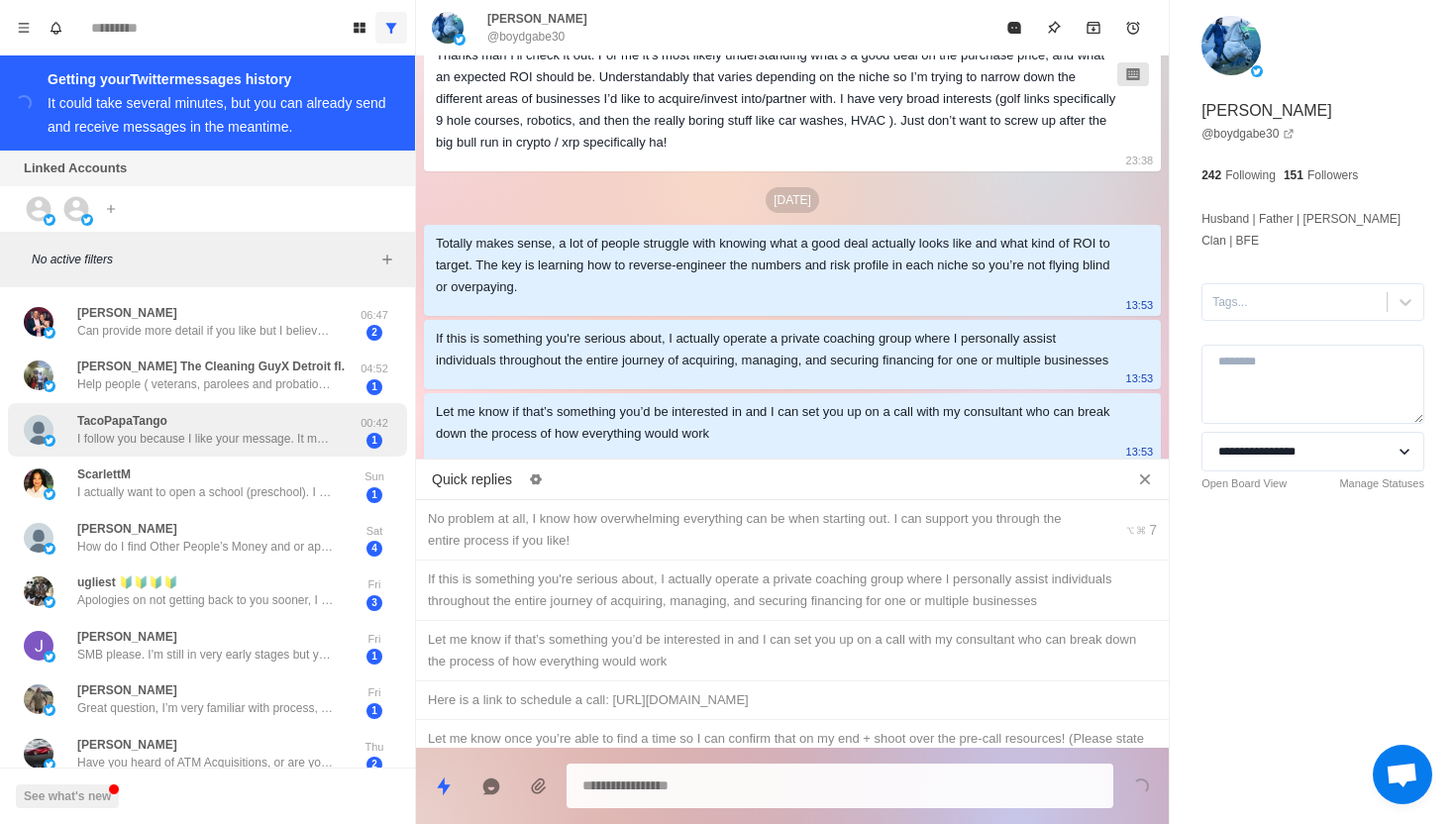 click on "I follow you because I like your message. It makes sense.  Find a retiring boomer with a proven business model and a gen mgr.  Make upgrades and let cash flow service the loan. I used to have a small professional services business ($200k/yr) but it was destroyed by the Great Recession. Then slipped back into corporate America where my soul has been sucked dry ever since. I have some cash, business acumen, and desire to get some side revenue and eventually leave my middle manager career. I just don’t understand SBA loans, have concerns about accurately assessing a business in an industry I don’t know, and determining appropriate valuations. And I’m honestly scared. How’s that for an answer." at bounding box center [206, 439] 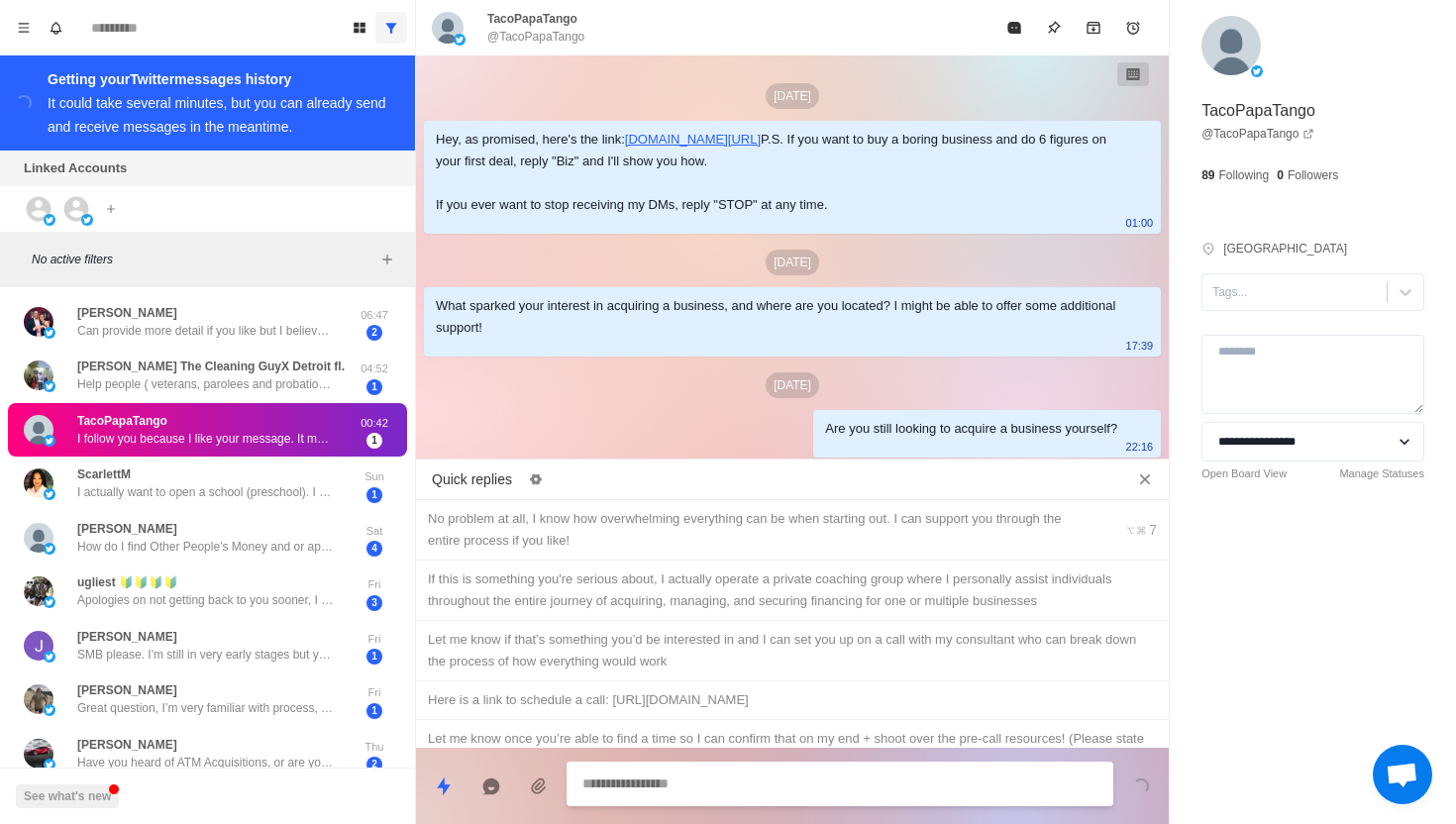 scroll, scrollTop: 465, scrollLeft: 0, axis: vertical 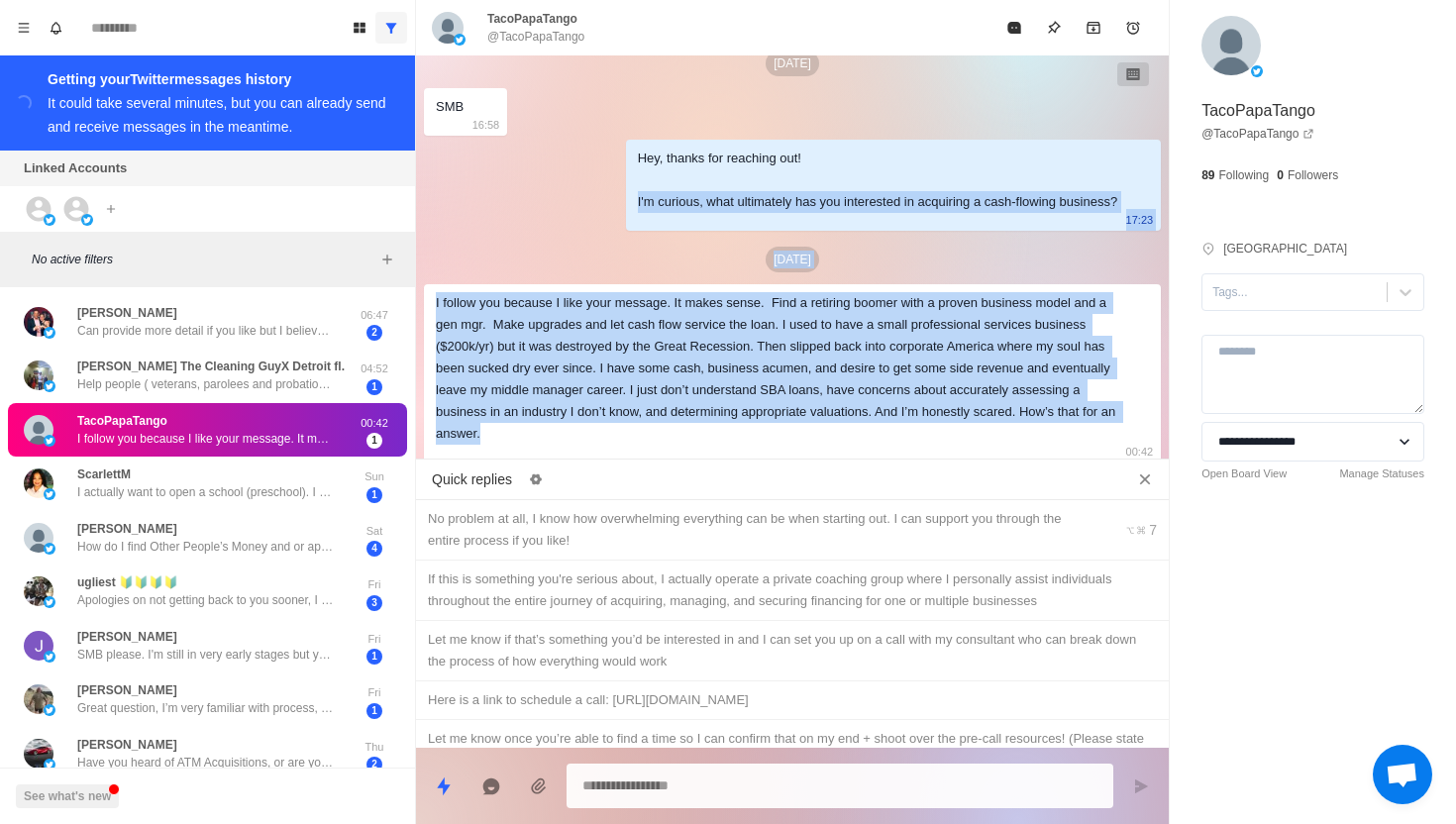 drag, startPoint x: 696, startPoint y: 434, endPoint x: 596, endPoint y: 198, distance: 256.312 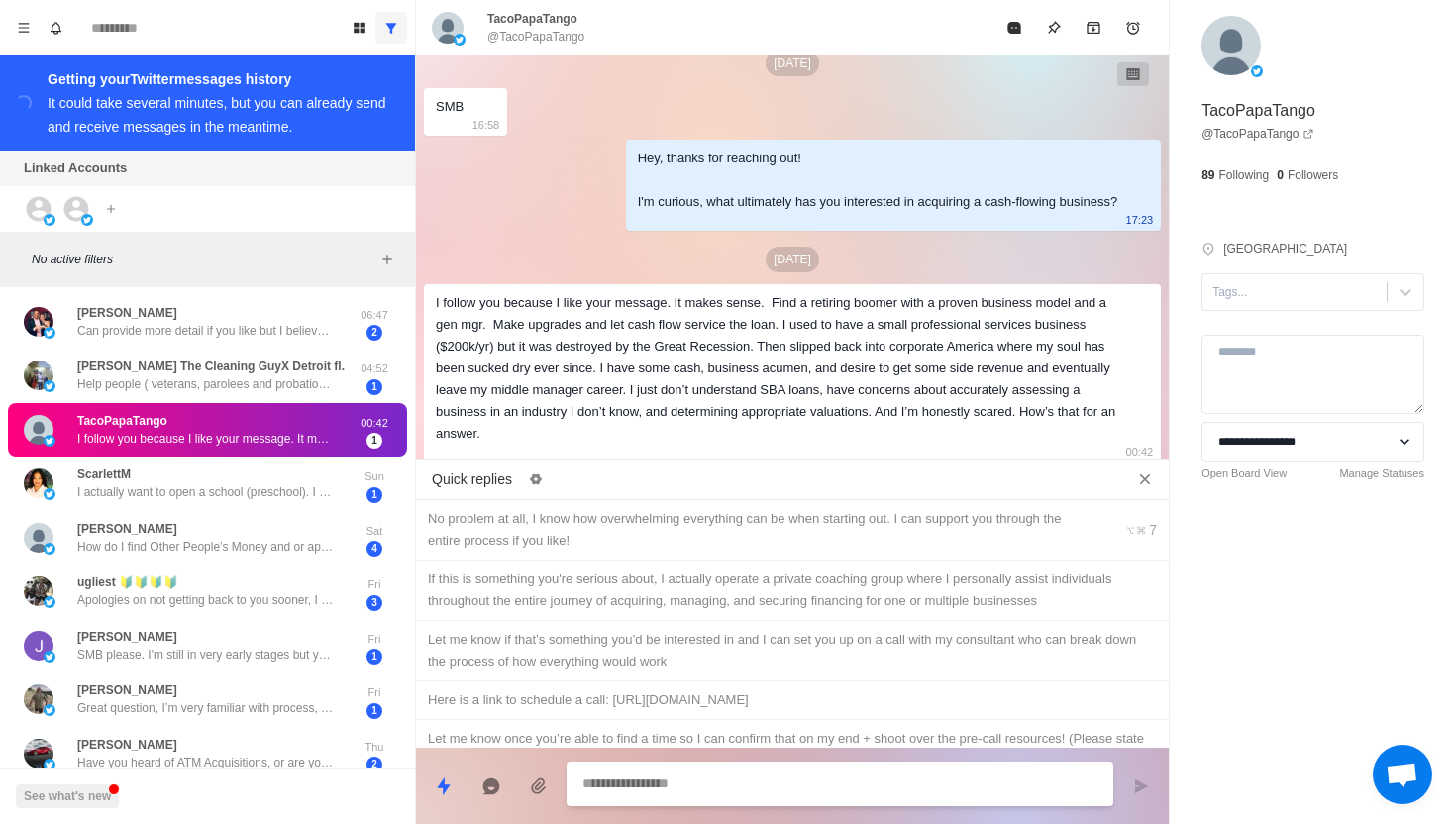 click at bounding box center (840, 783) 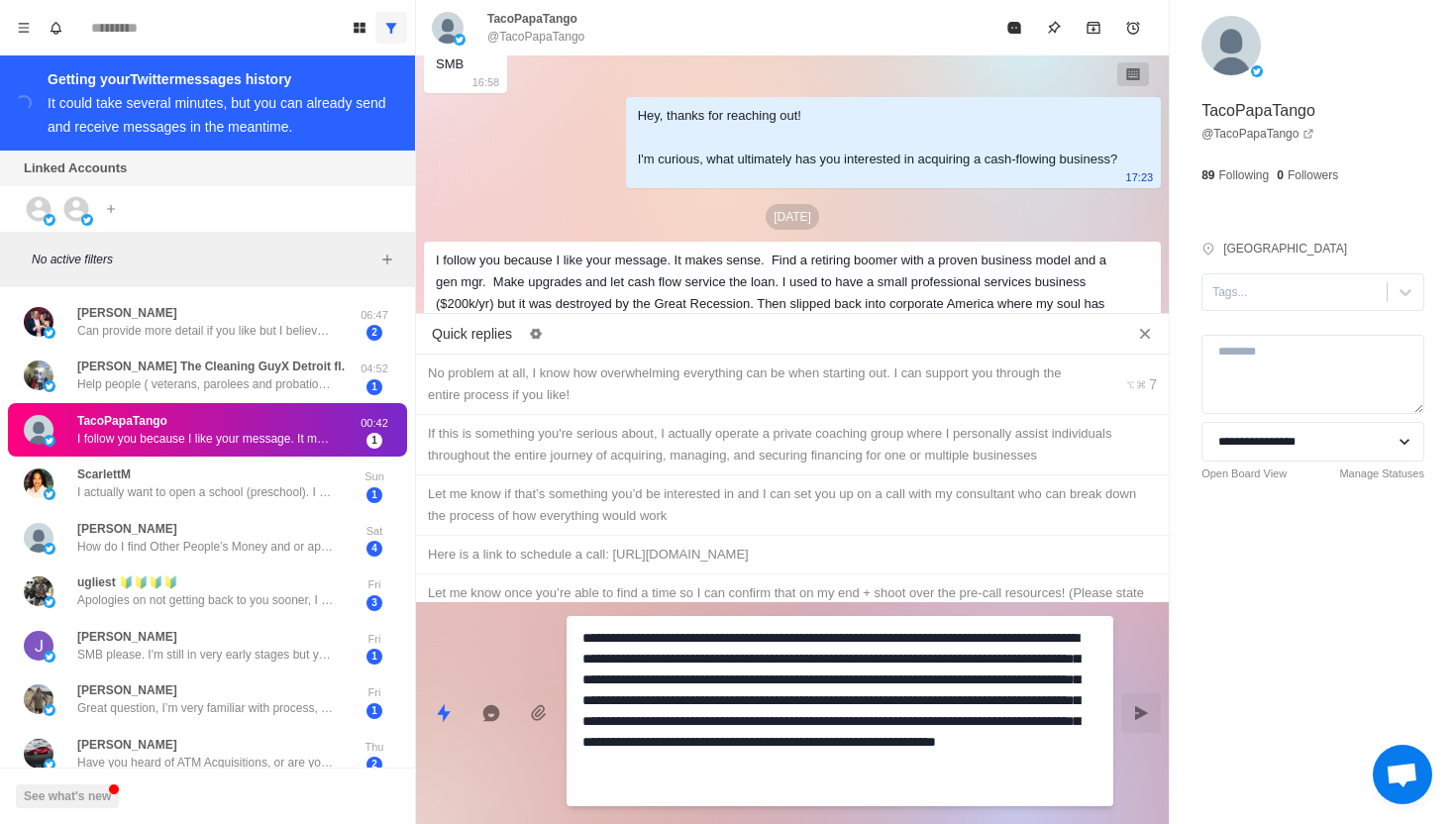 drag, startPoint x: 762, startPoint y: 638, endPoint x: 715, endPoint y: 616, distance: 51.894123 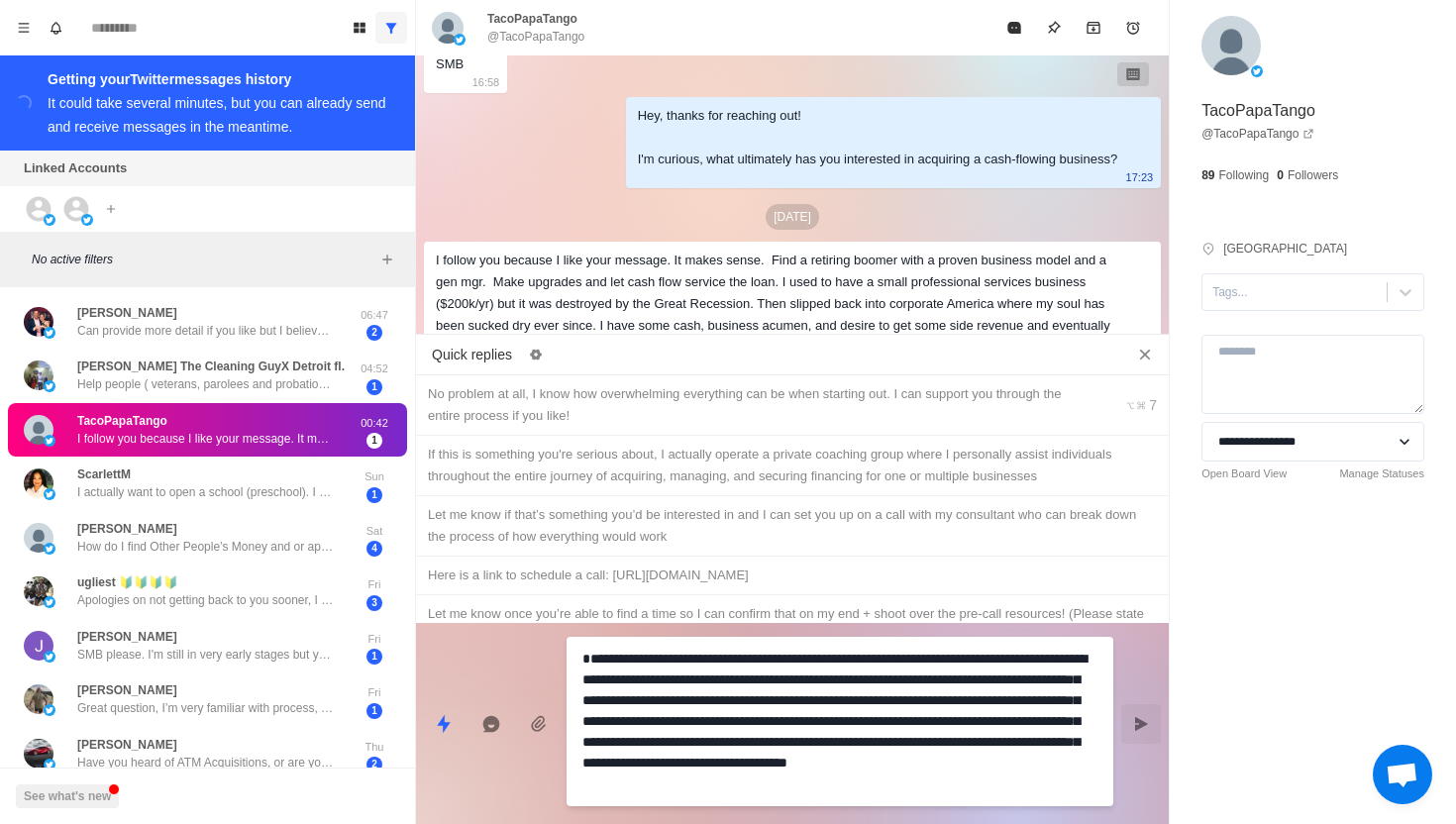 type on "*" 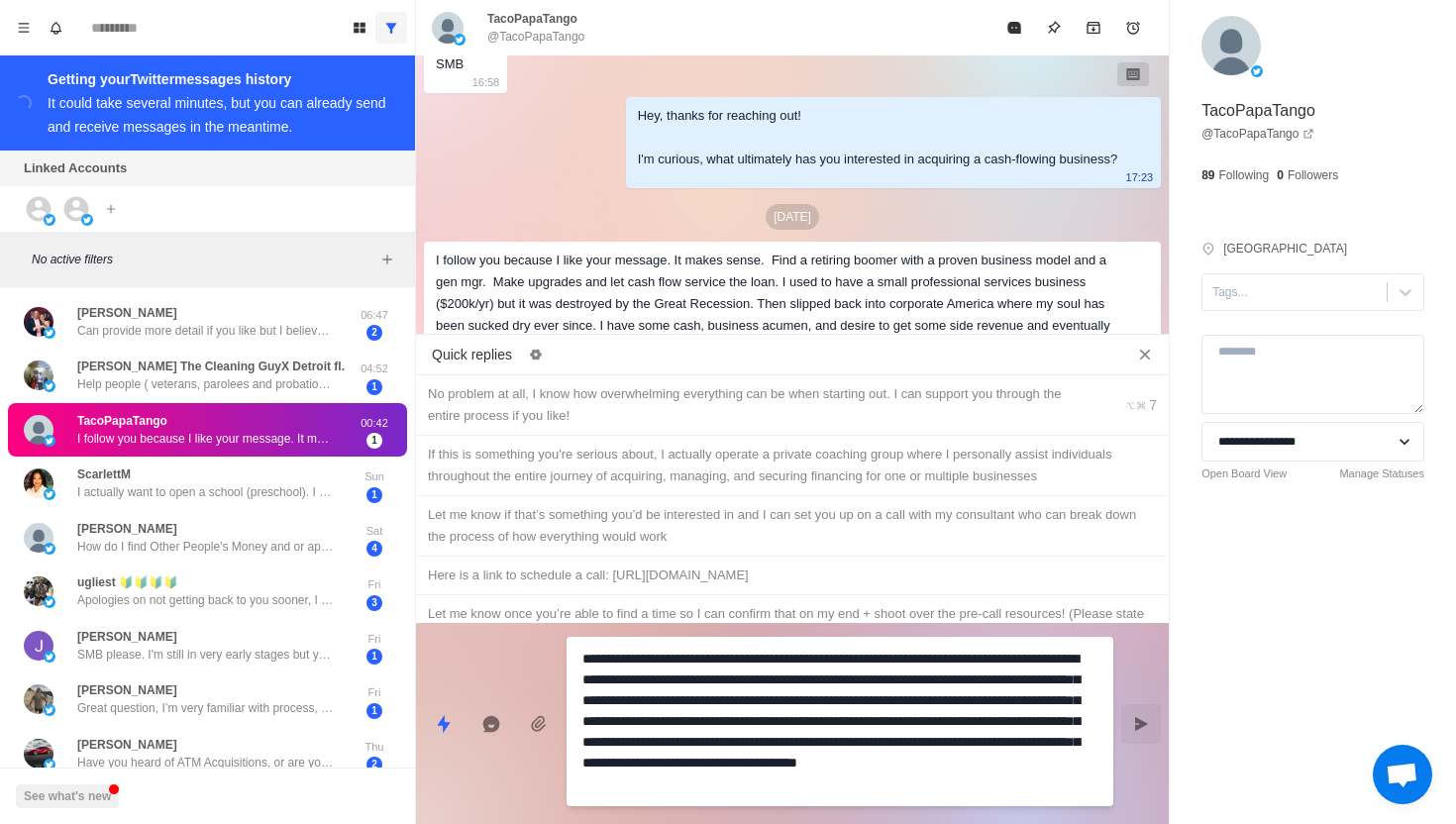 type on "*" 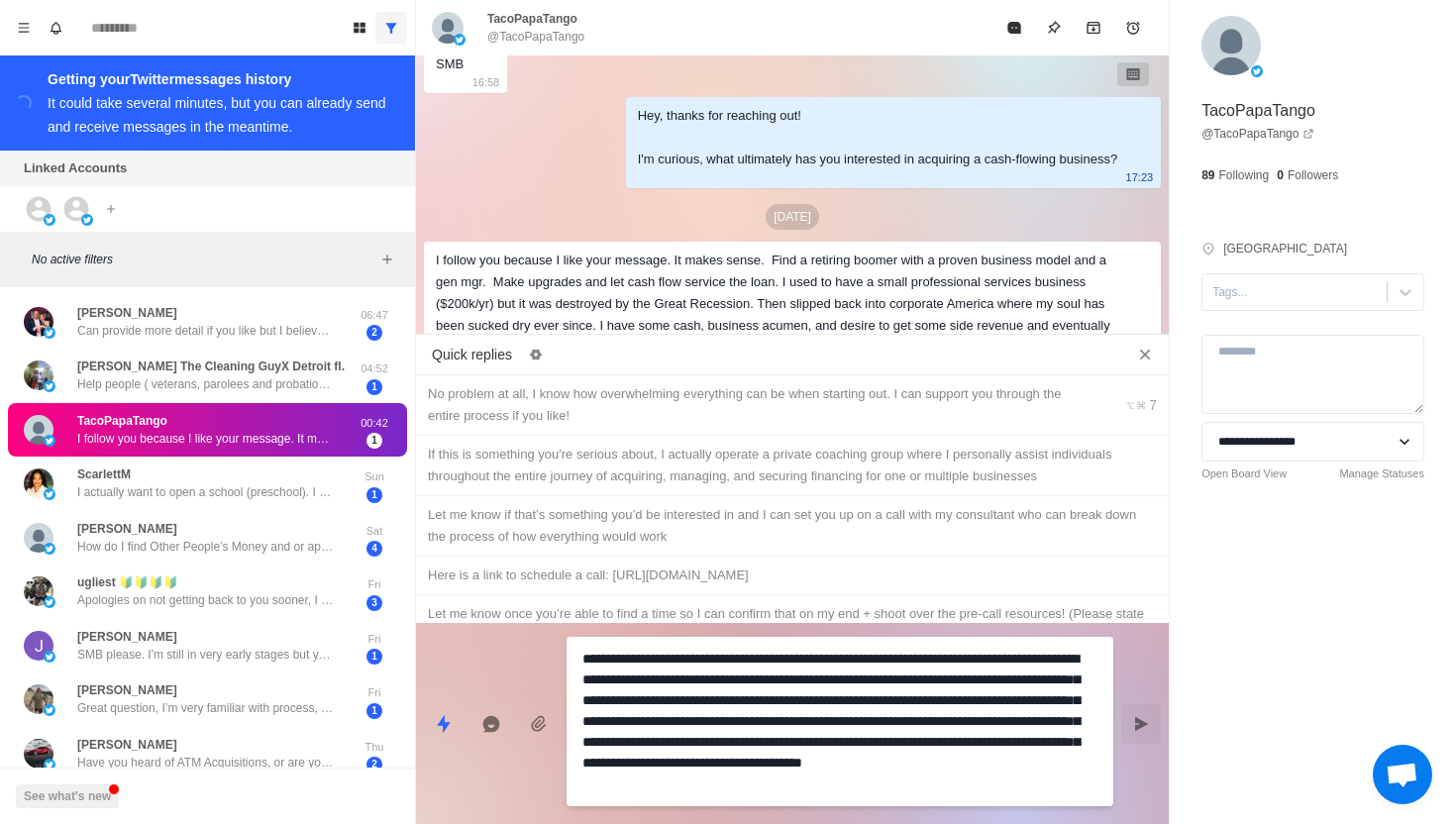 type on "*" 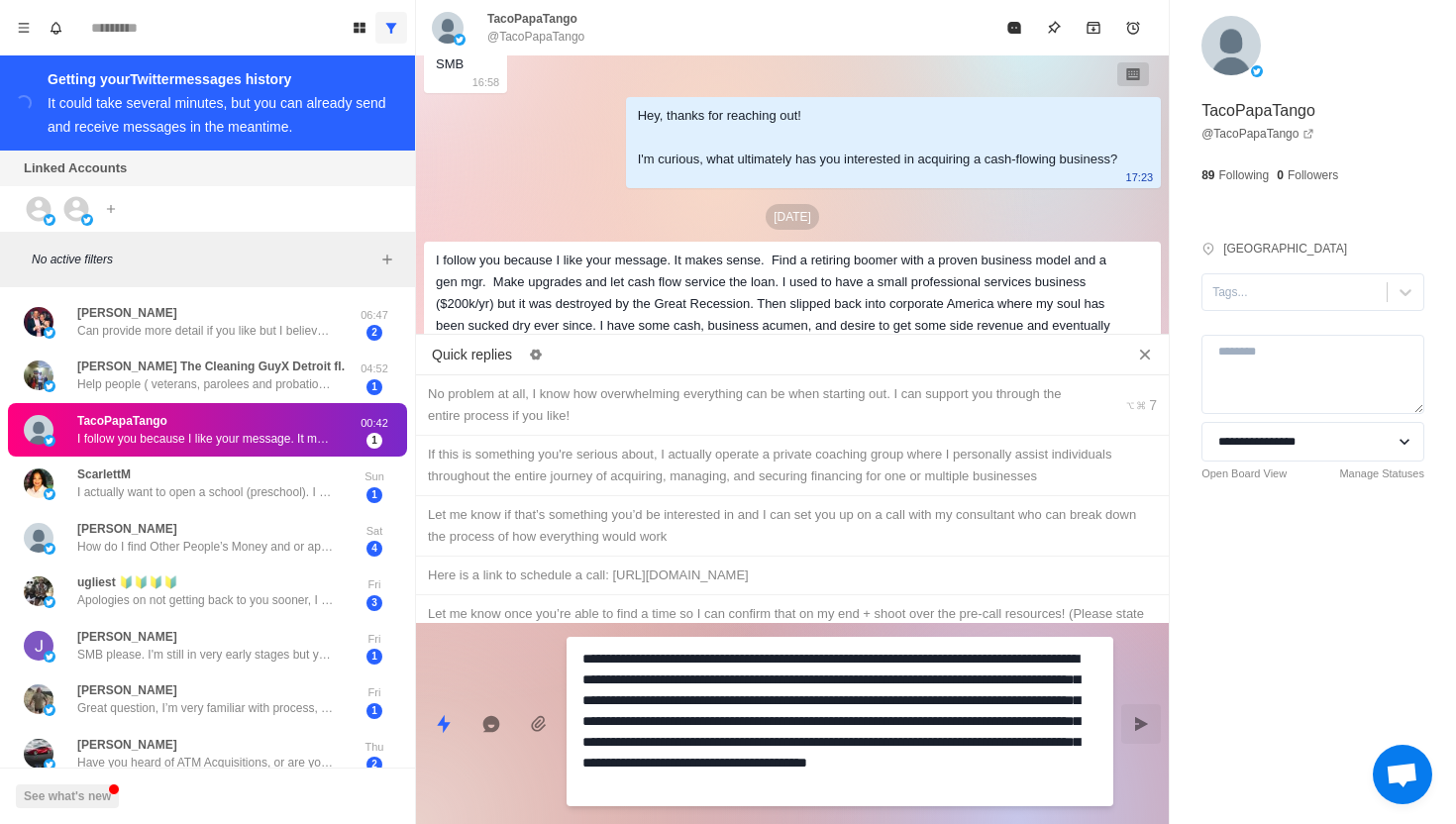 type on "*" 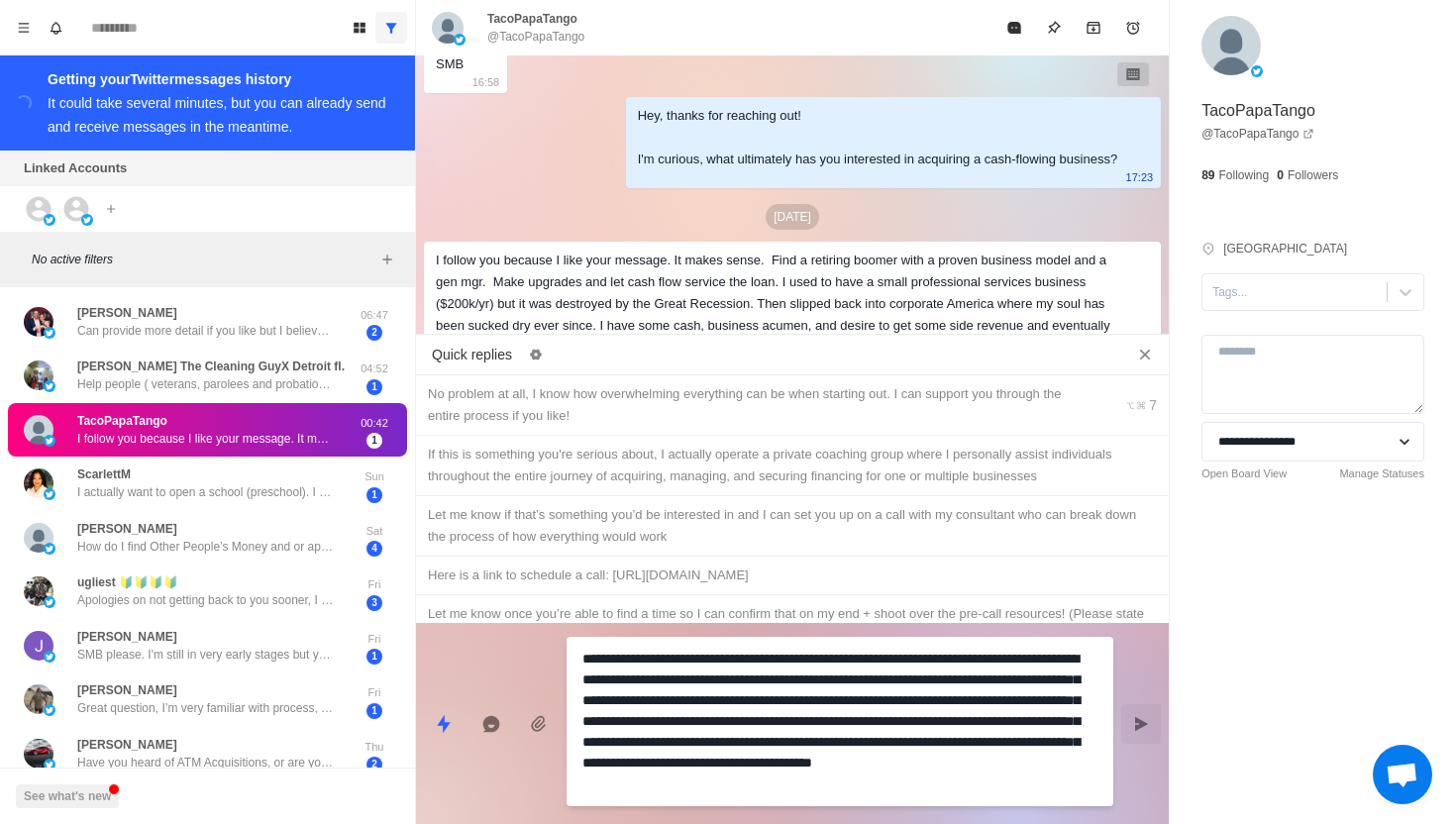 type on "*" 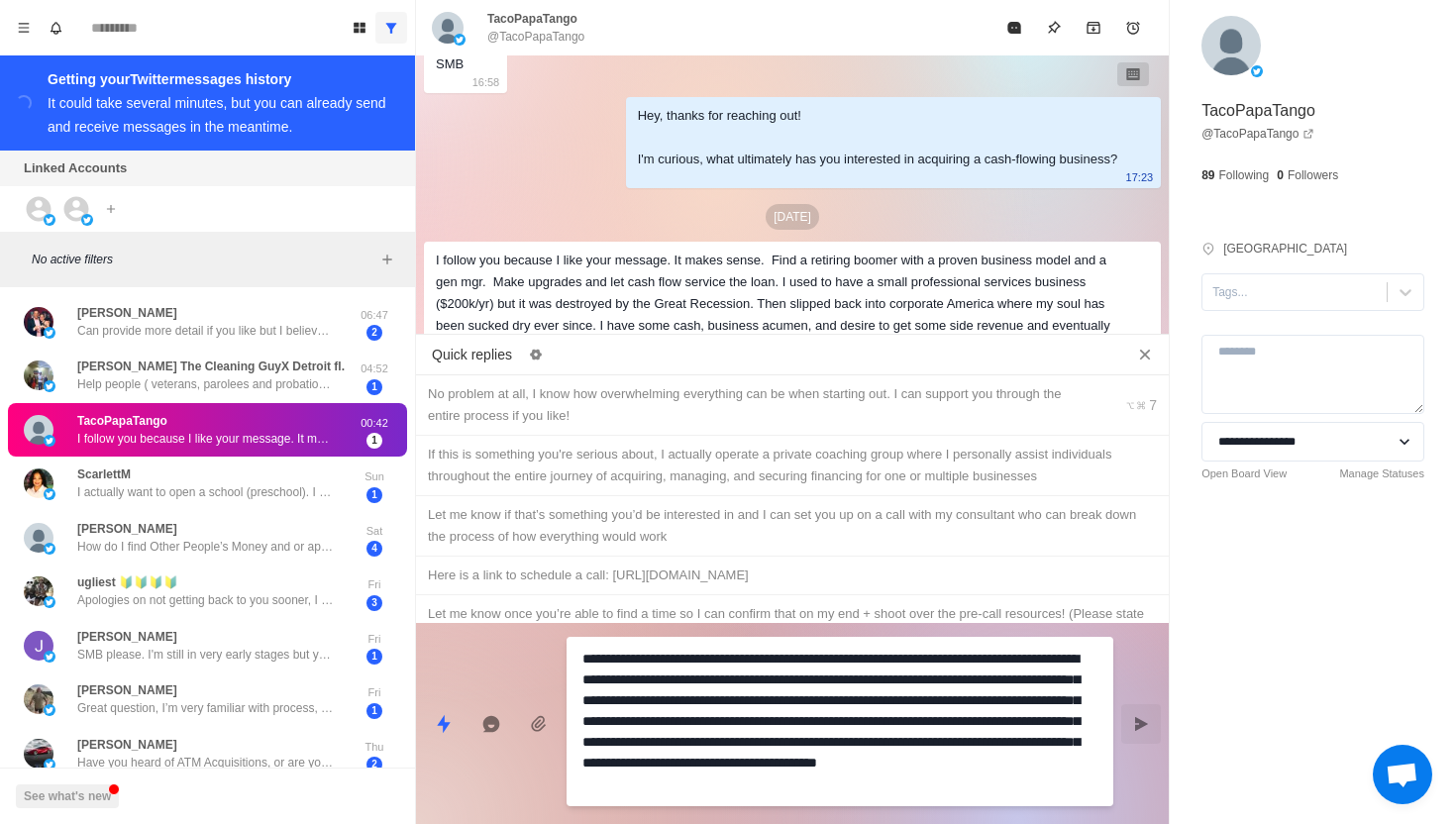 type on "*" 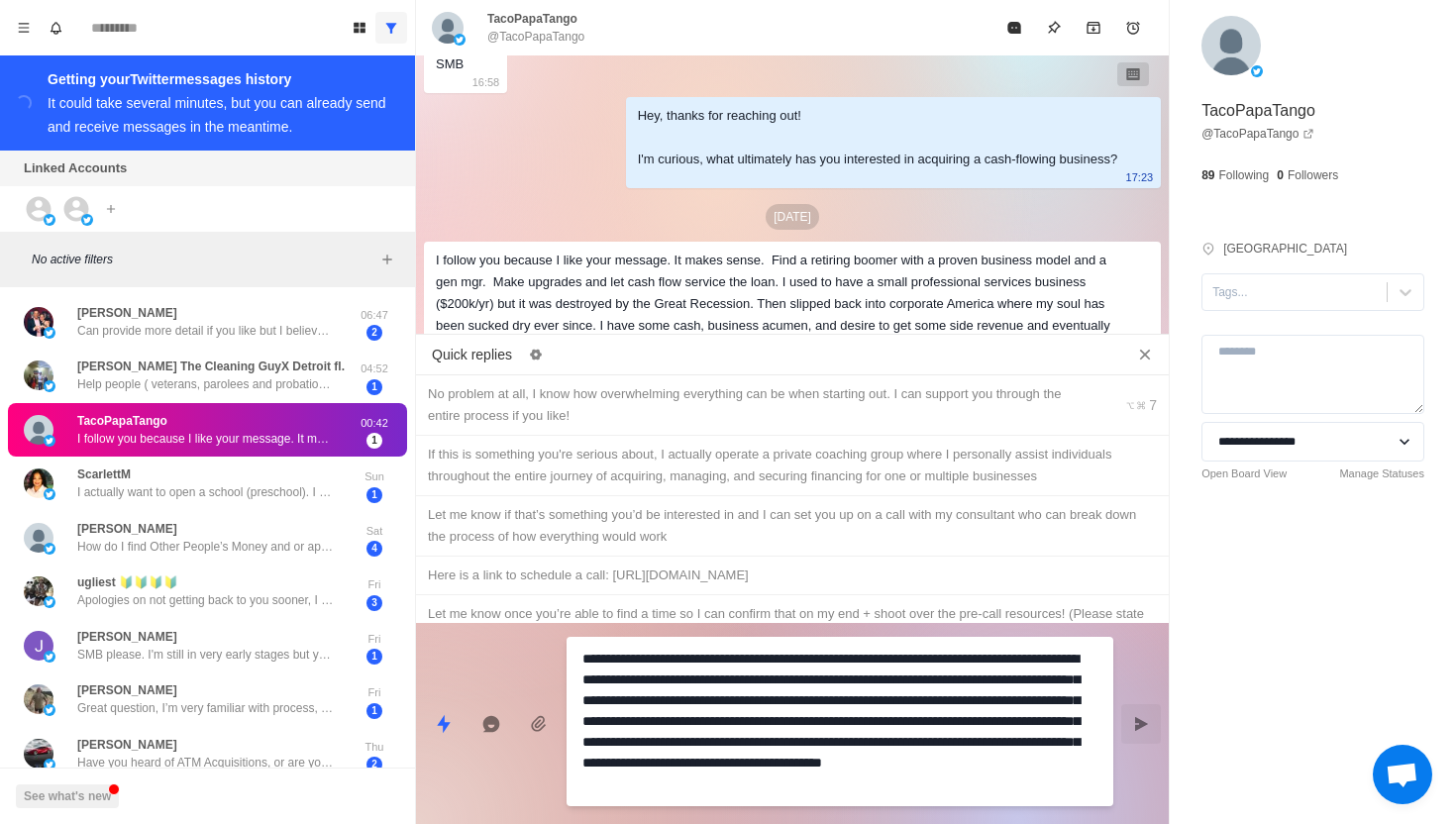 type on "*" 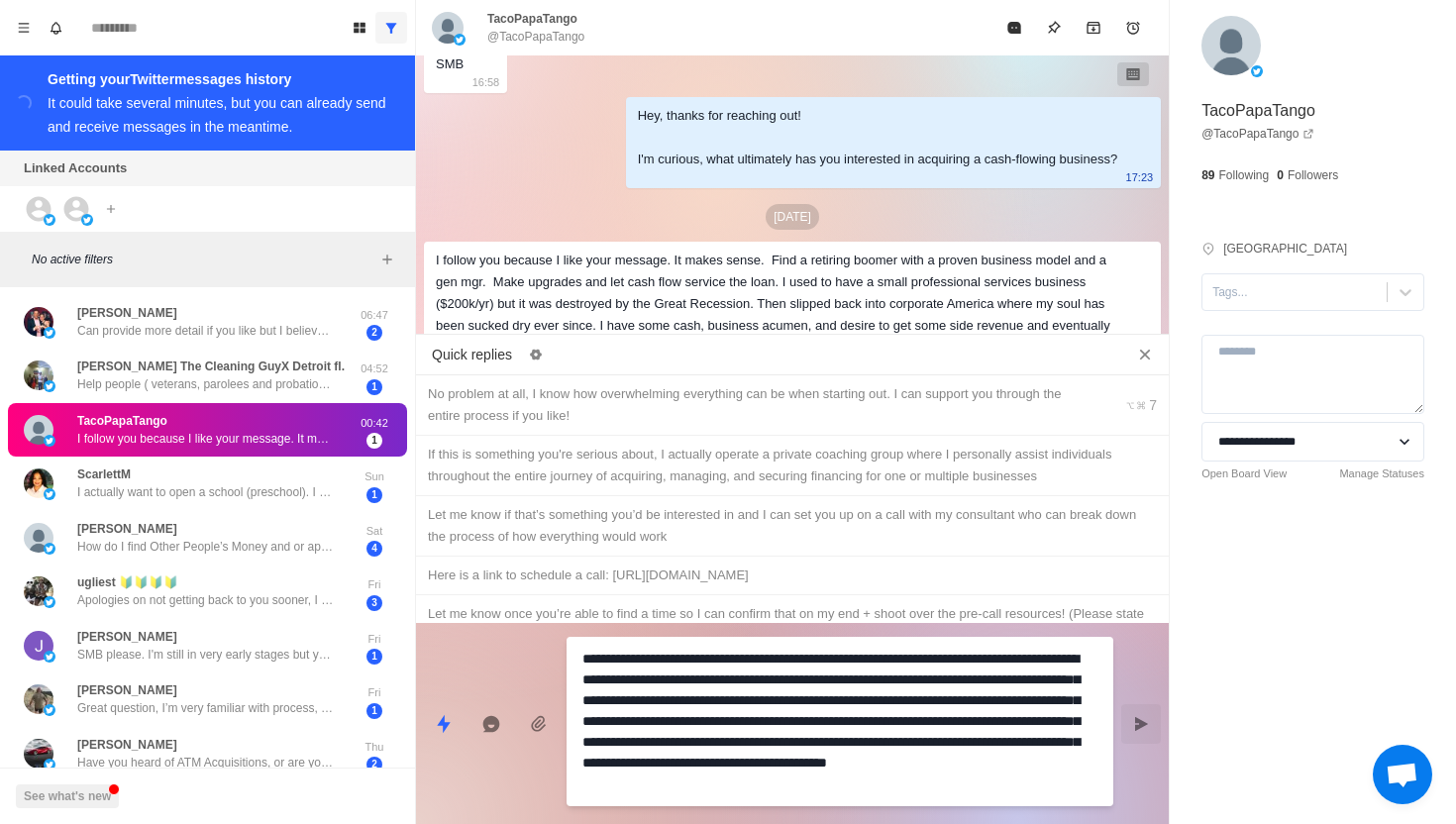 type on "*" 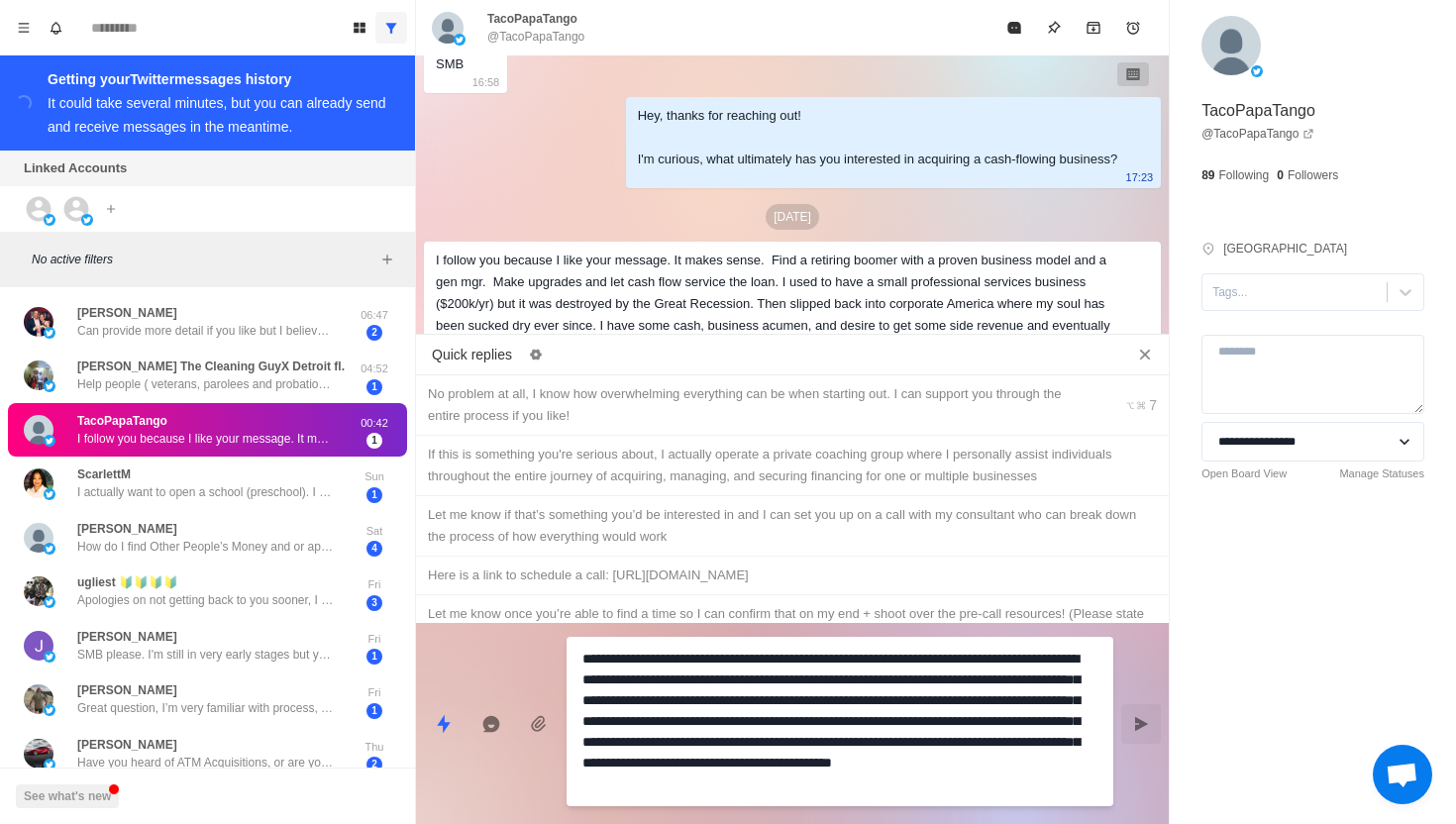 type on "*" 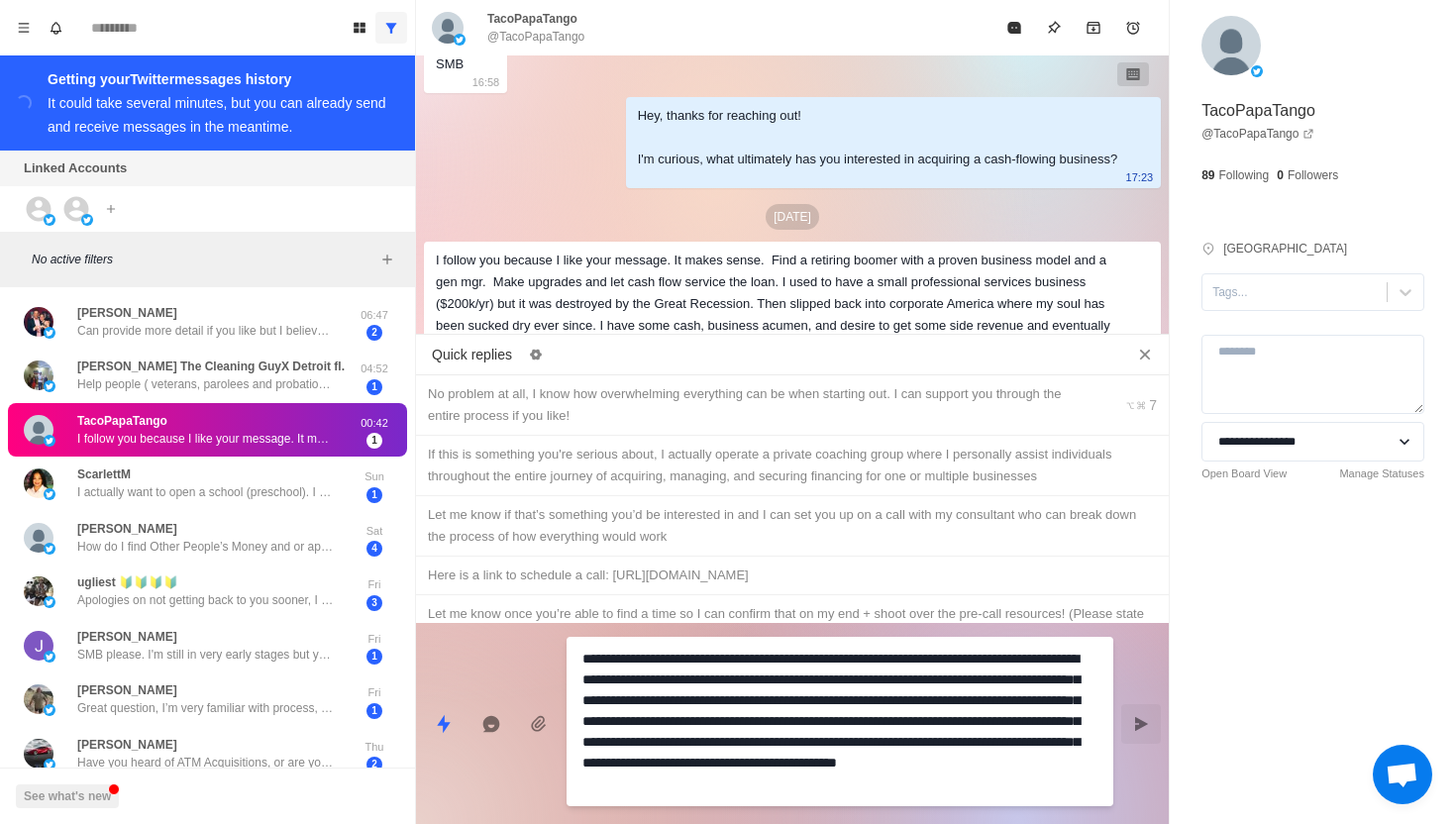 type on "*" 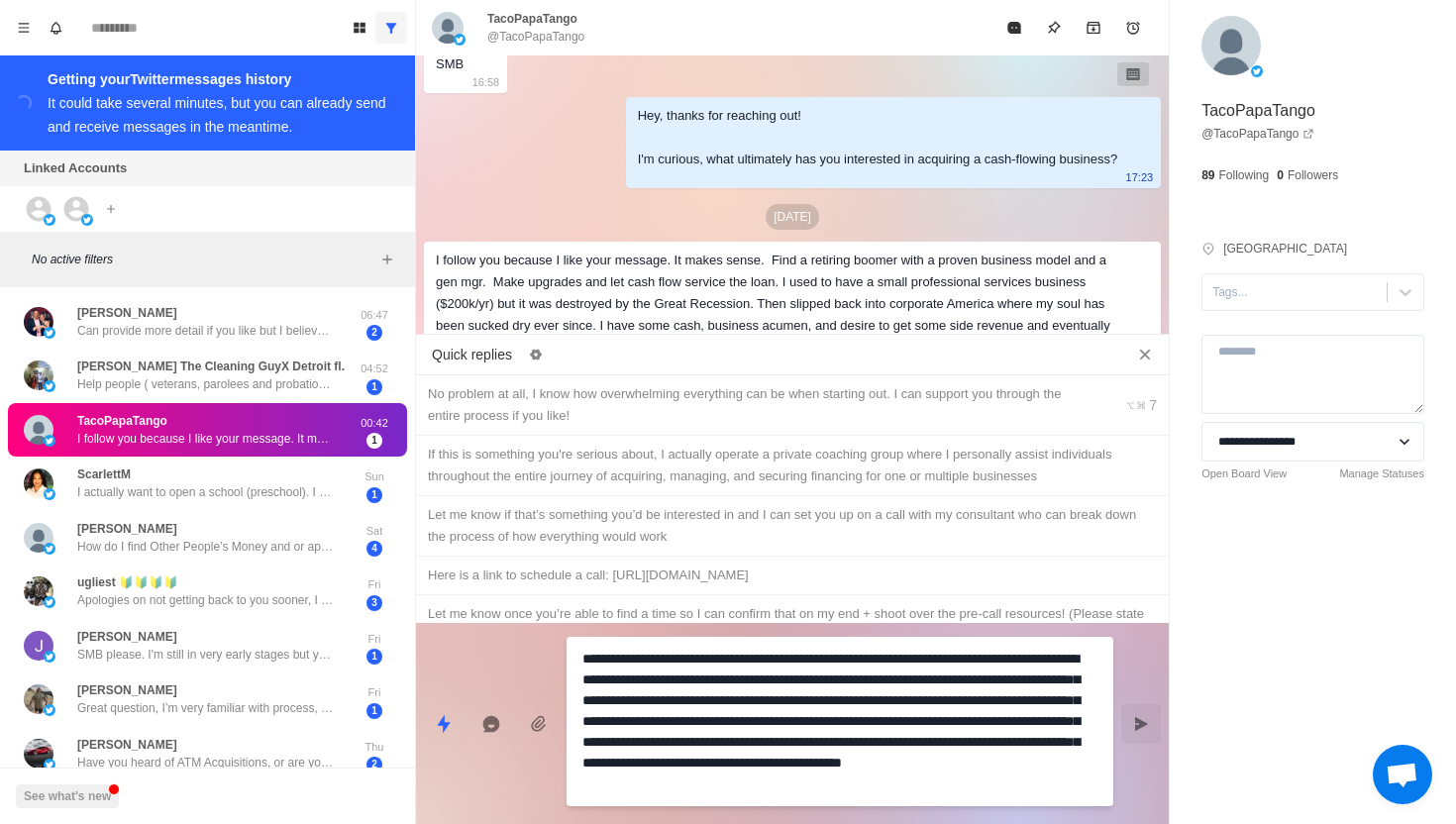type on "*" 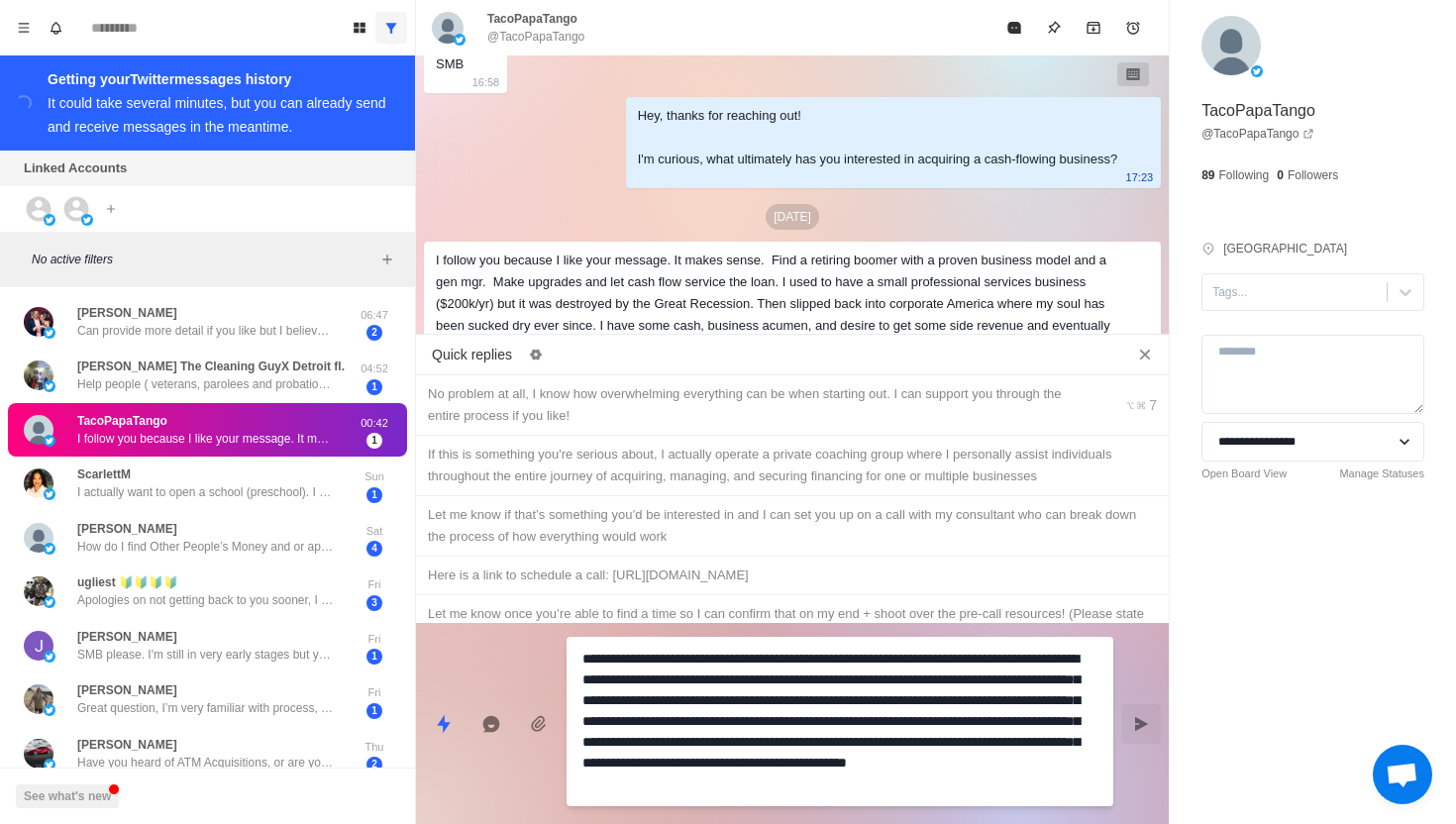 type on "*" 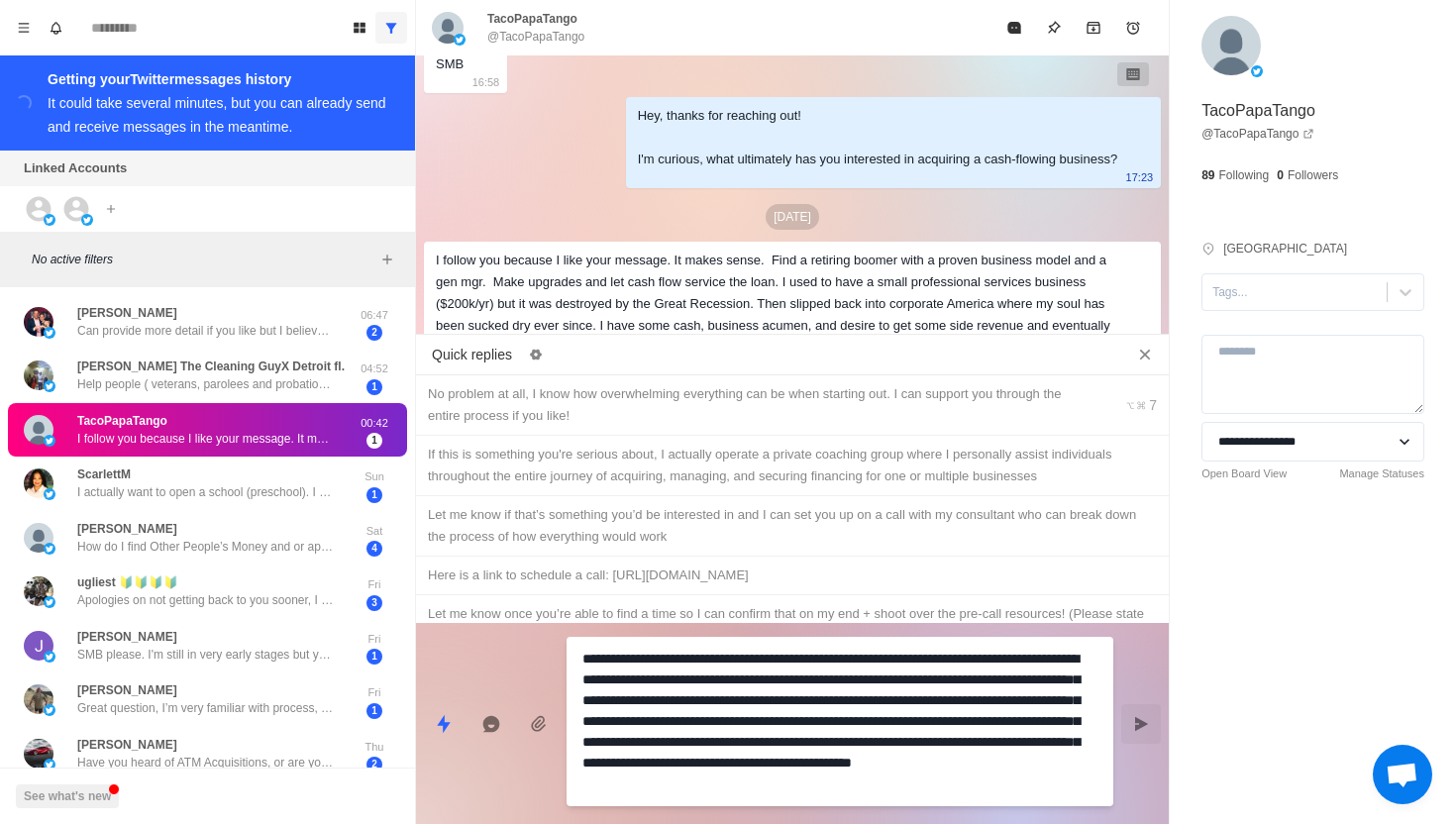 type on "**********" 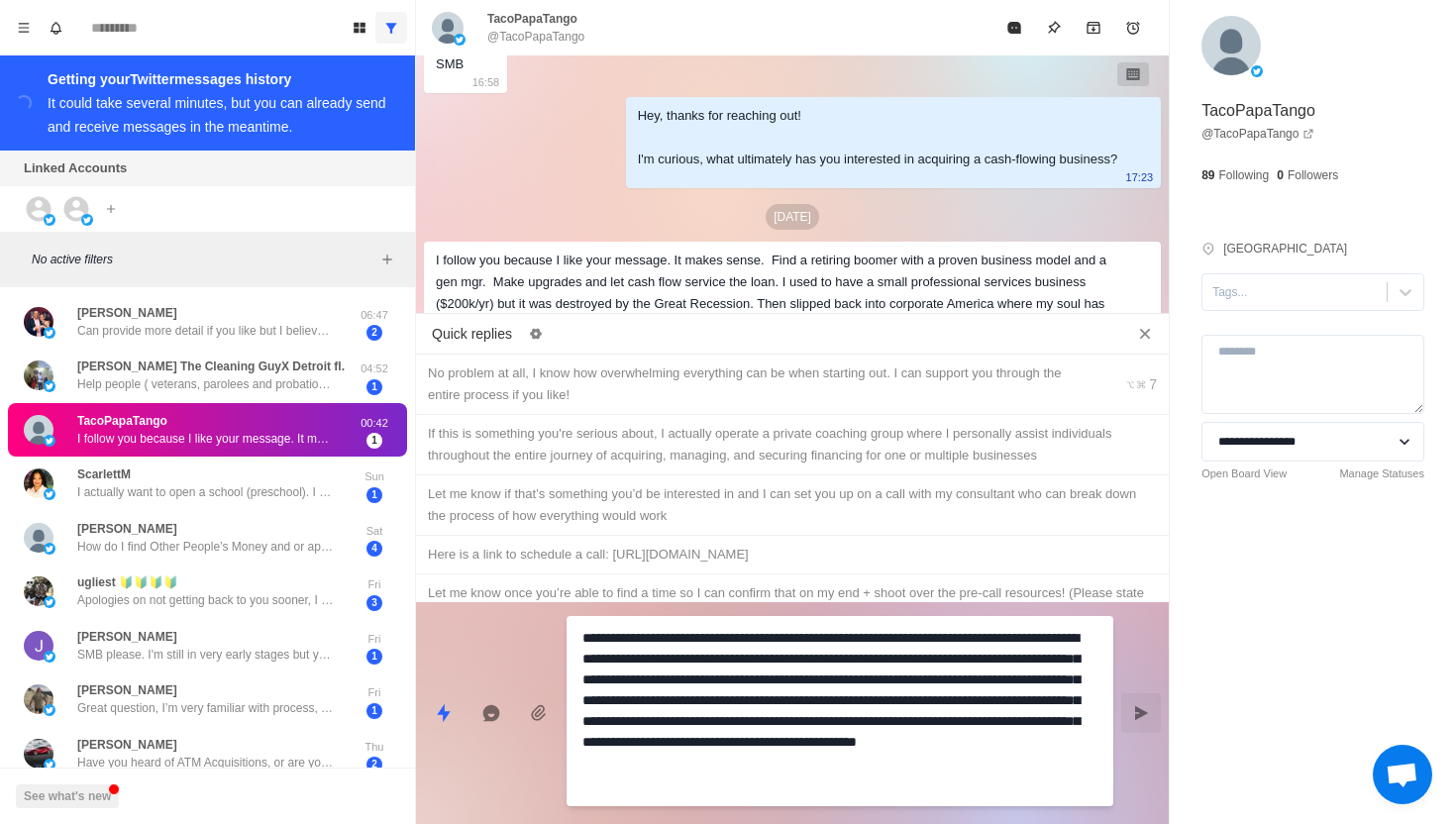 type on "*" 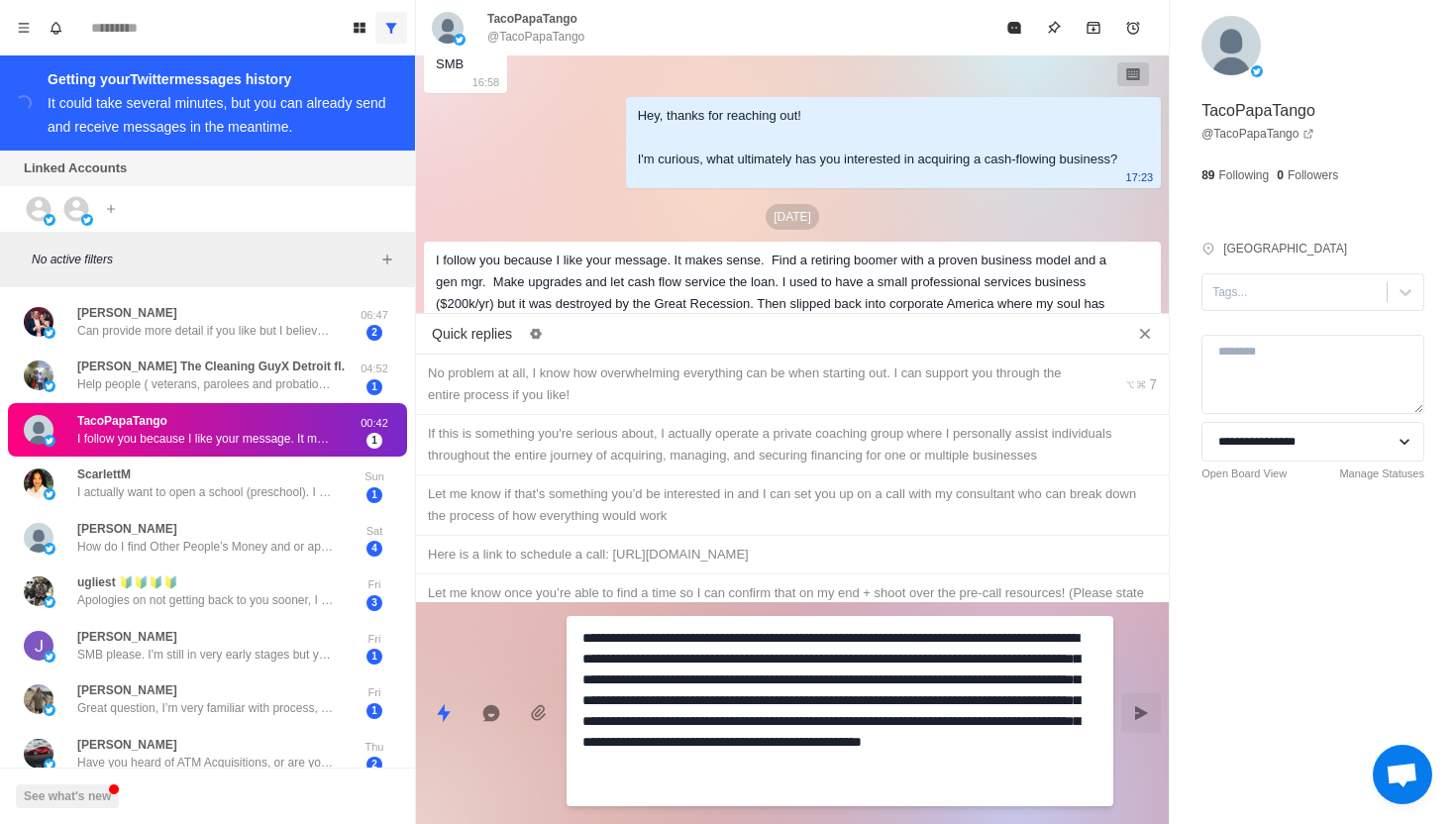 type on "*" 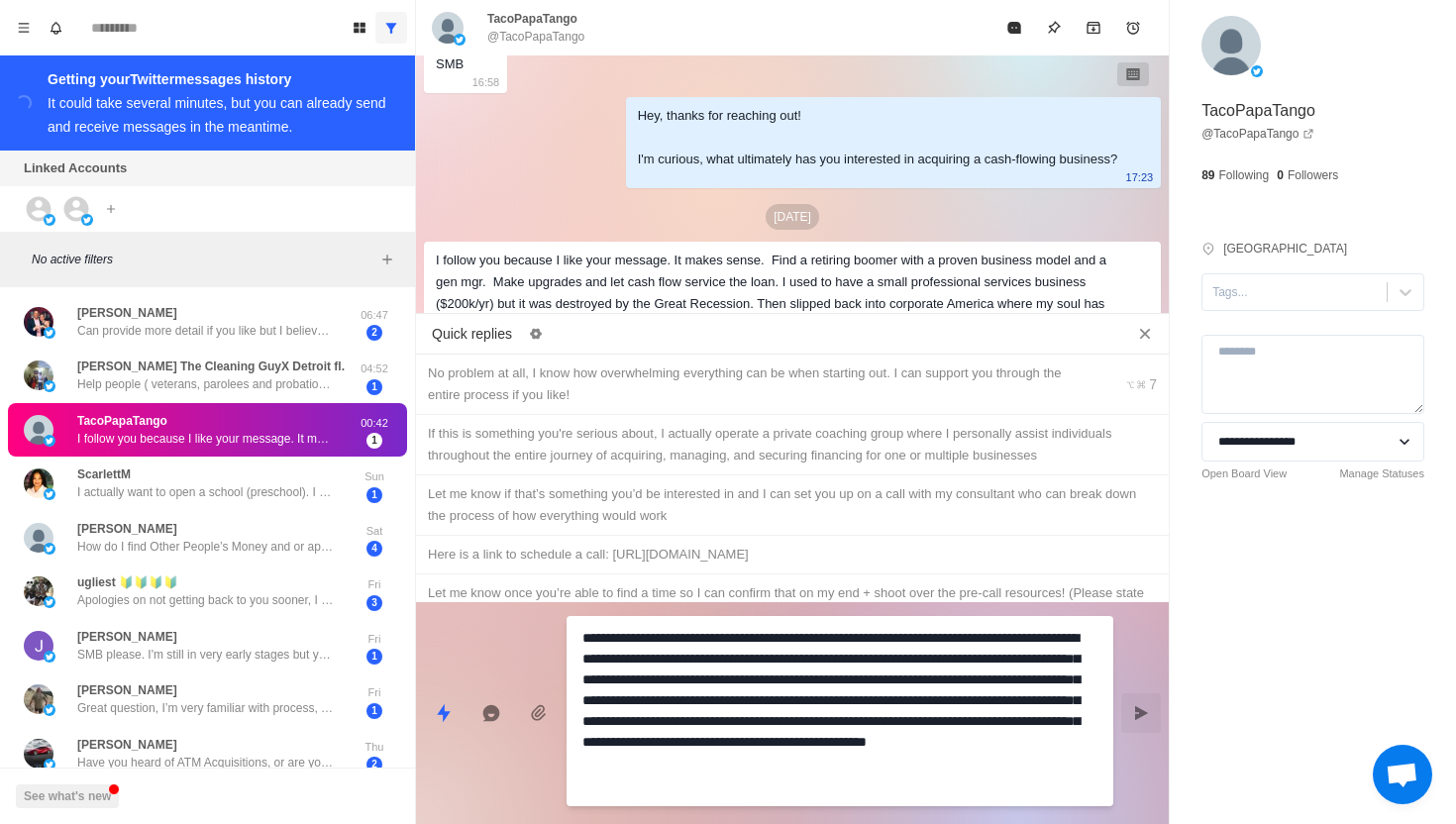 type on "*" 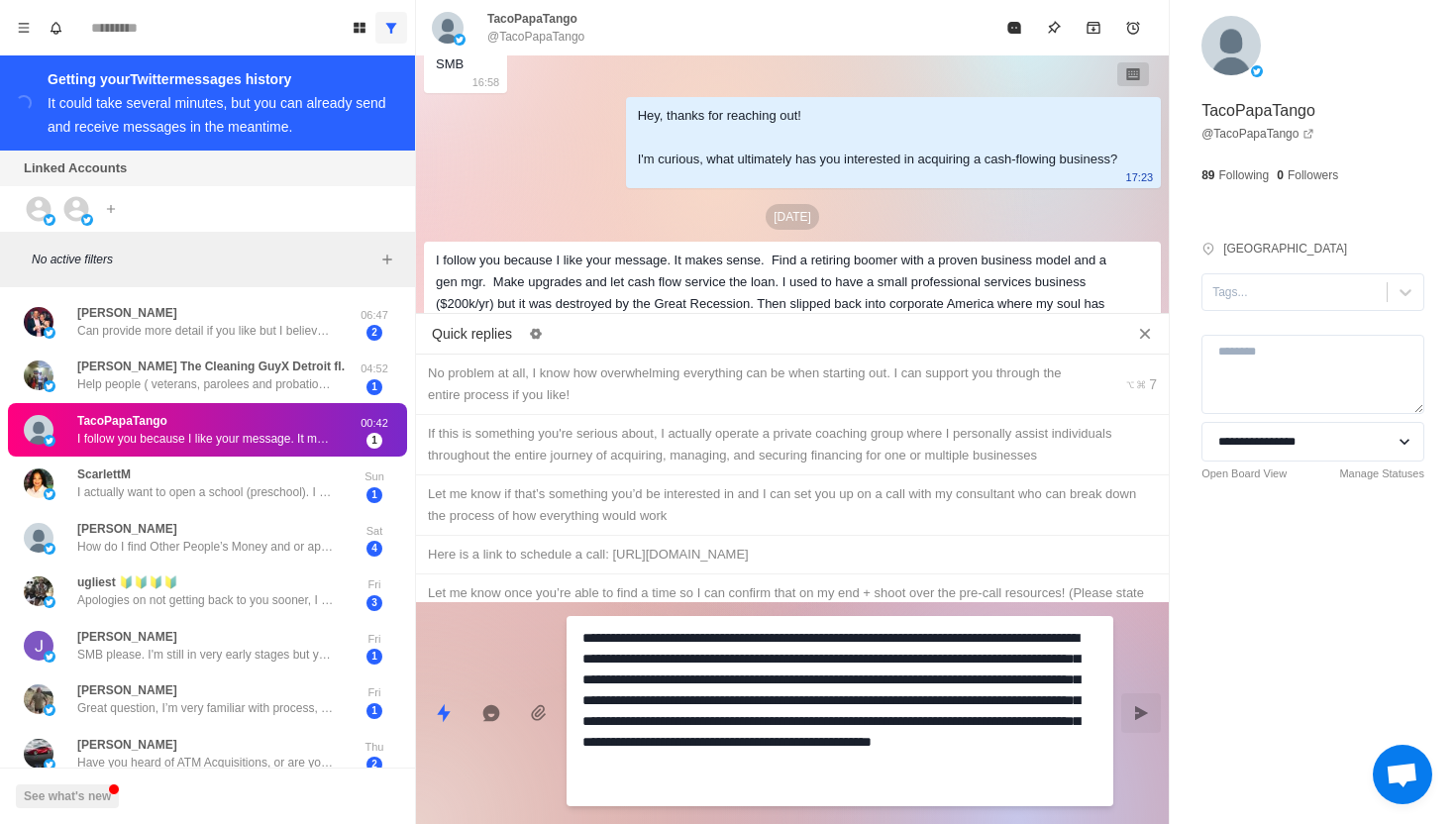 type on "*" 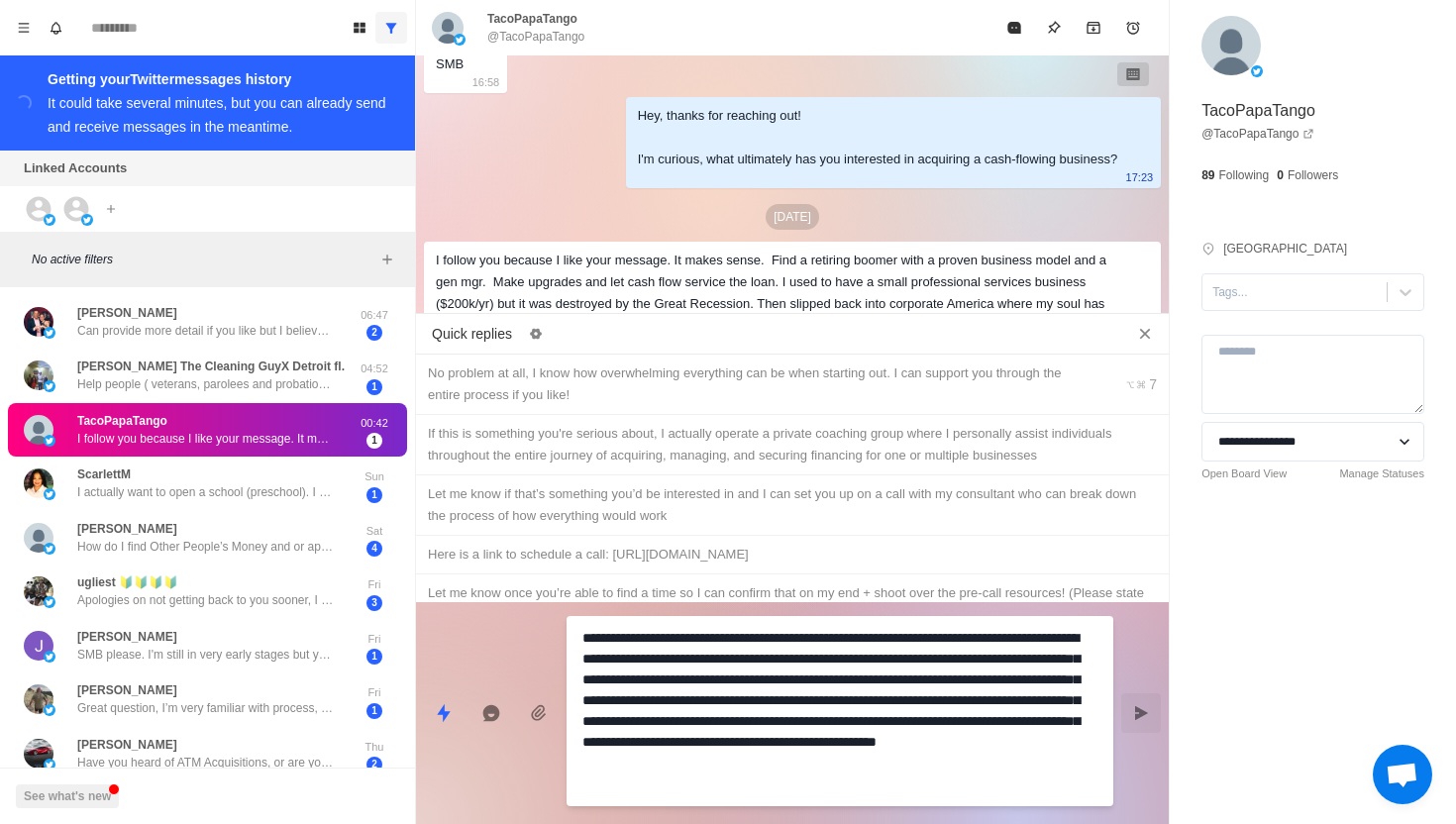 type on "*" 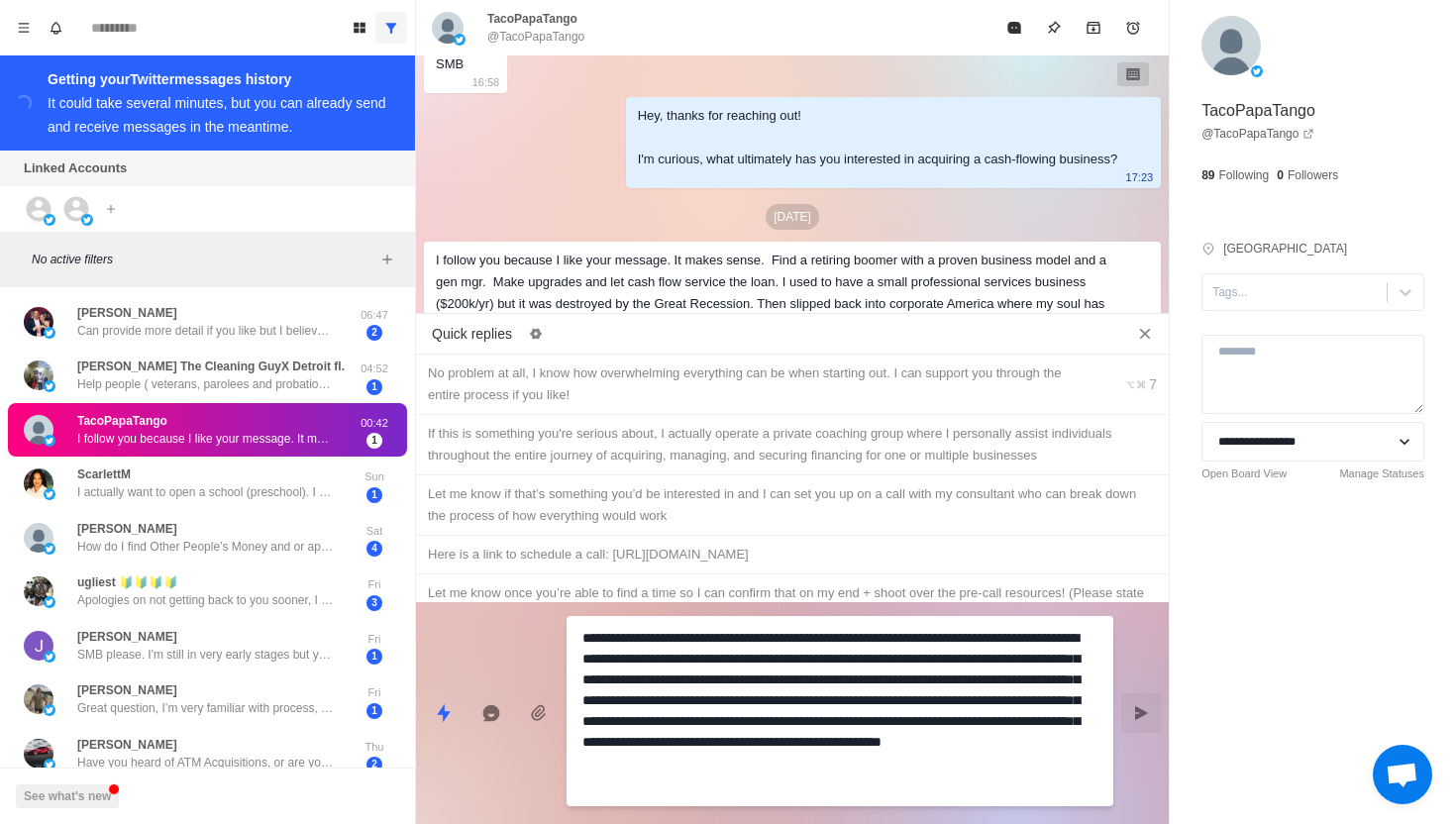 type on "*" 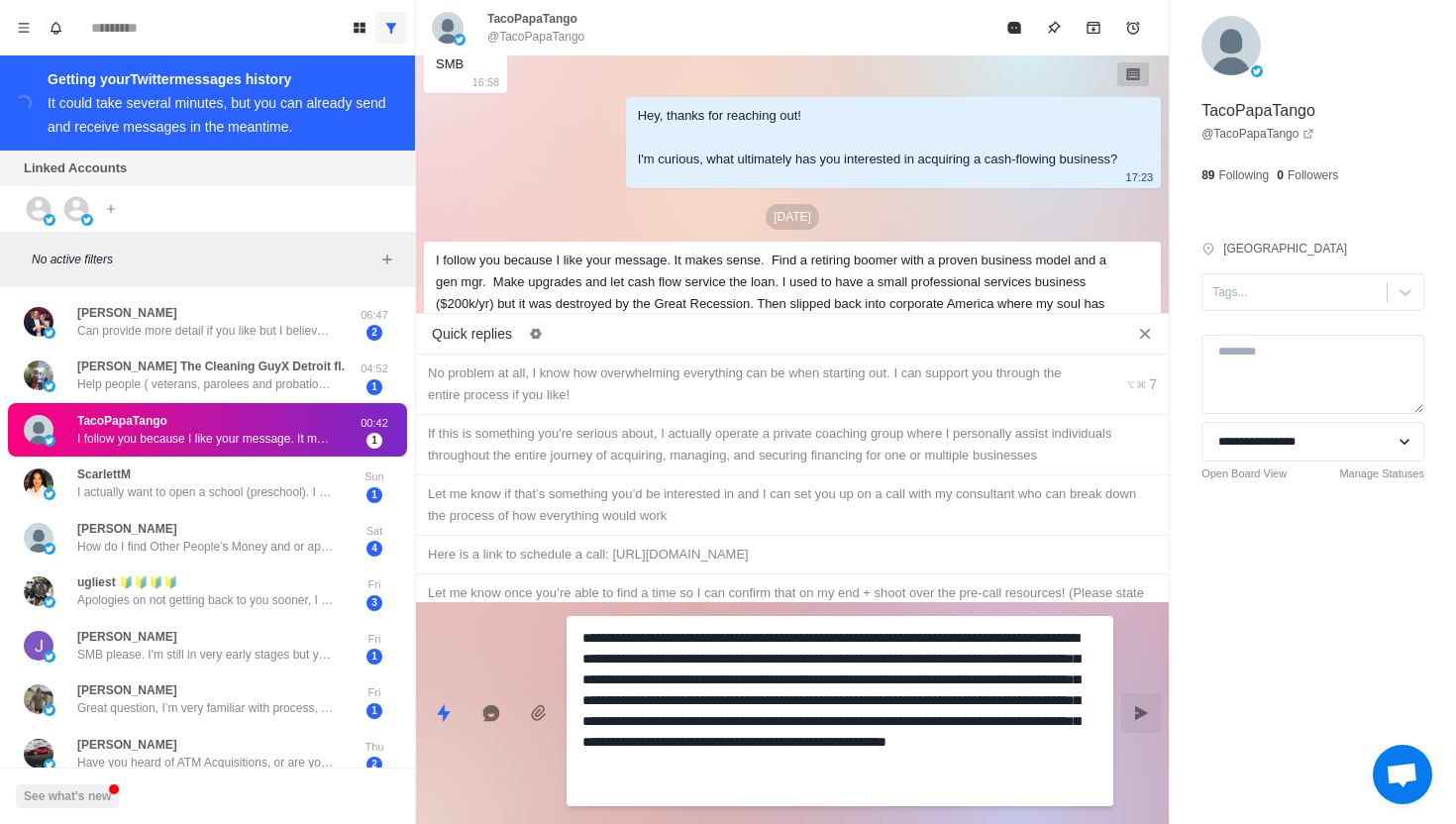 type on "*" 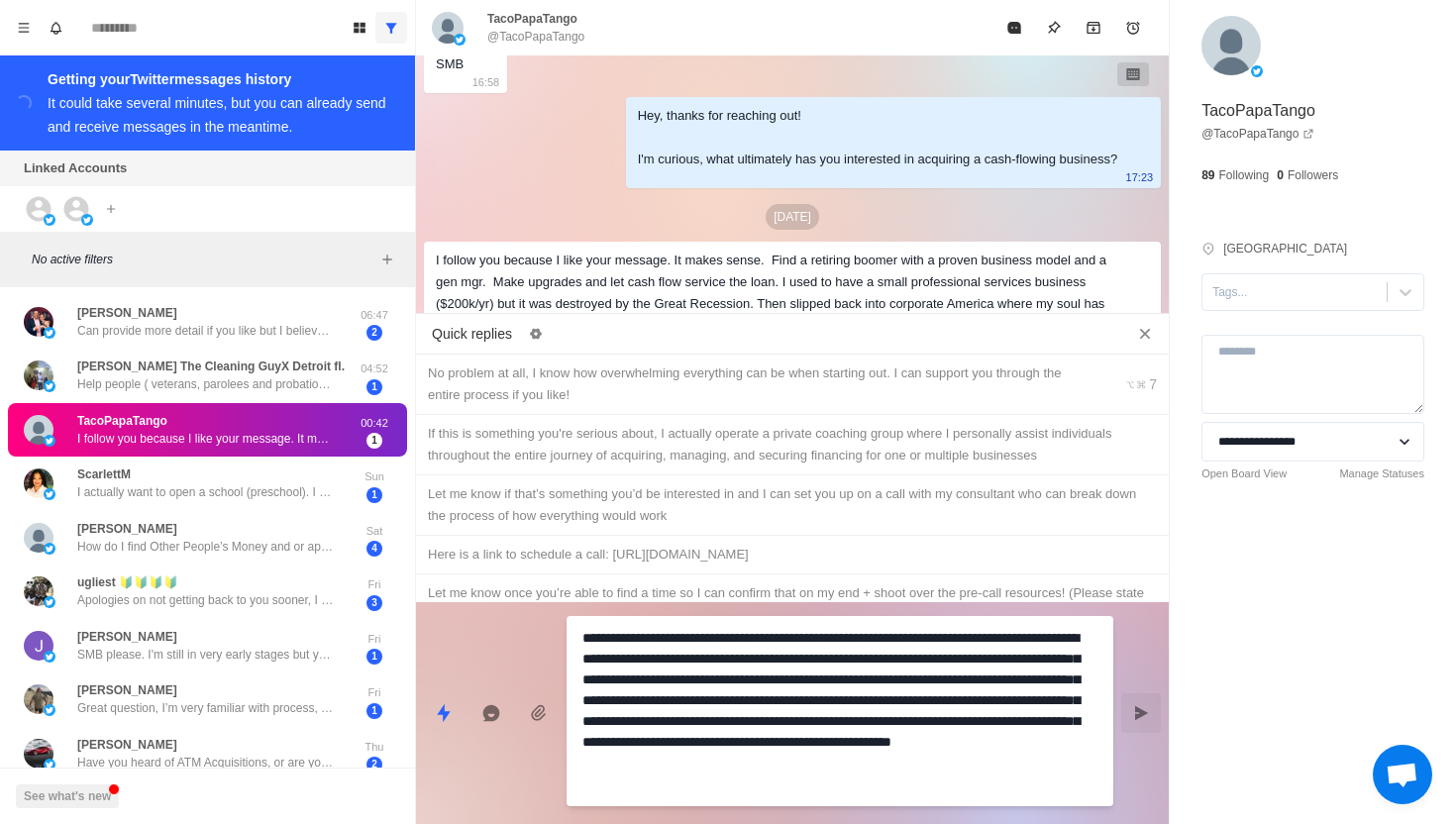 type on "*" 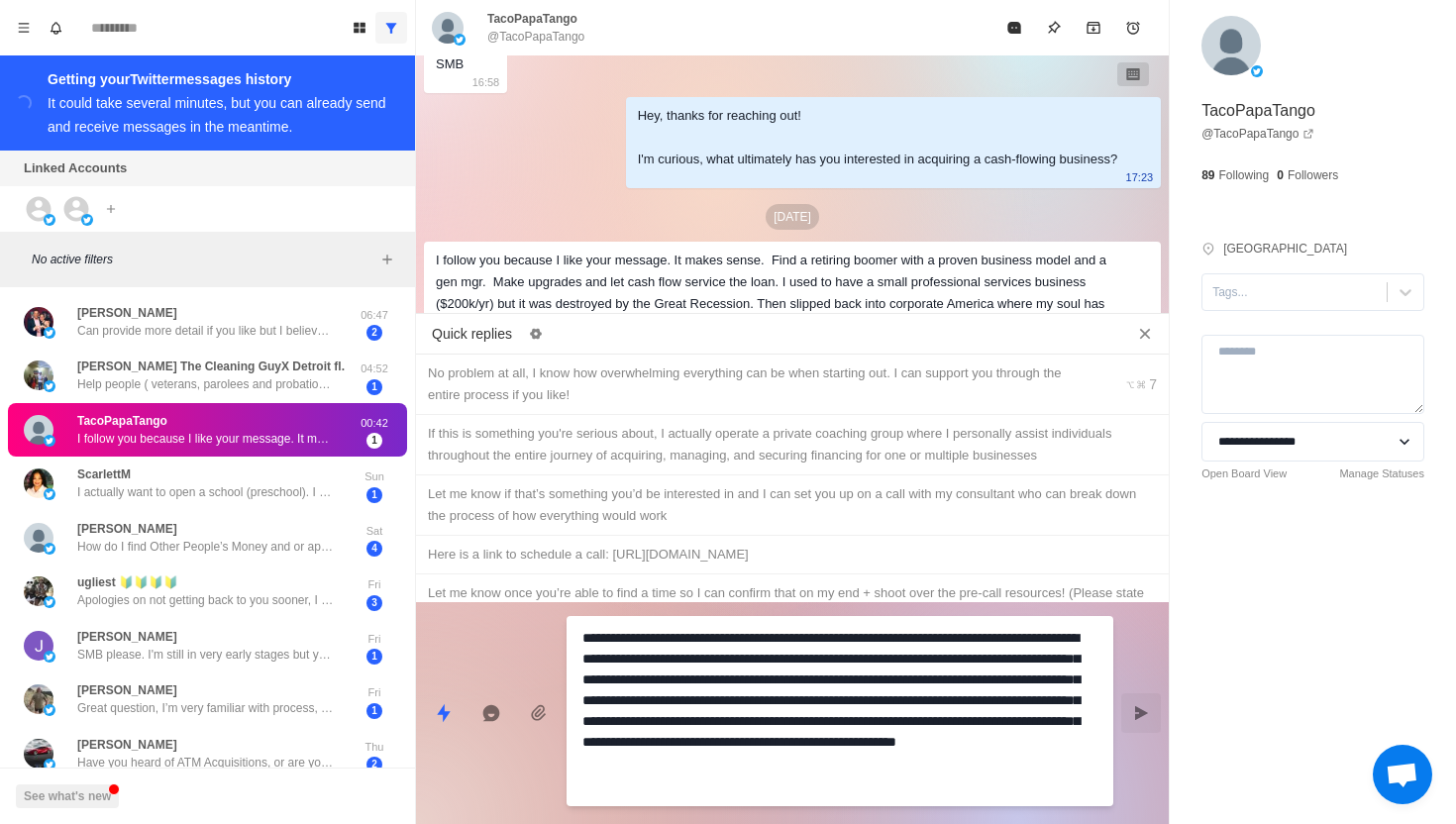 type on "*" 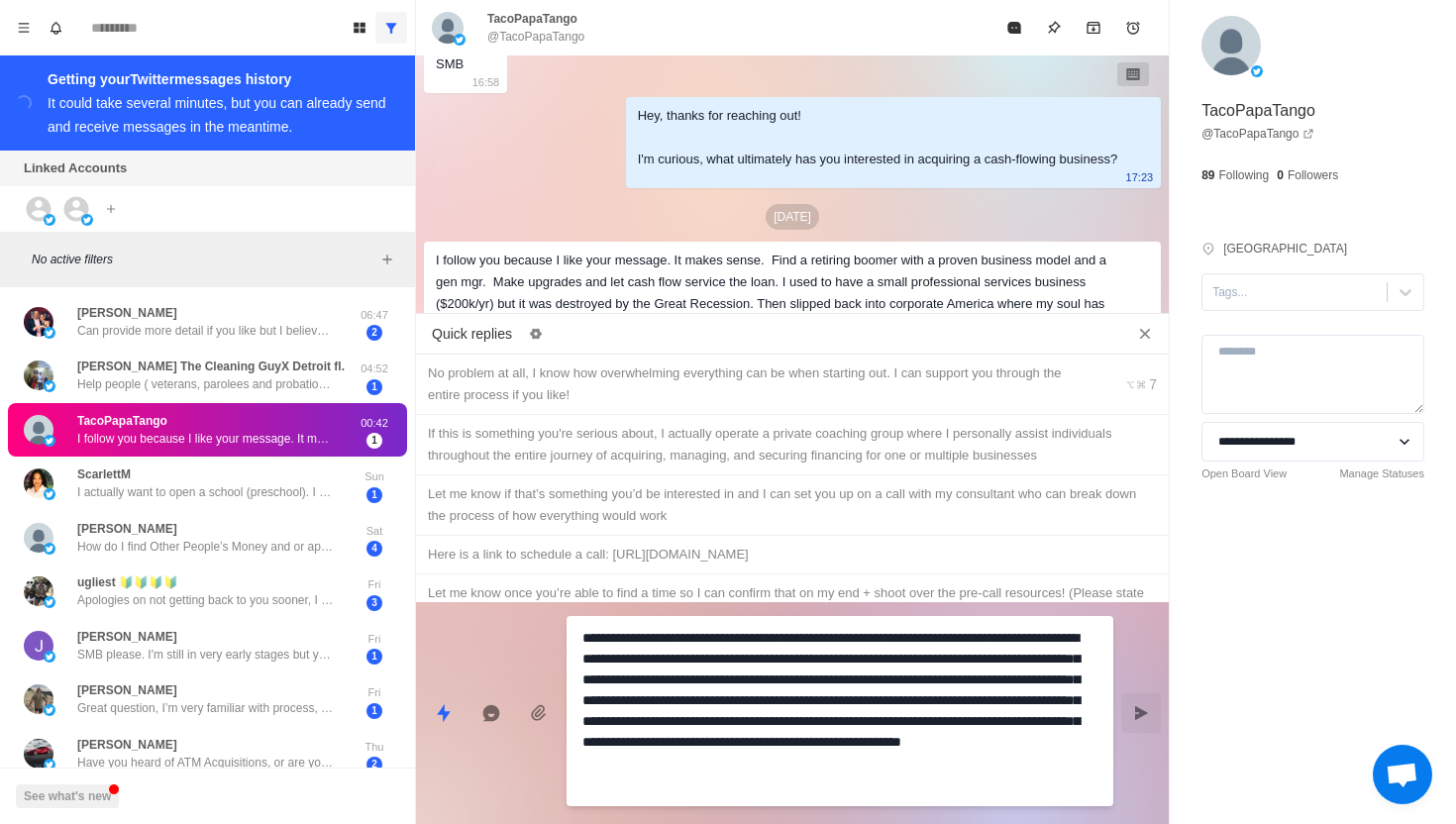 type on "*" 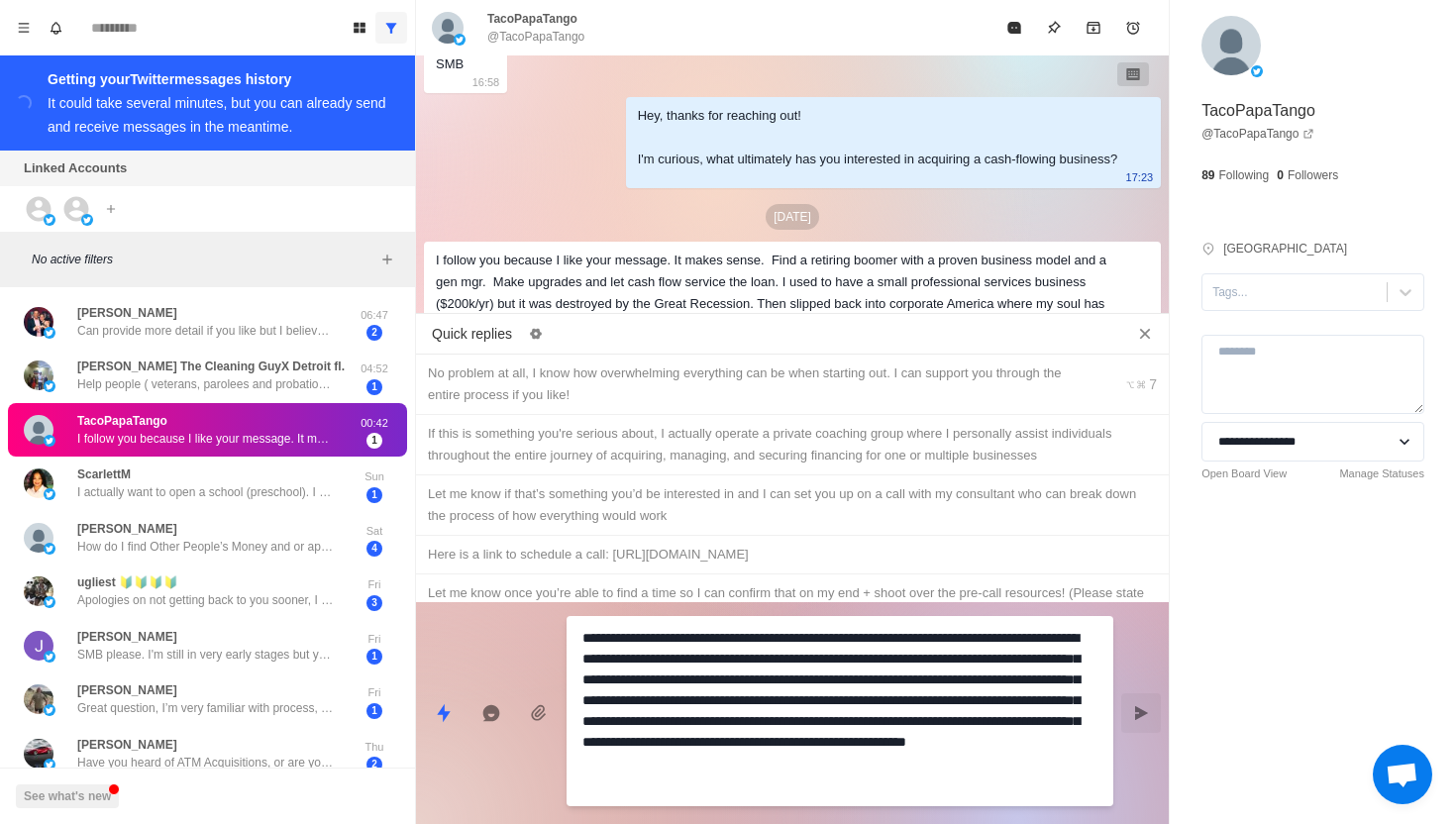 type on "*" 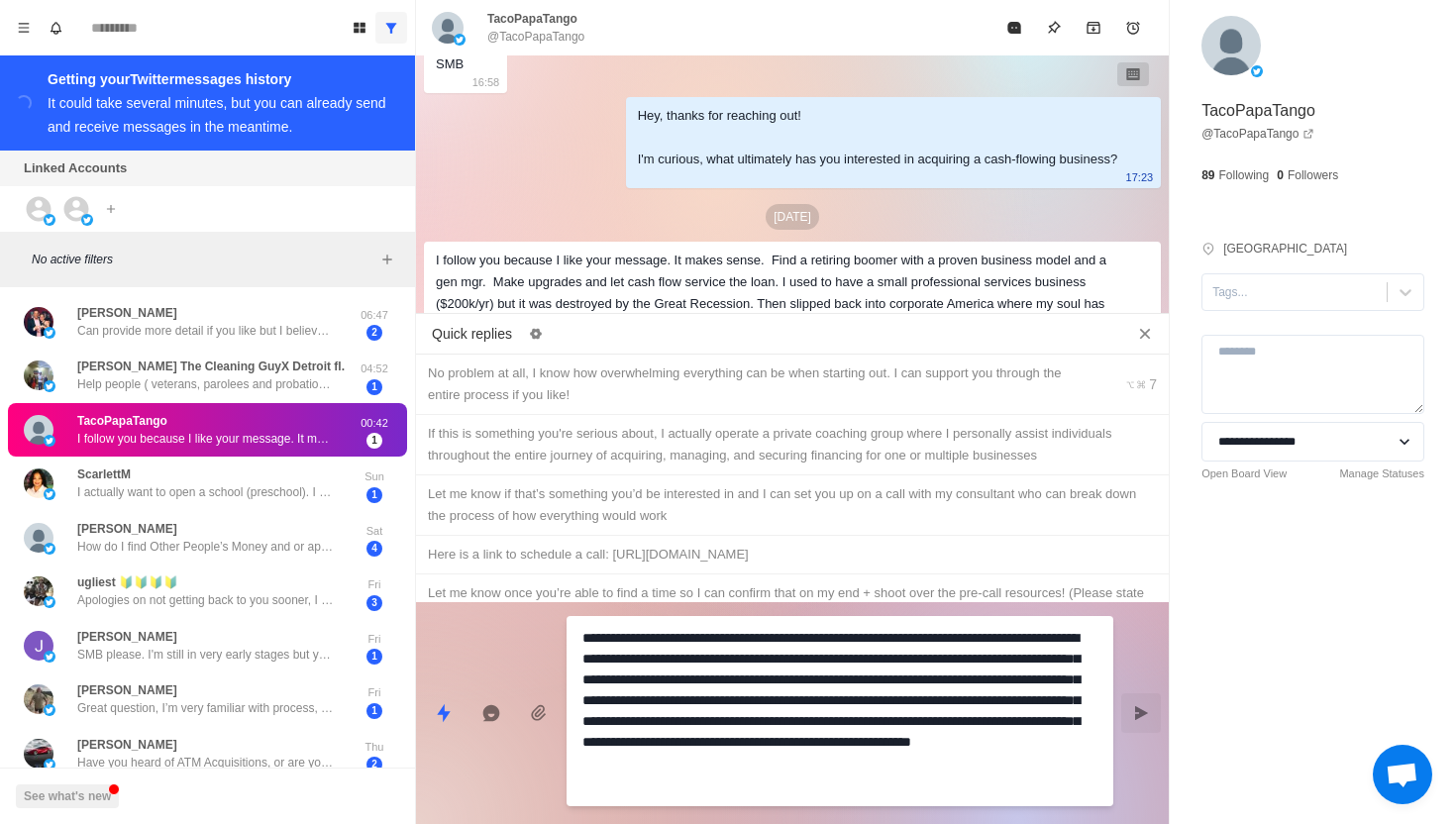 type on "*" 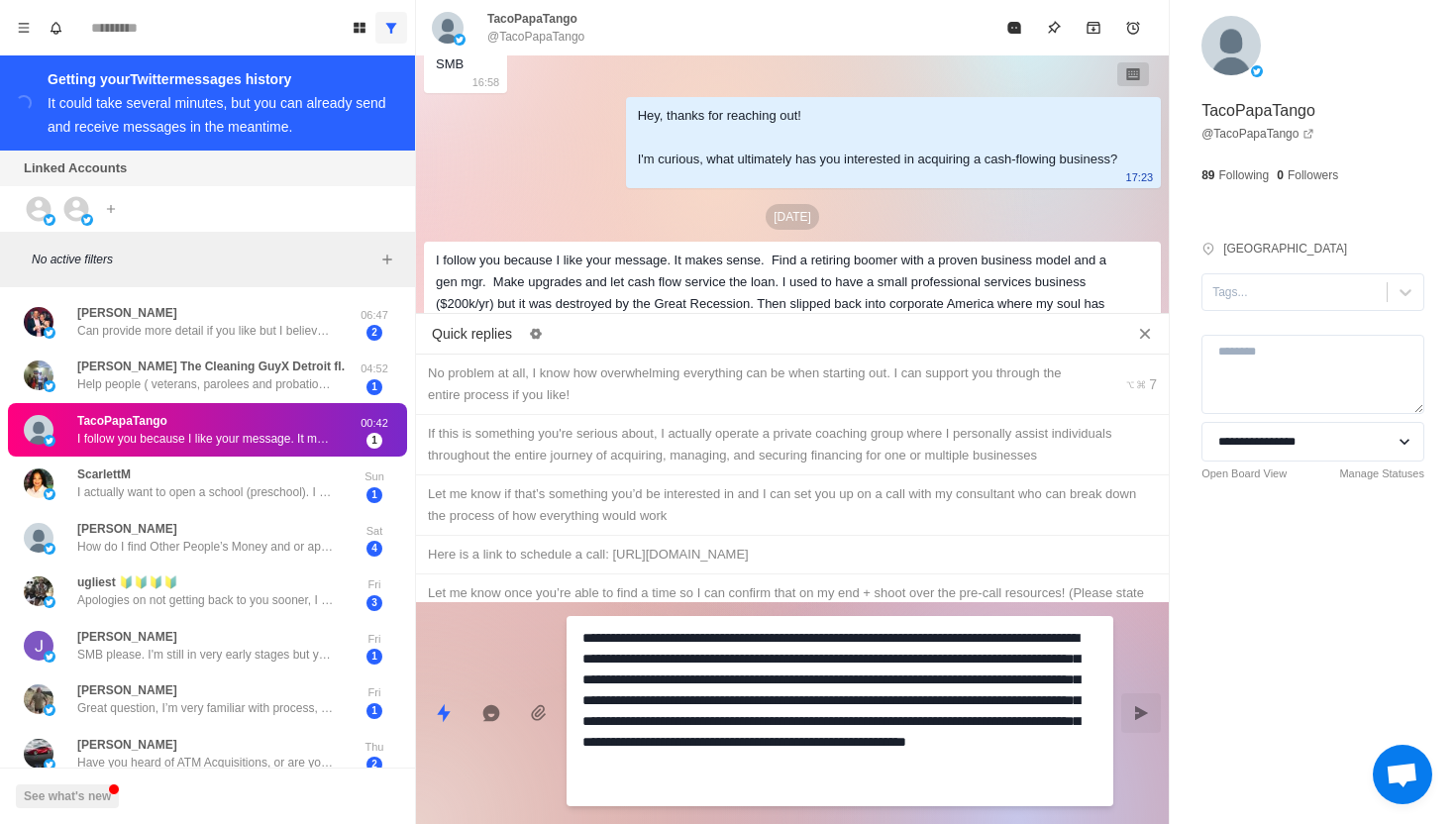 type on "*" 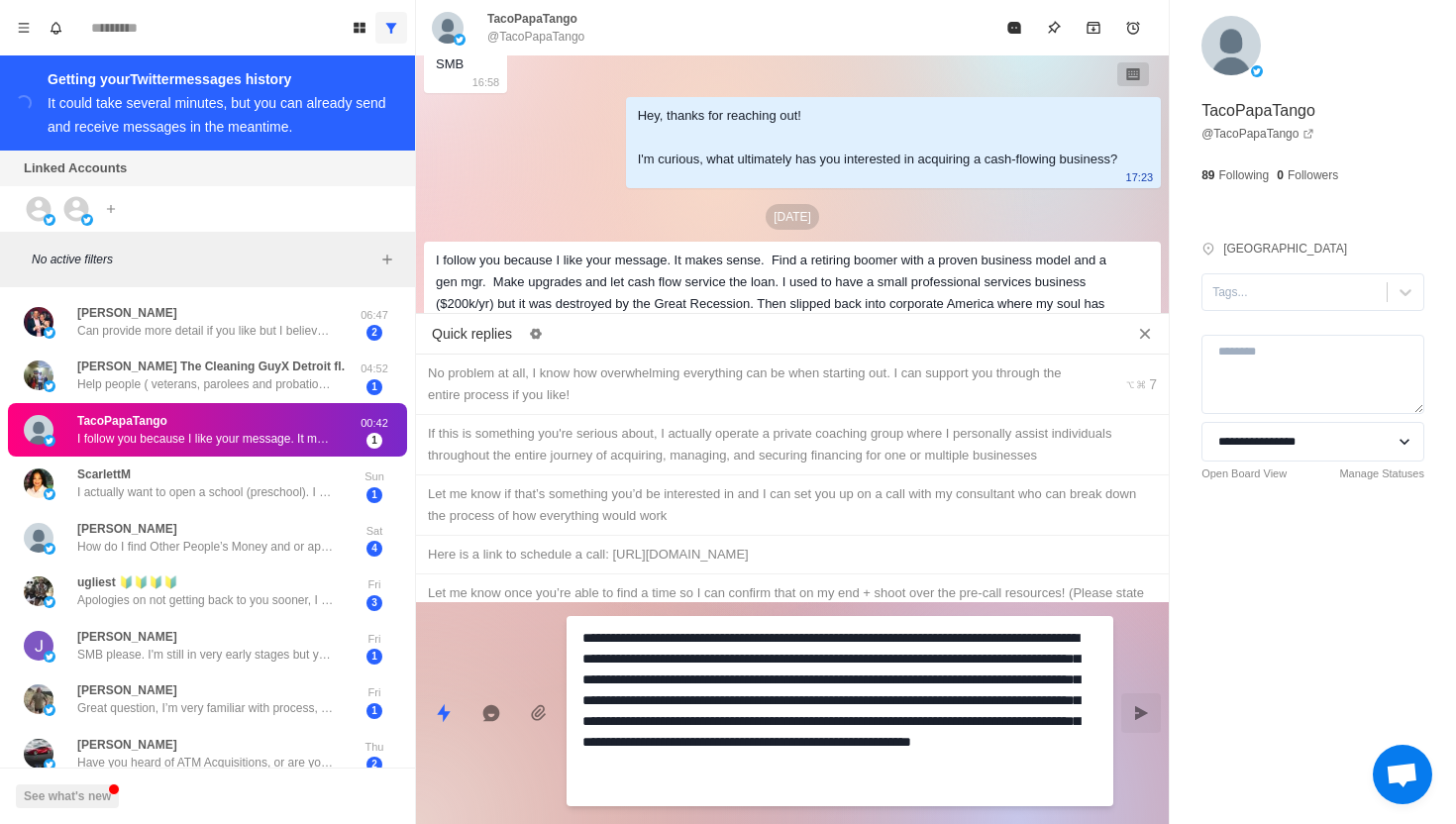 type on "*" 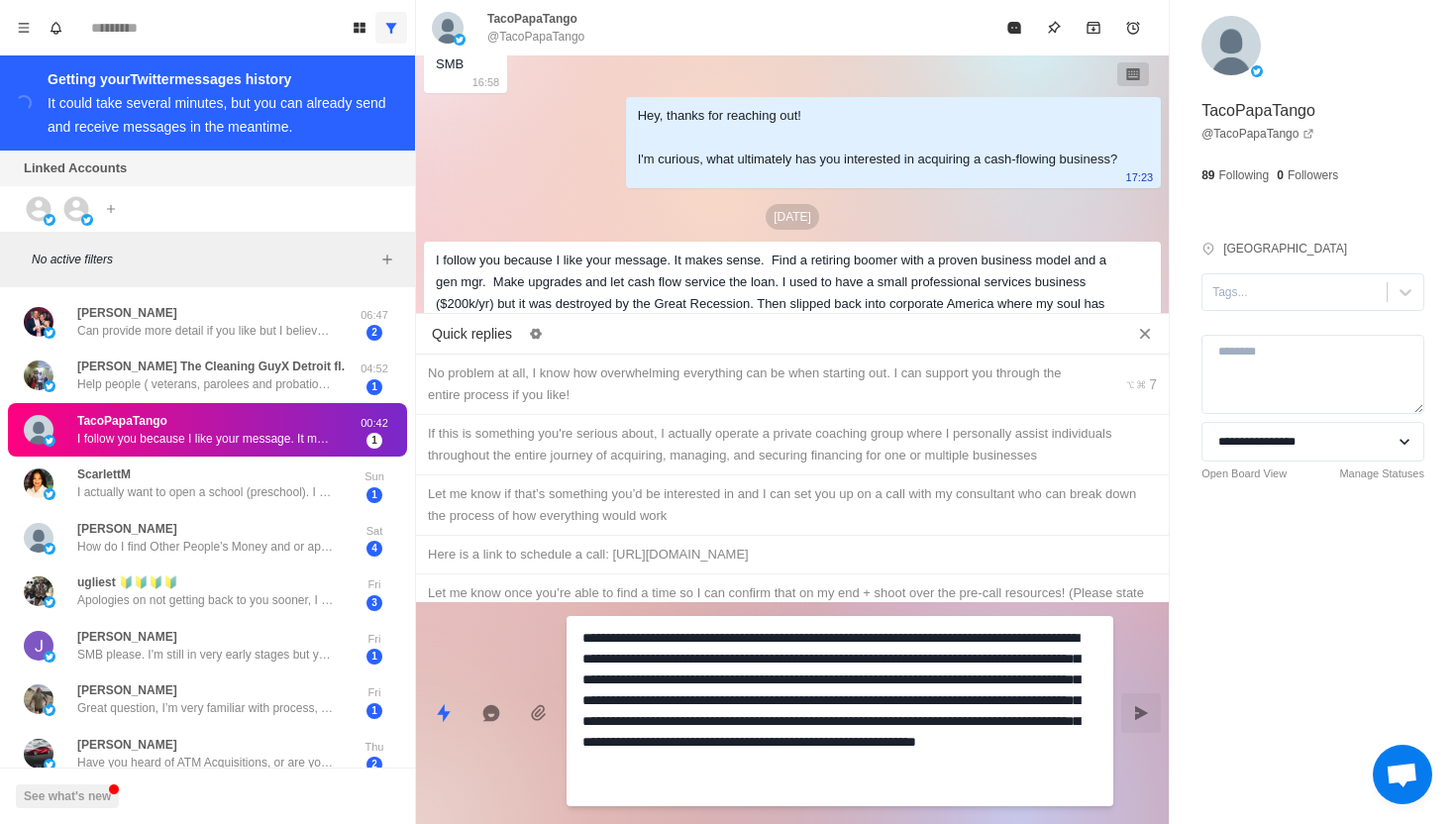 type on "*" 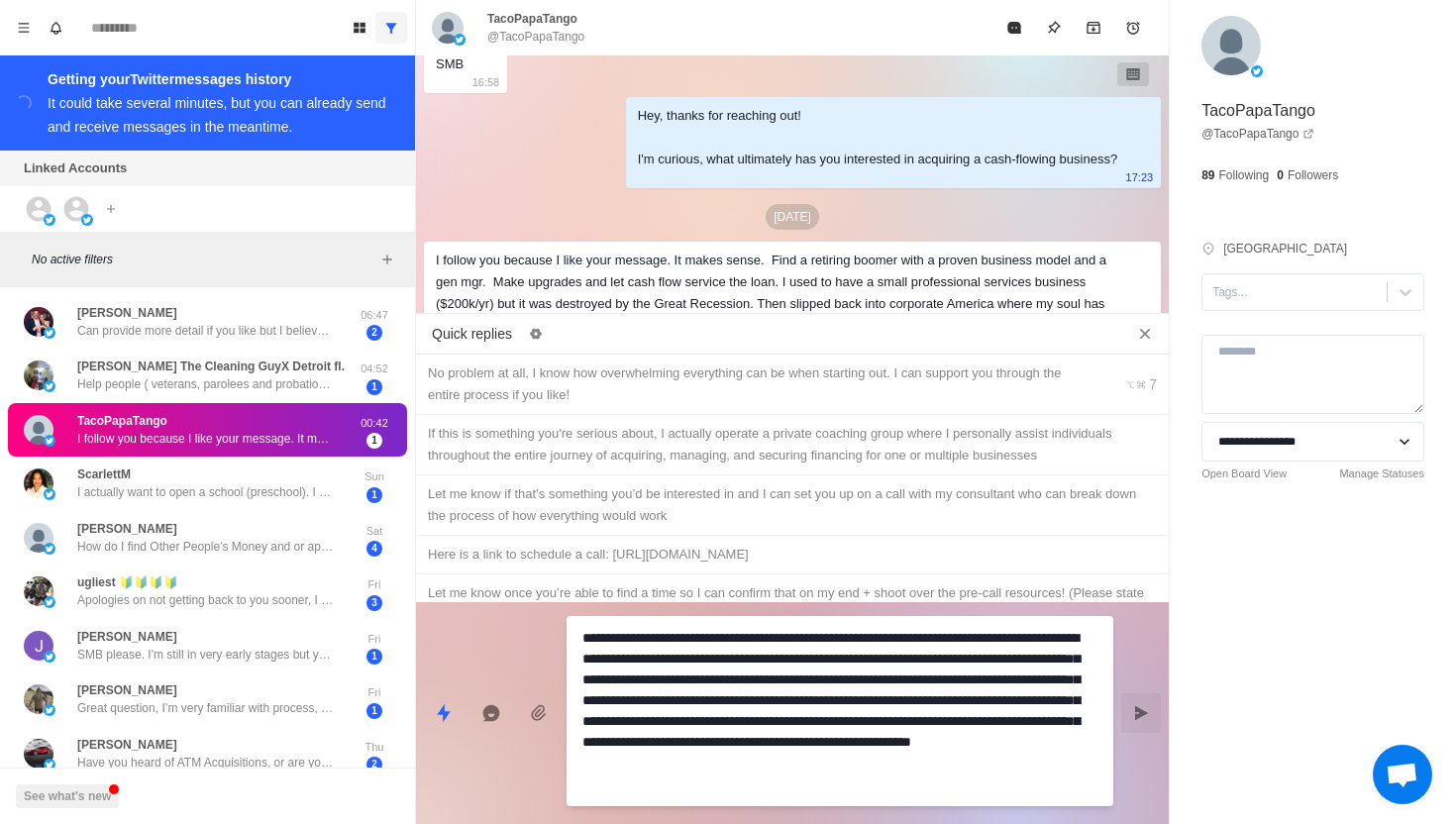 type on "*" 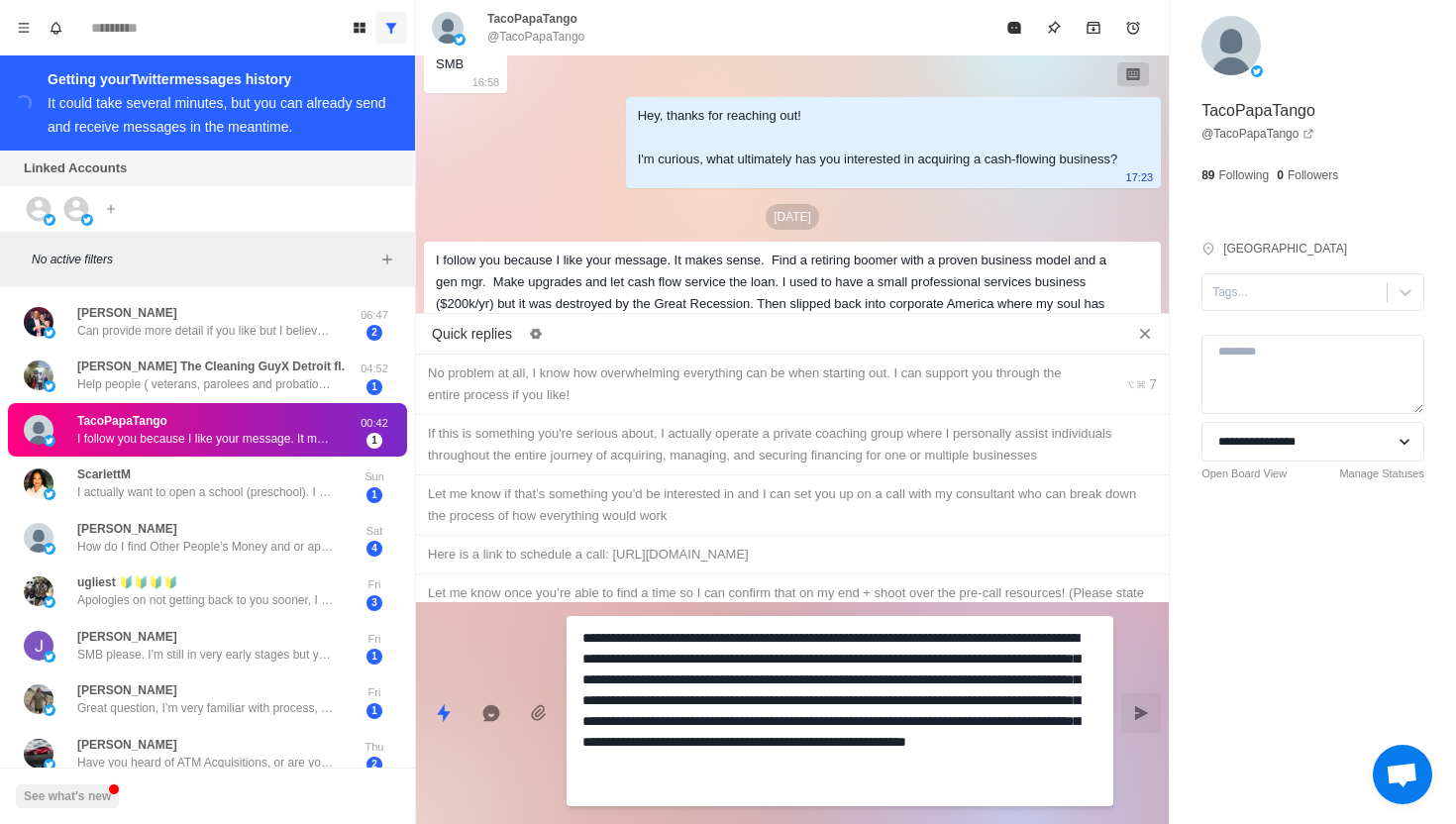 type on "*" 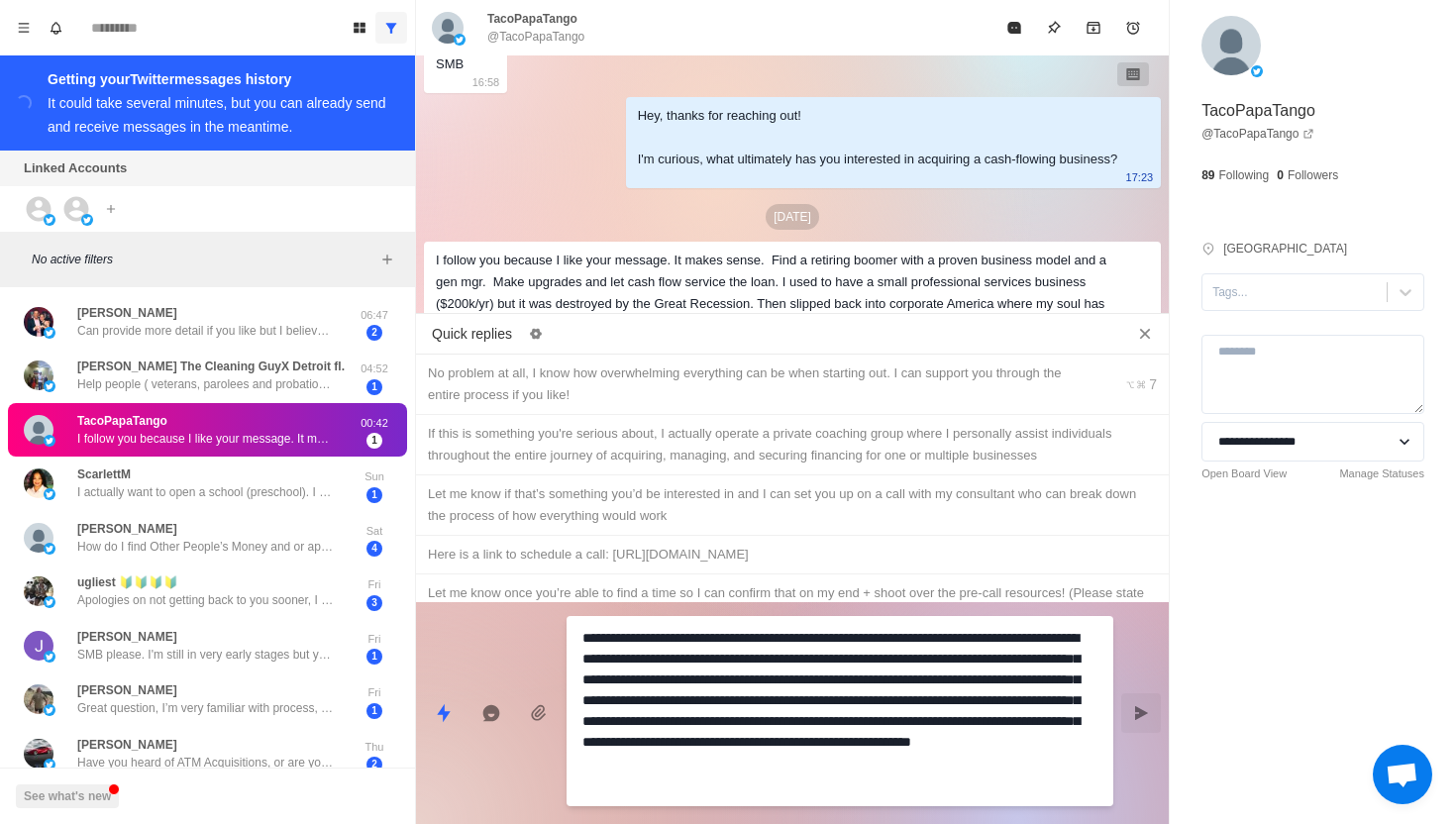 drag, startPoint x: 710, startPoint y: 742, endPoint x: 731, endPoint y: 776, distance: 39.96248 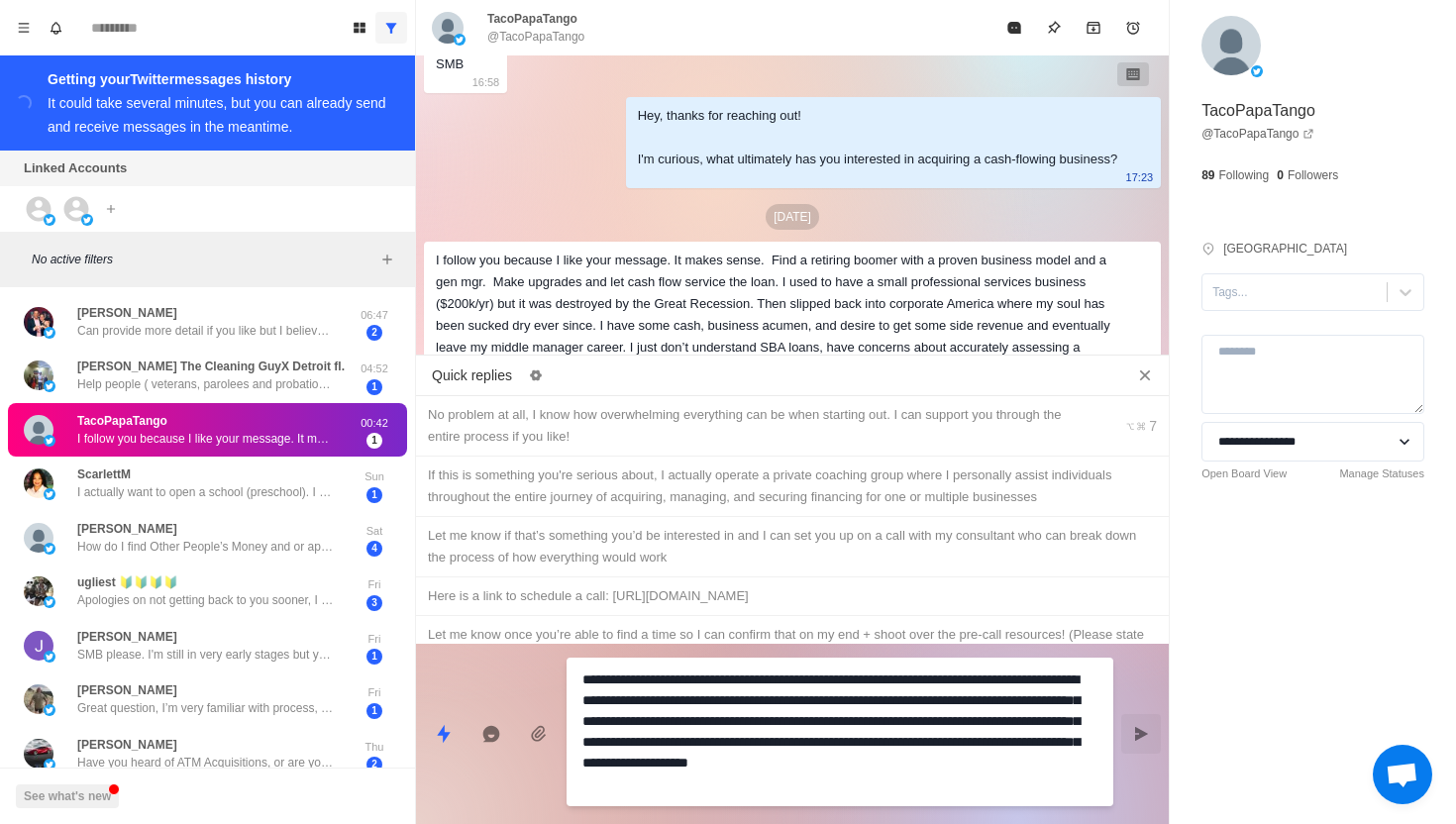 type on "*" 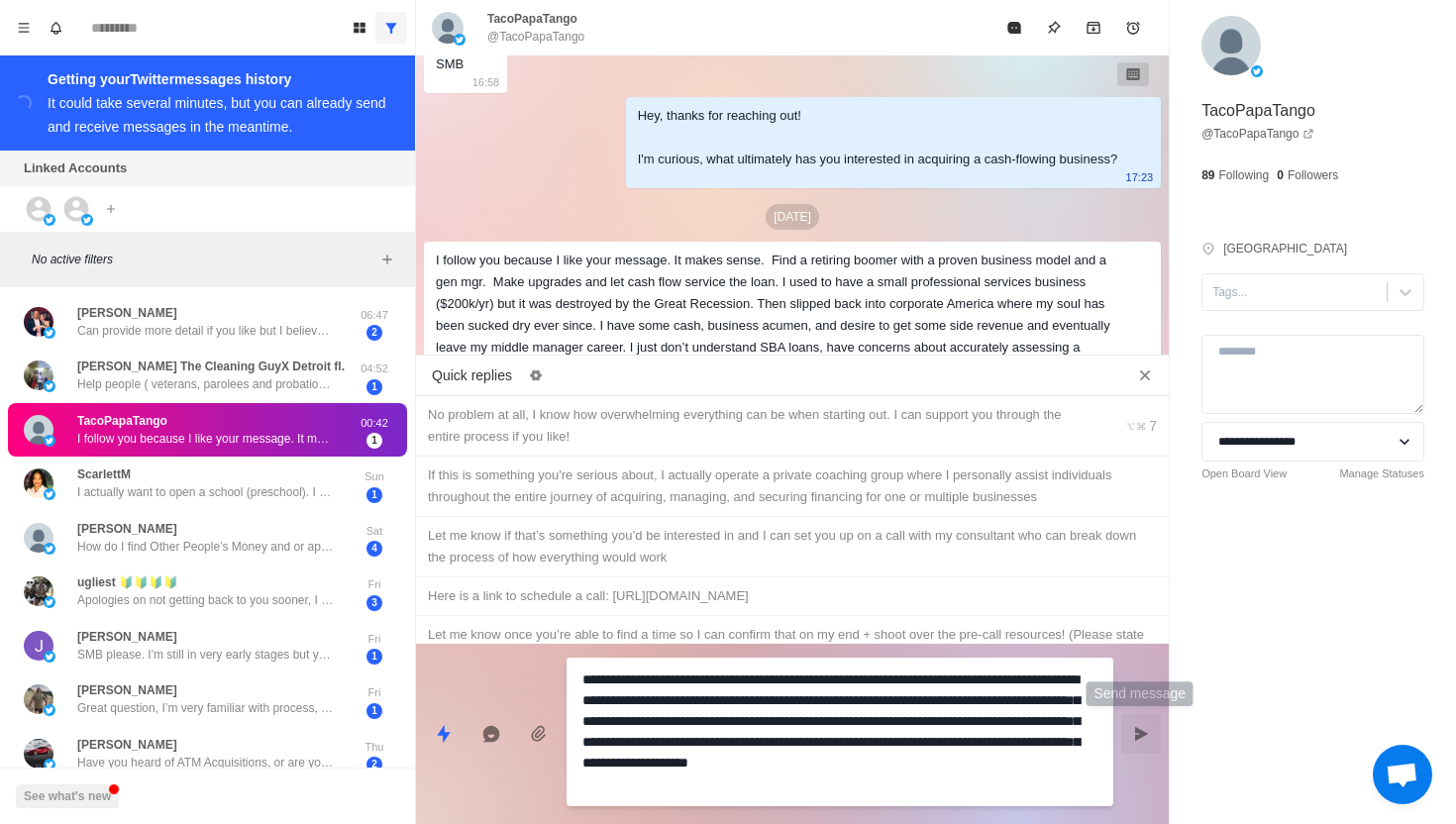 type on "**********" 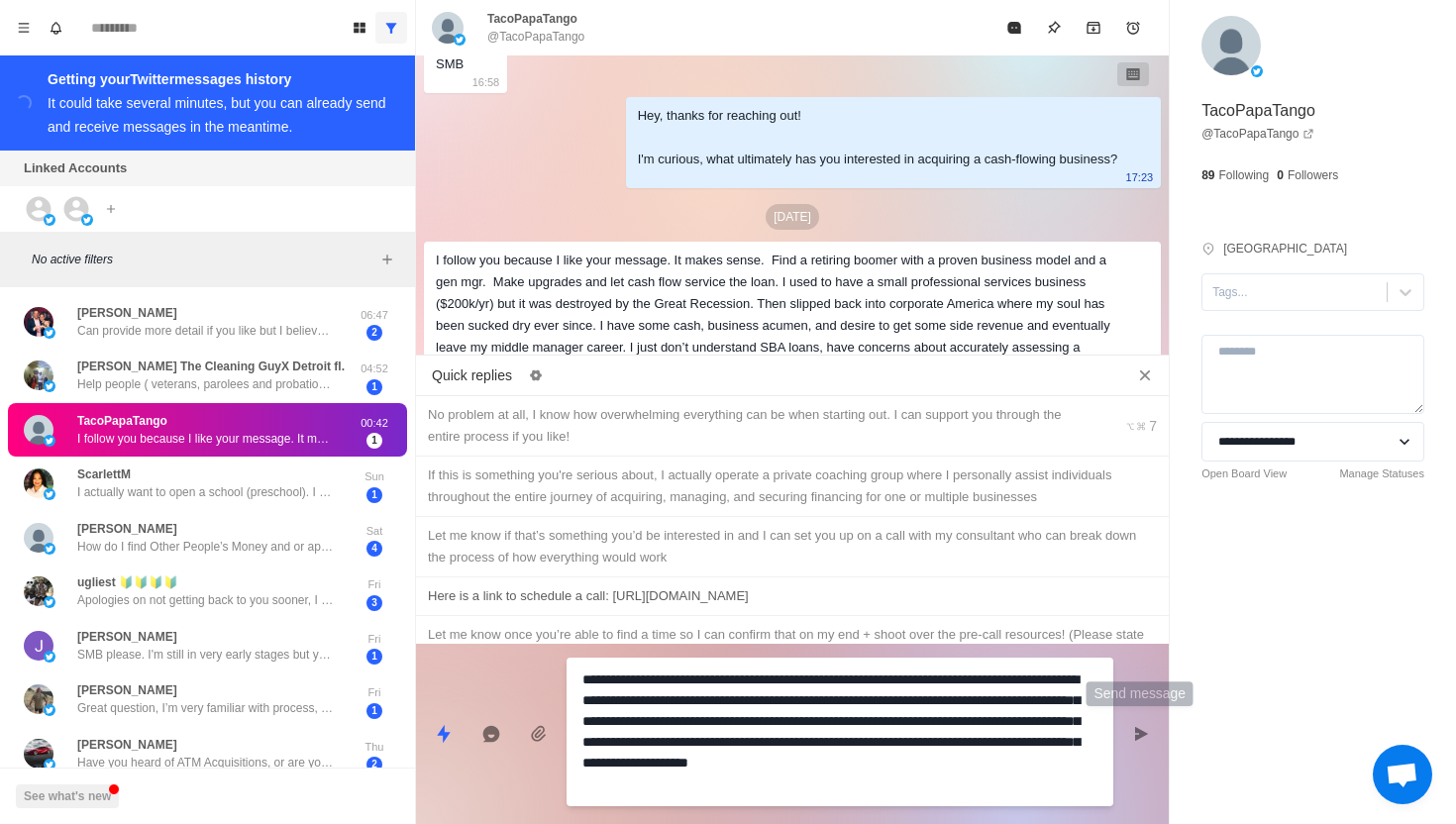 type on "*" 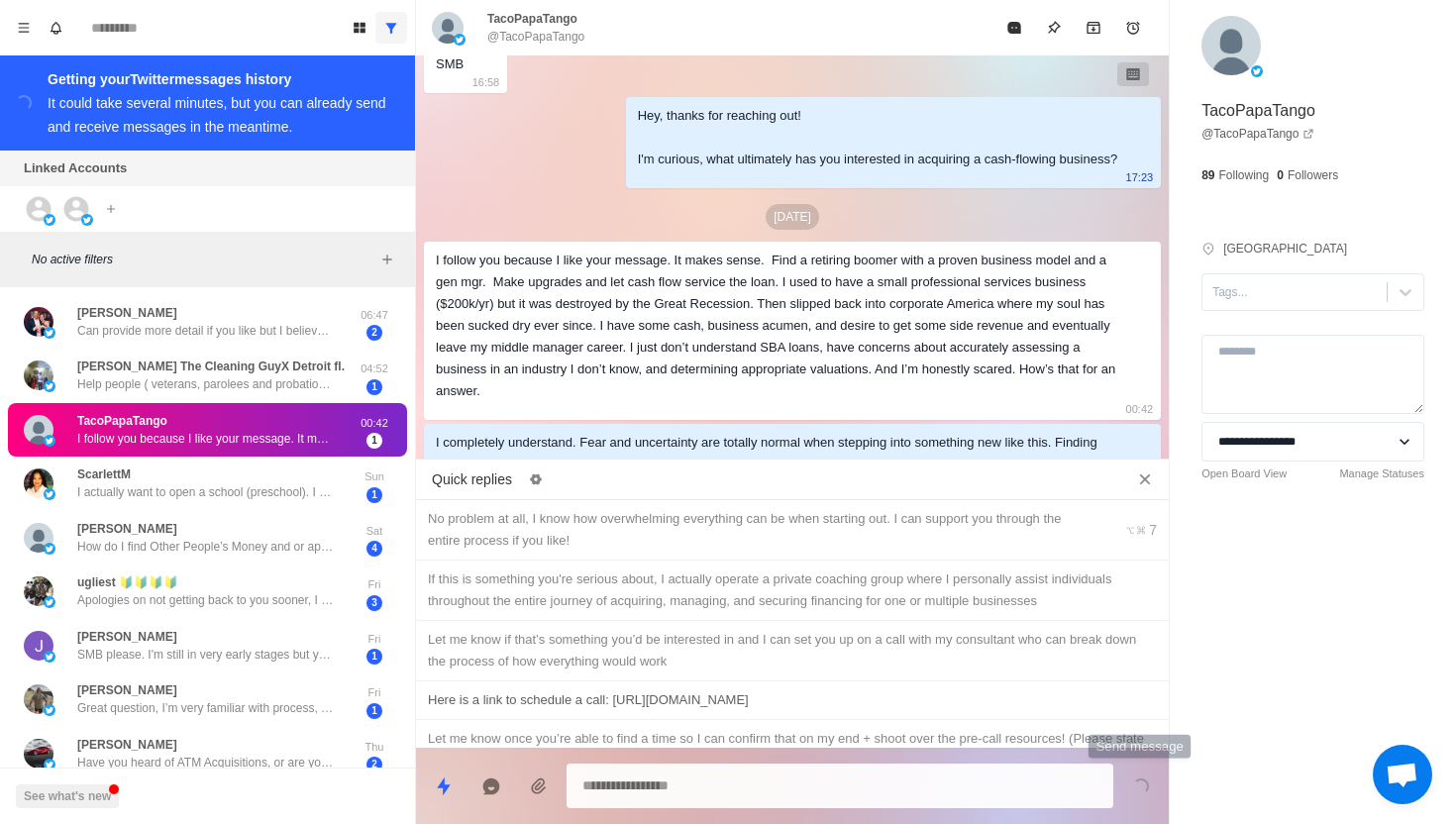scroll, scrollTop: 582, scrollLeft: 0, axis: vertical 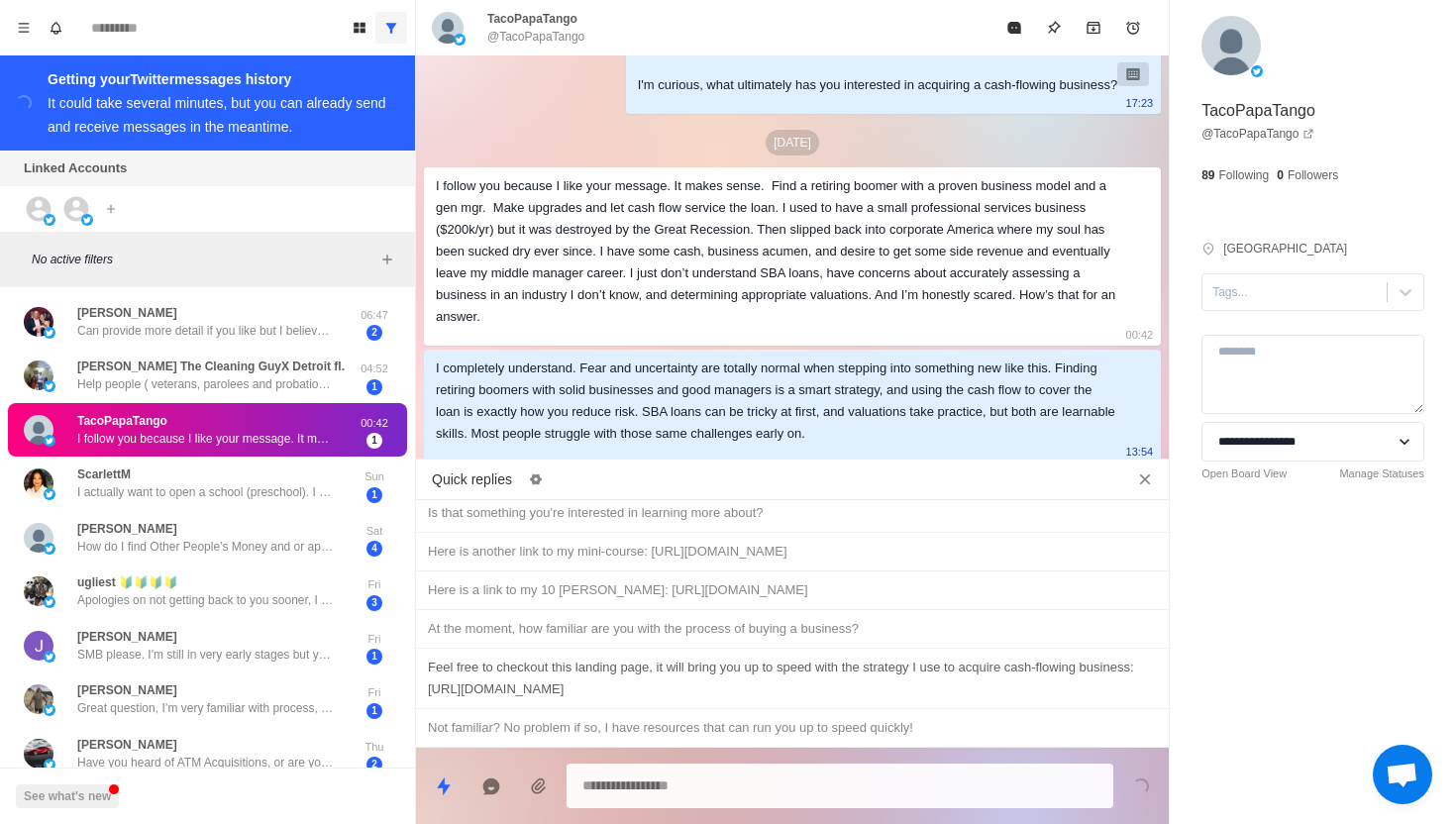 click on "Feel free to checkout this landing page, it will bring you up to speed with the strategy I use to acquire cash-flowing business: [URL][DOMAIN_NAME]" at bounding box center (792, 678) 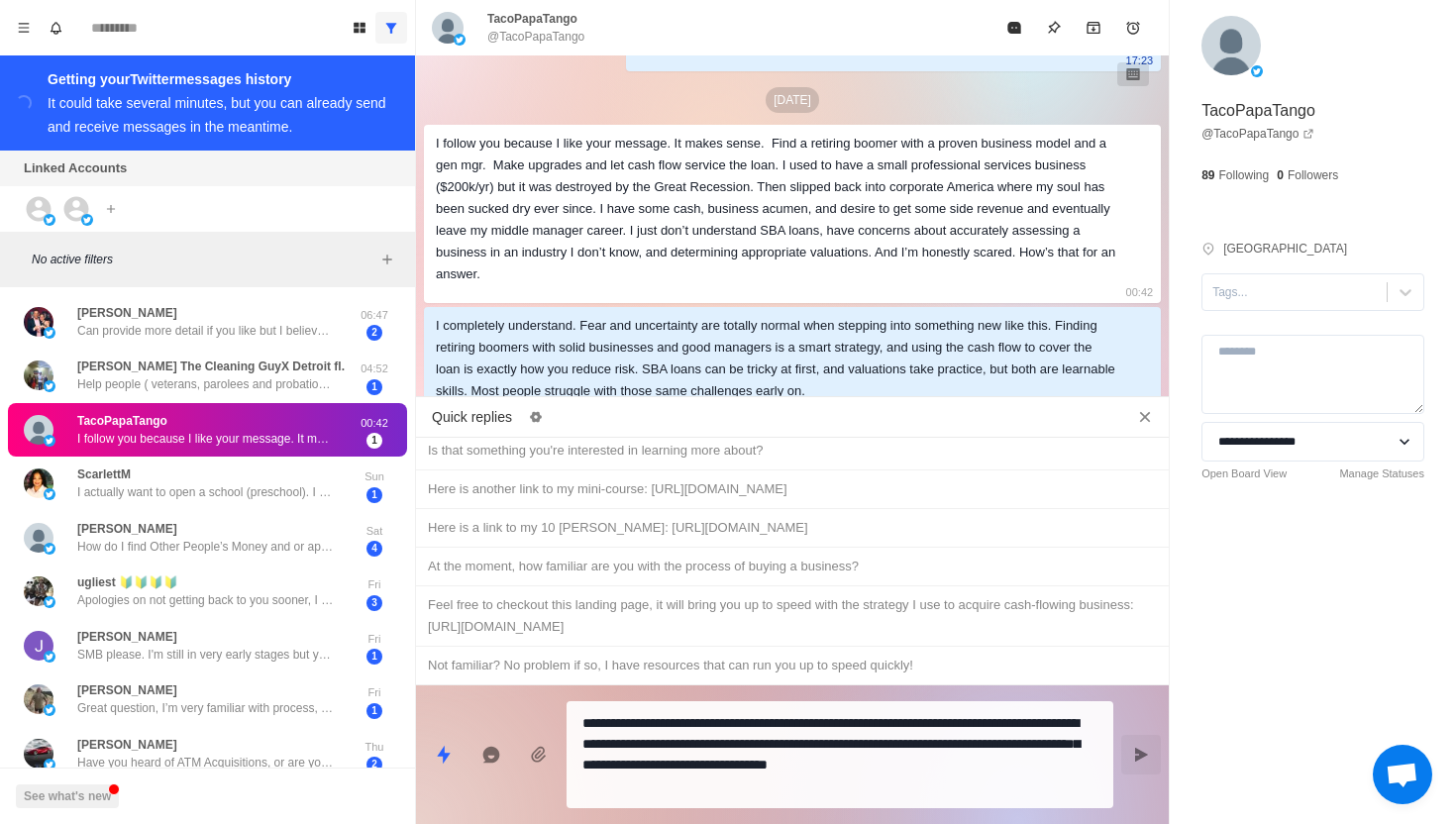 click at bounding box center [1141, 755] 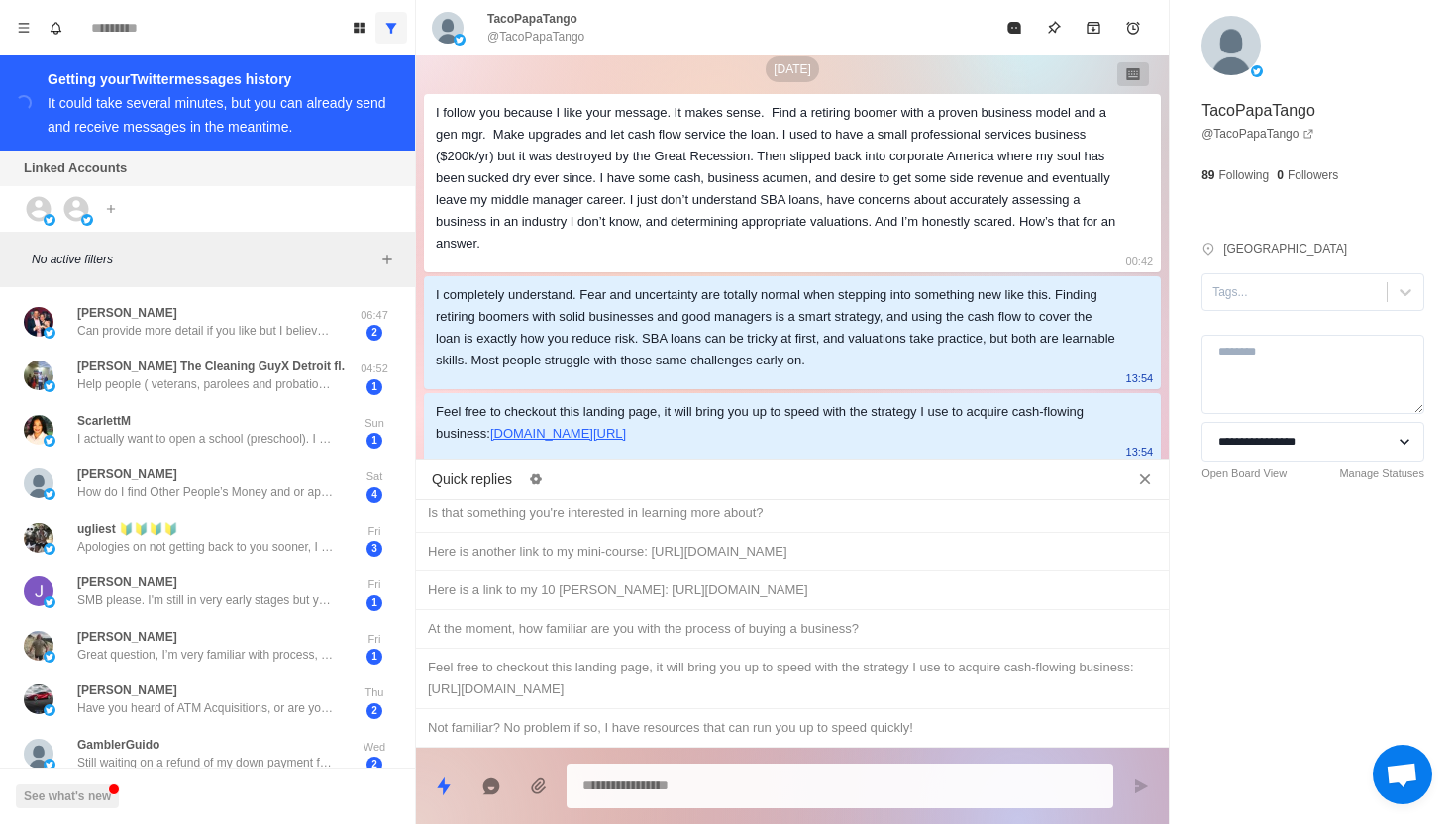 scroll, scrollTop: 677, scrollLeft: 0, axis: vertical 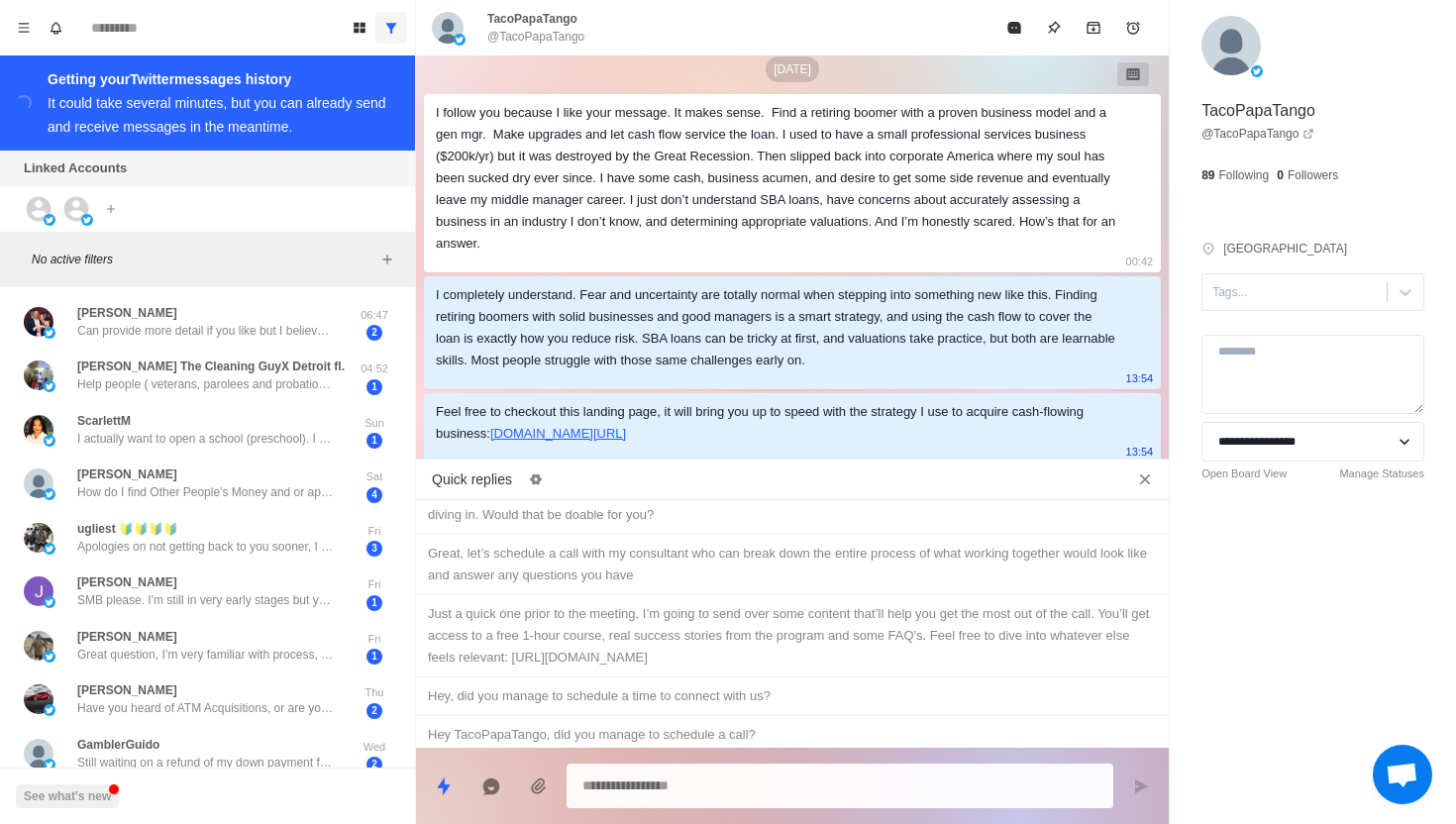 type on "*" 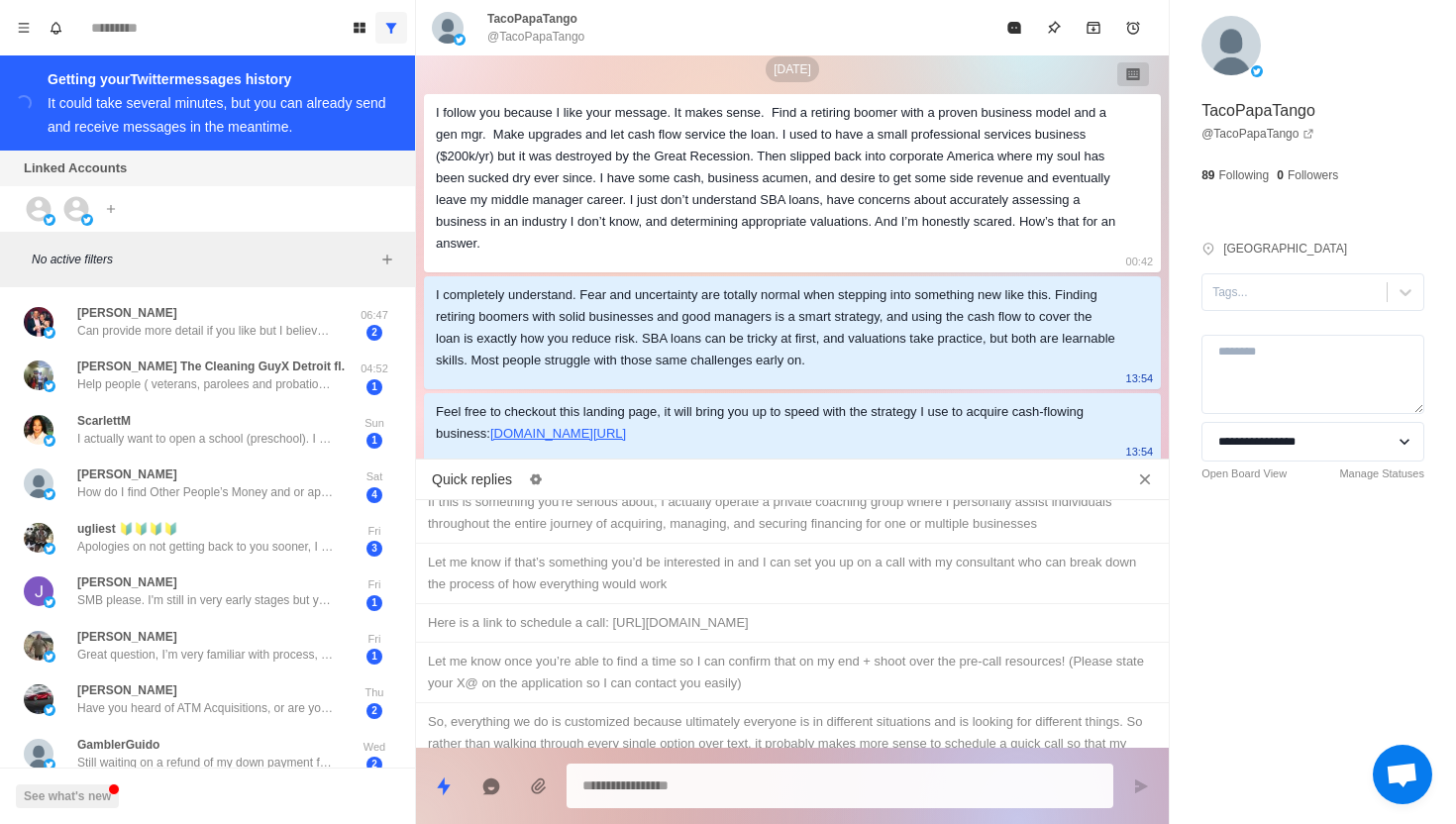 scroll, scrollTop: 368, scrollLeft: 0, axis: vertical 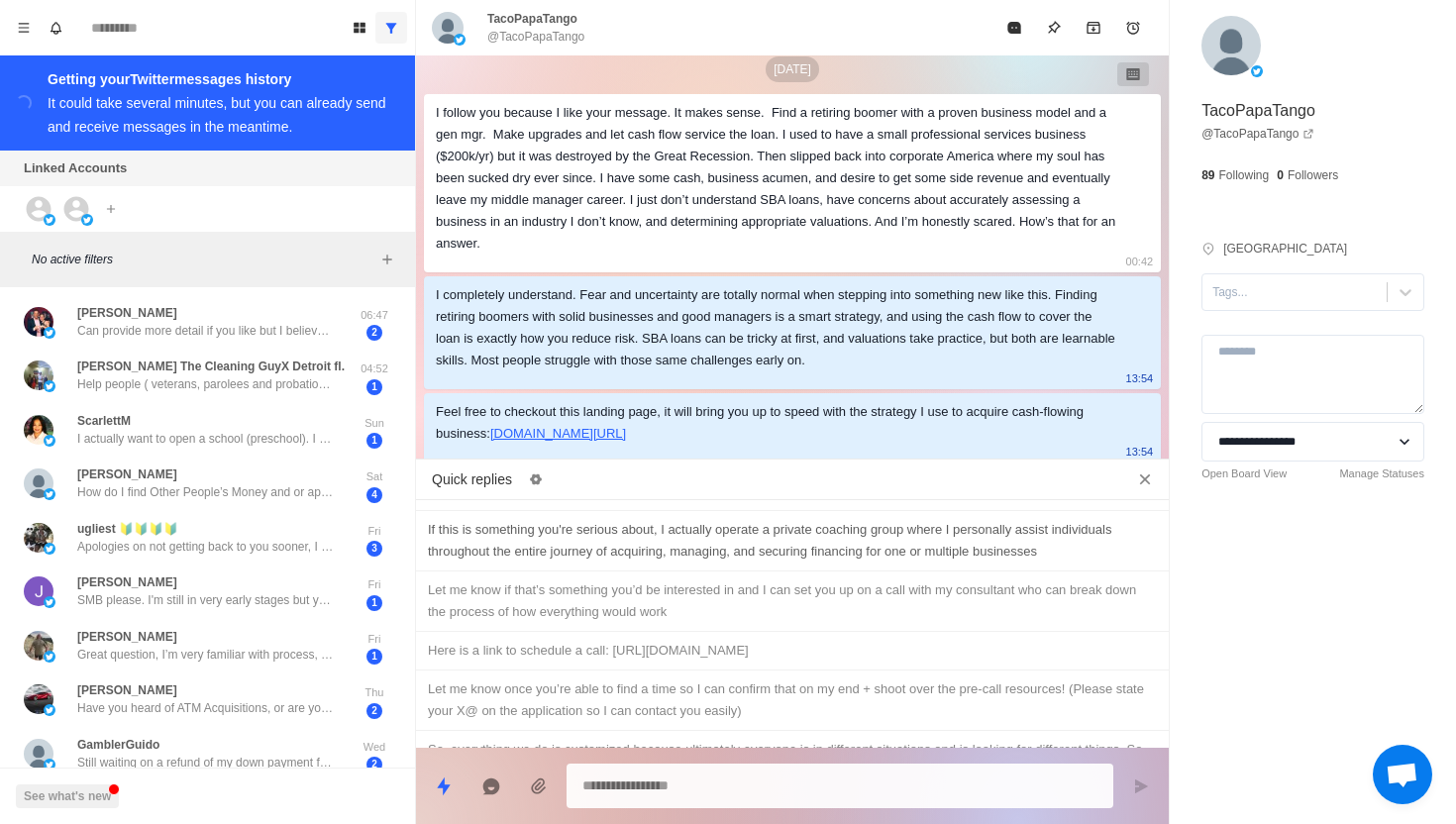 click on "If this is something you're serious about, I actually operate a private coaching group where I personally assist individuals throughout the entire journey of acquiring, managing, and securing financing for one or multiple businesses" at bounding box center [792, 541] 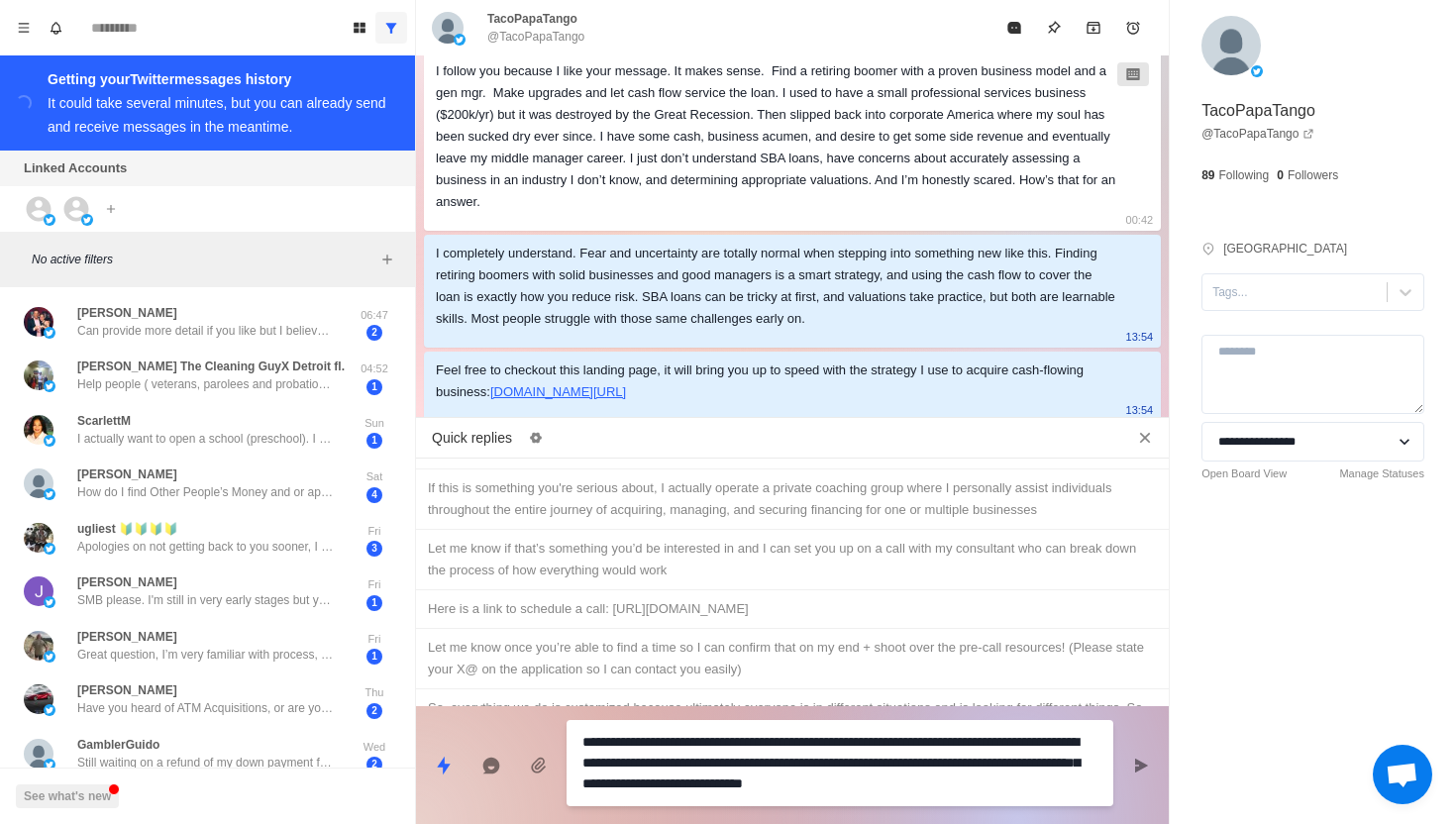 click on "**********" at bounding box center (840, 763) 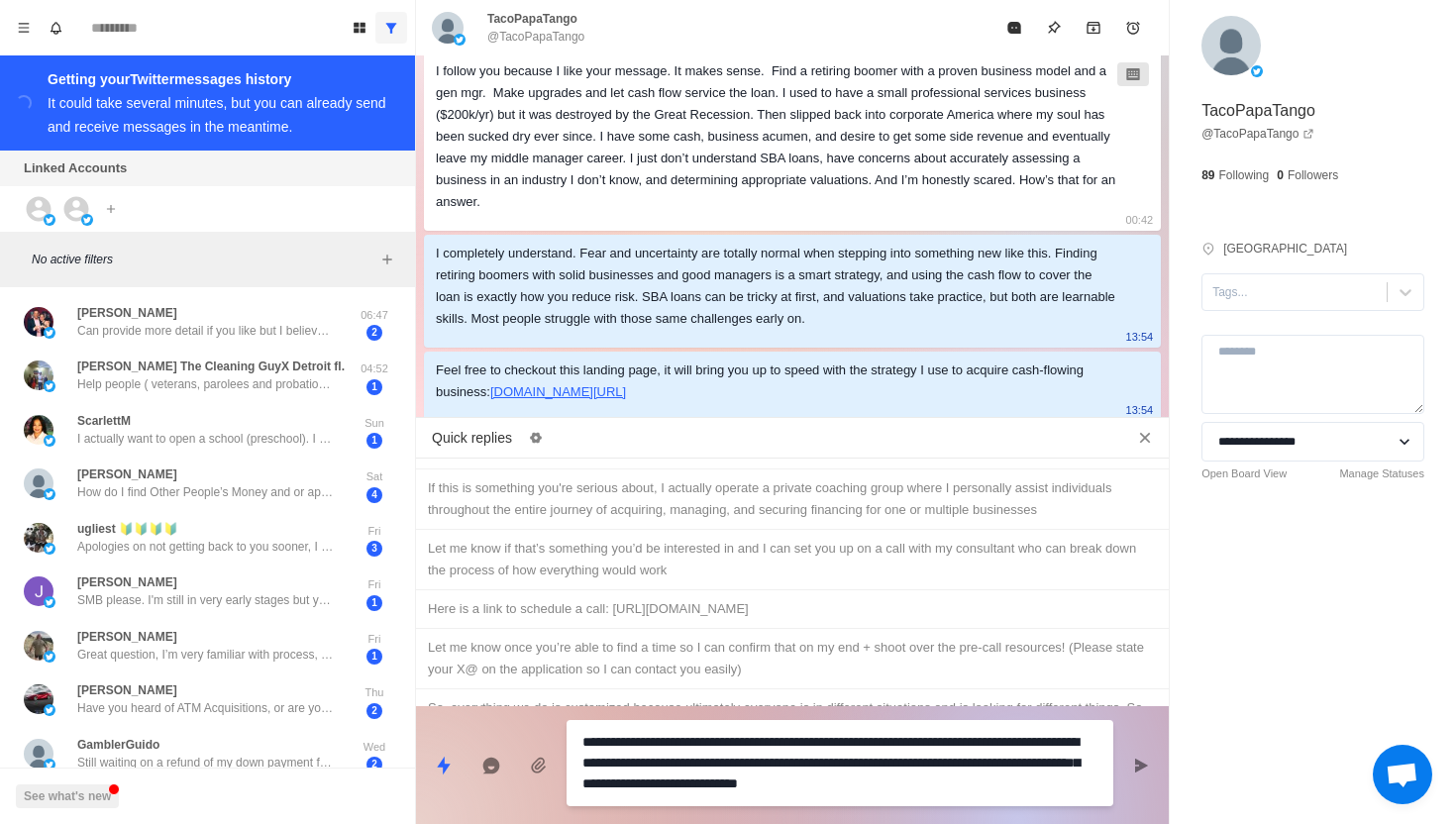 type on "*" 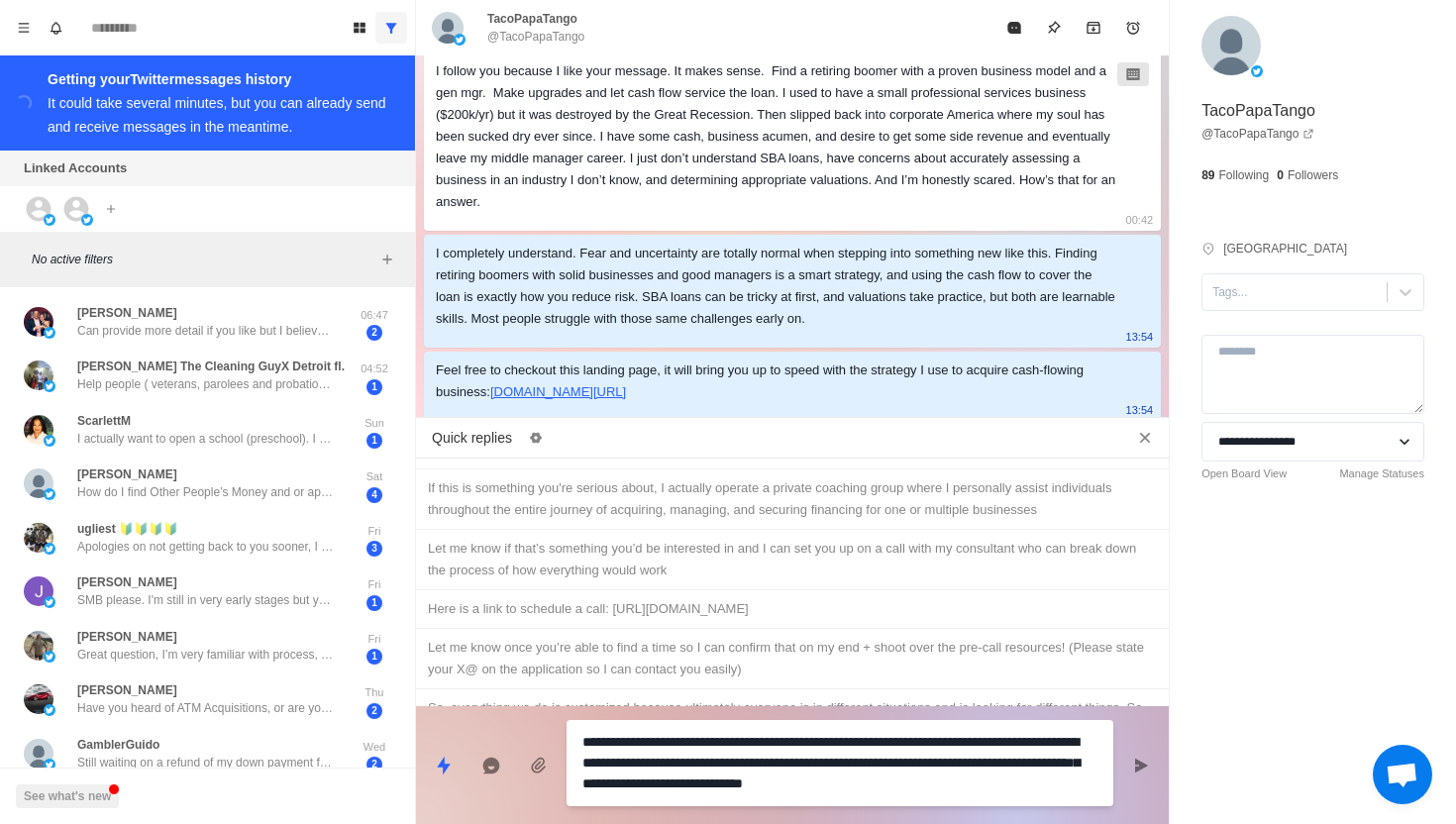 type on "*" 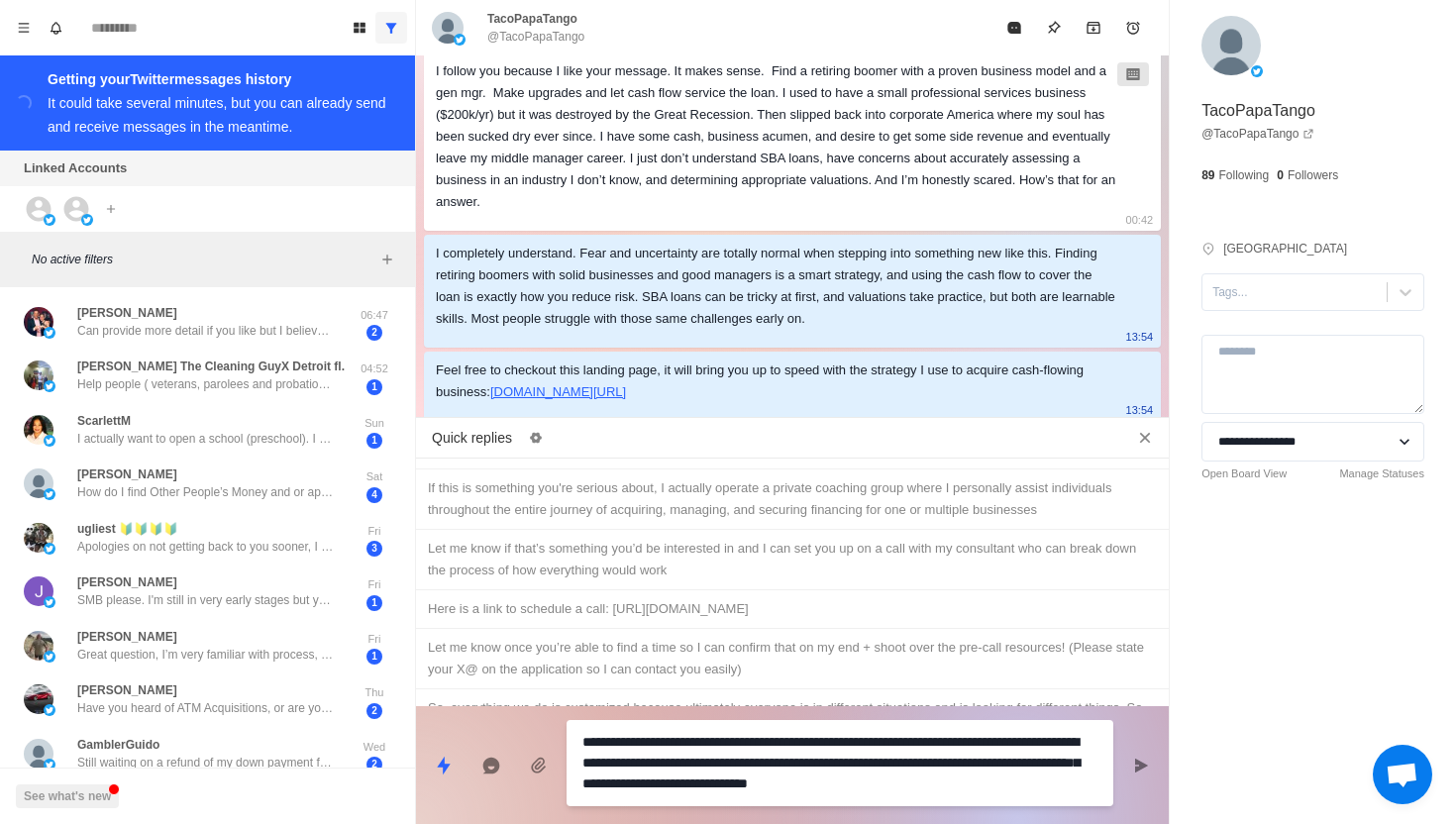 type on "*" 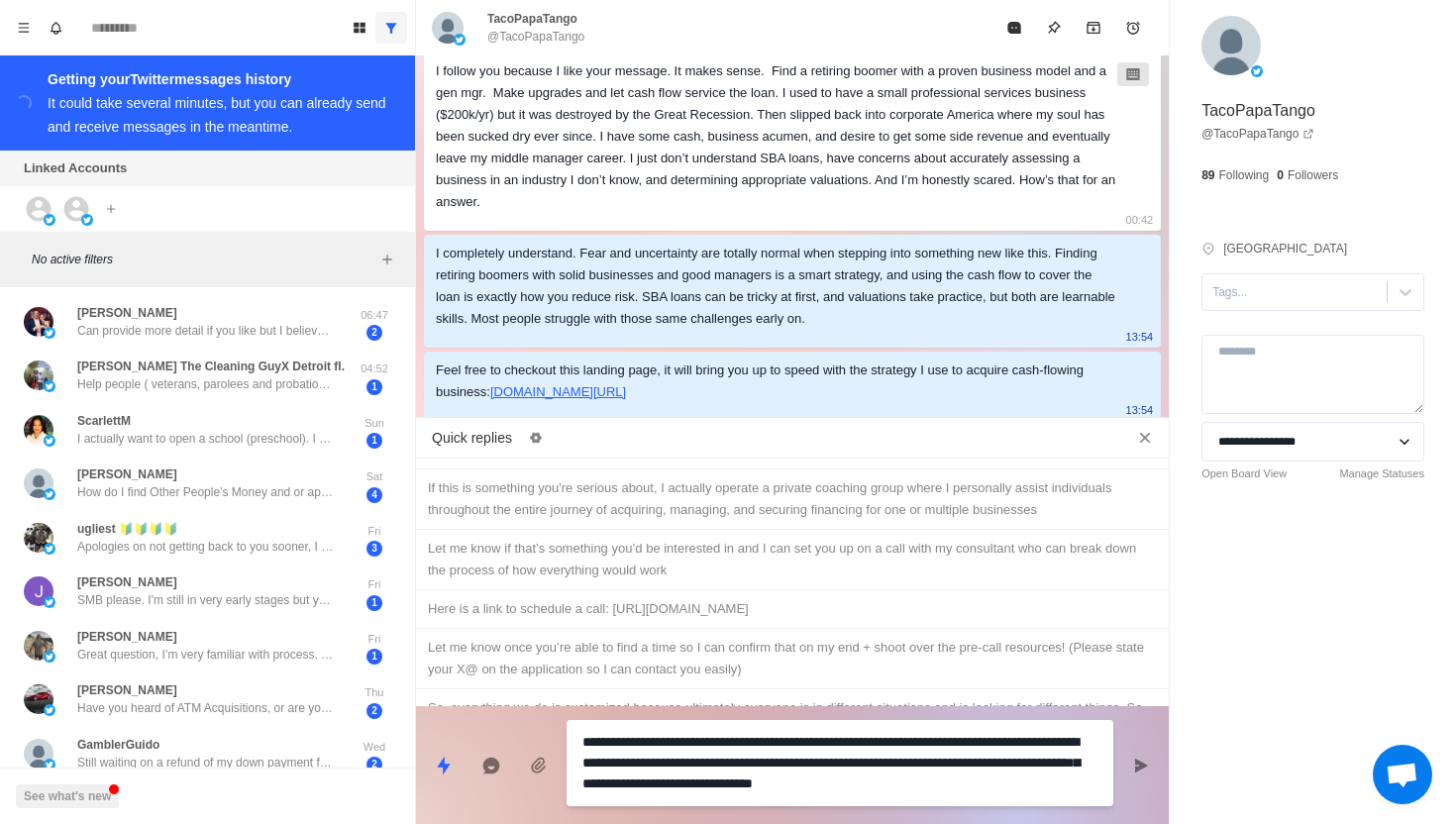 type on "*" 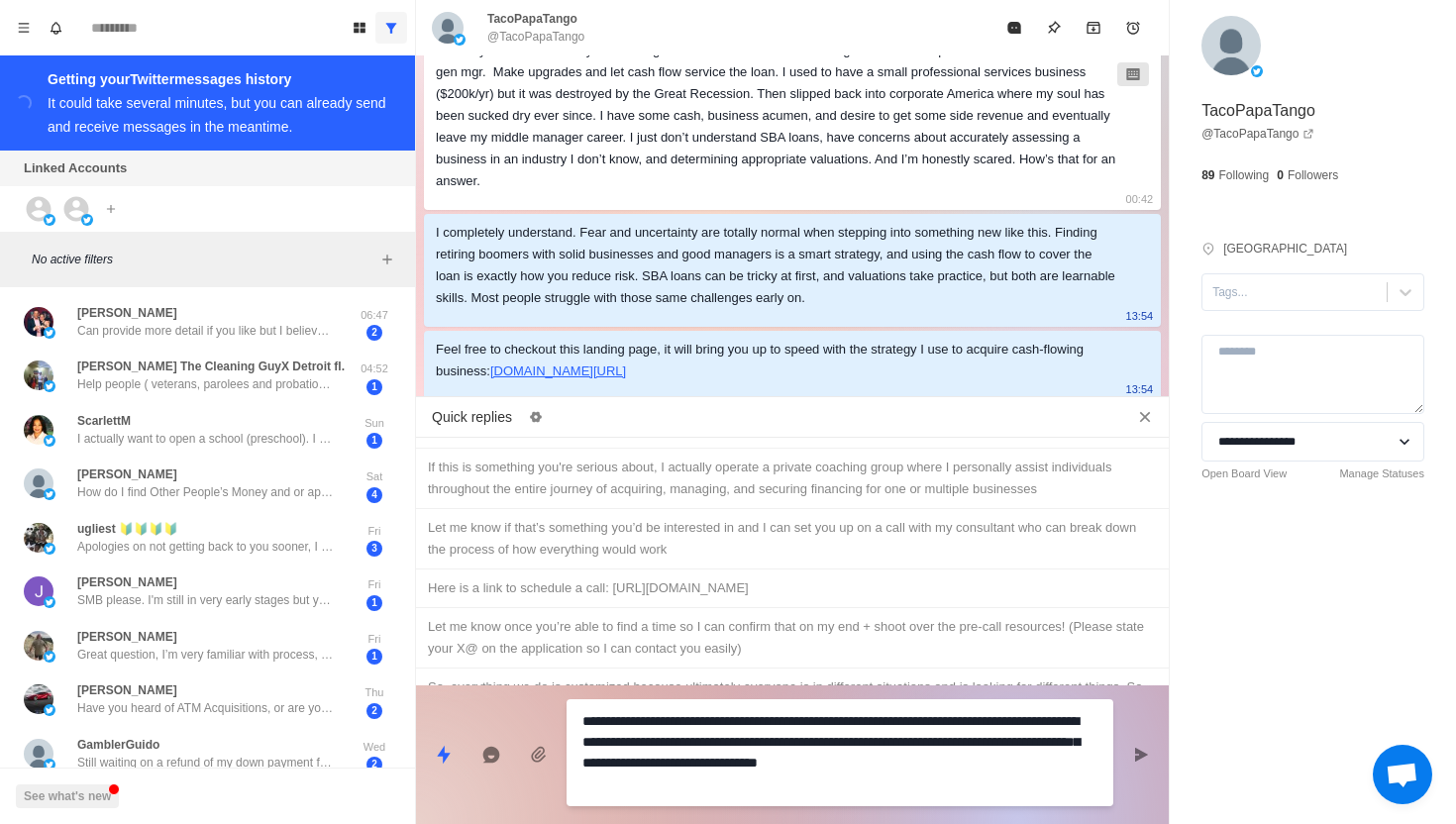 type on "*" 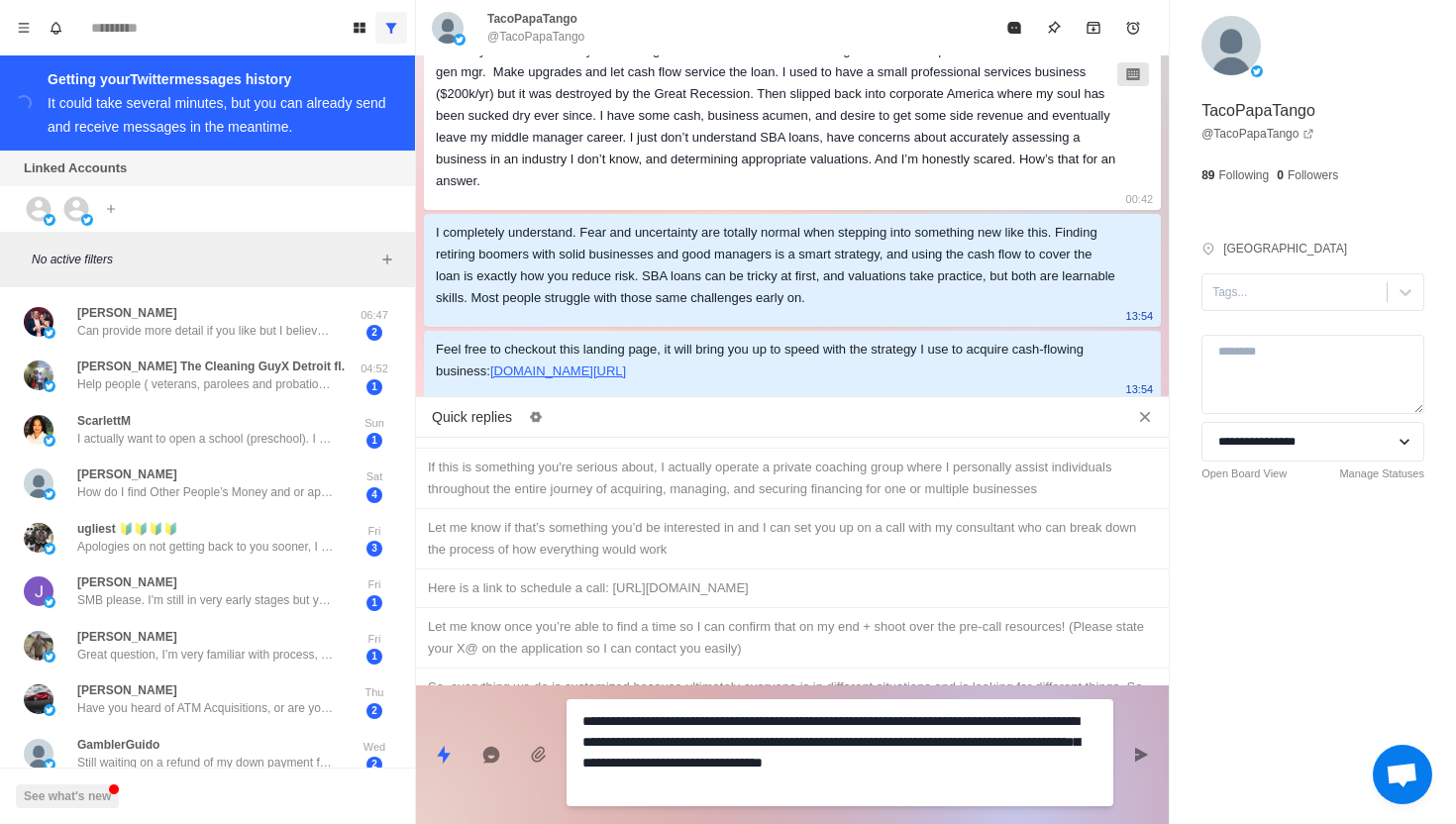 type on "*" 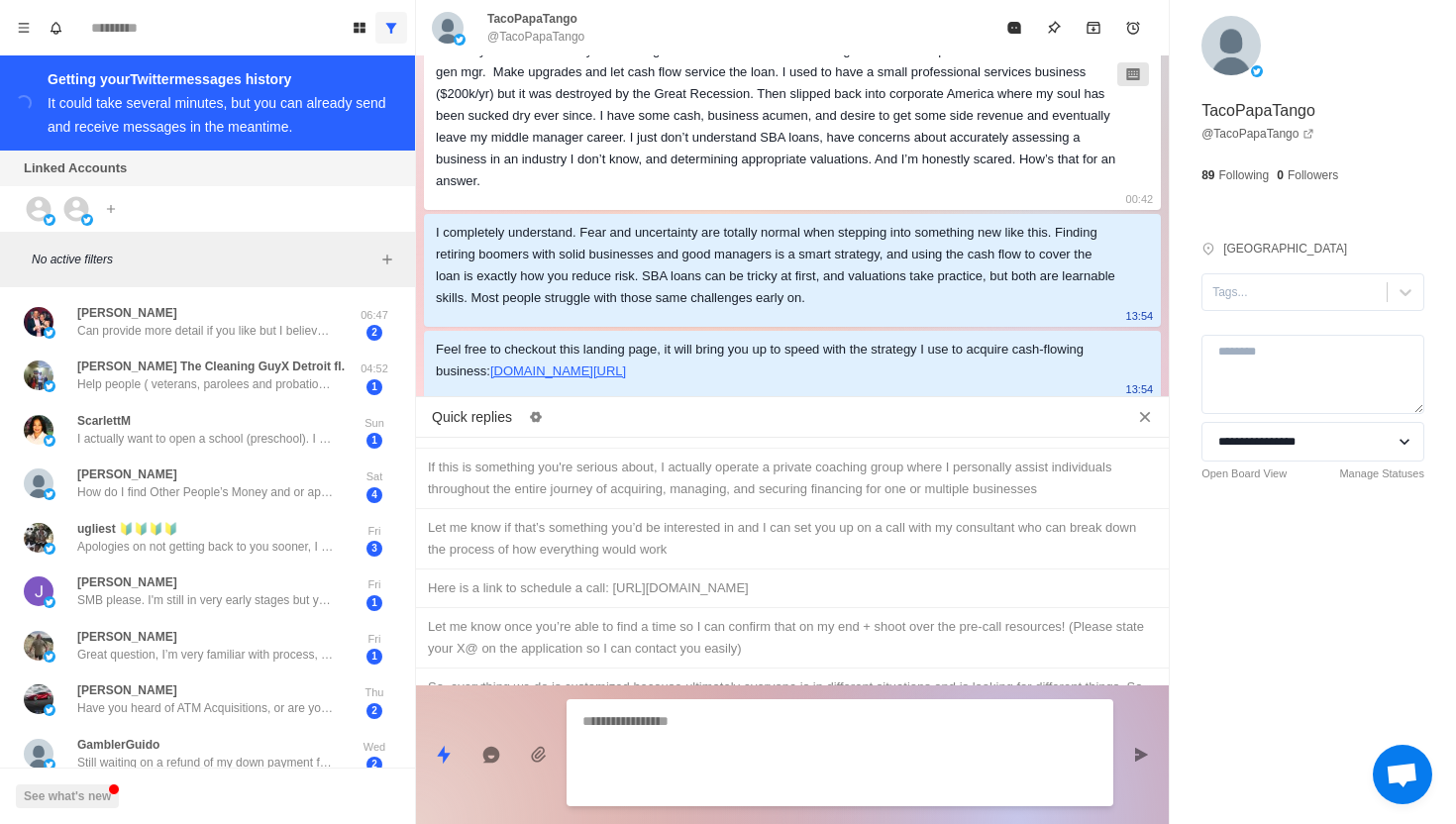 scroll, scrollTop: 772, scrollLeft: 0, axis: vertical 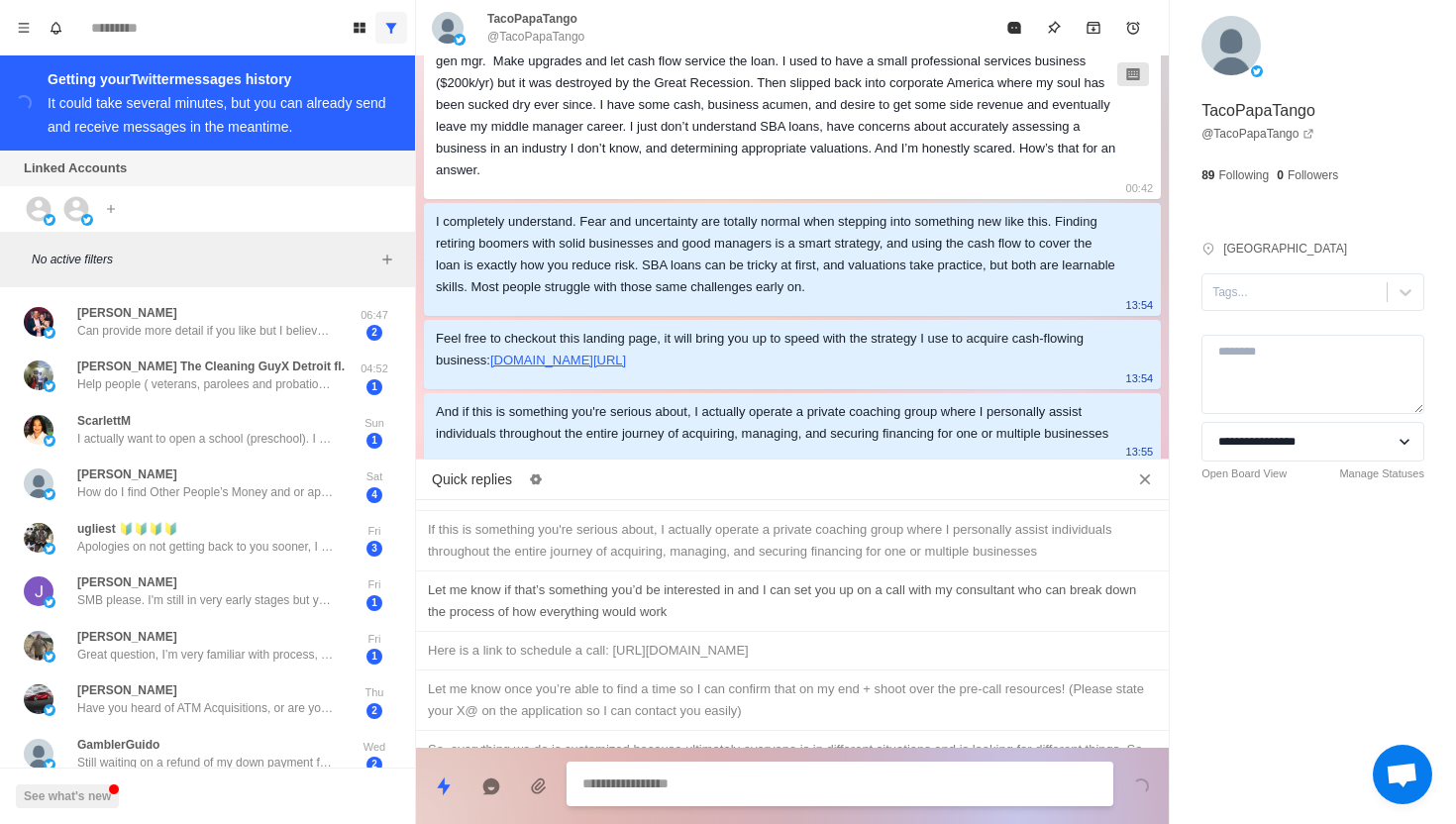 type 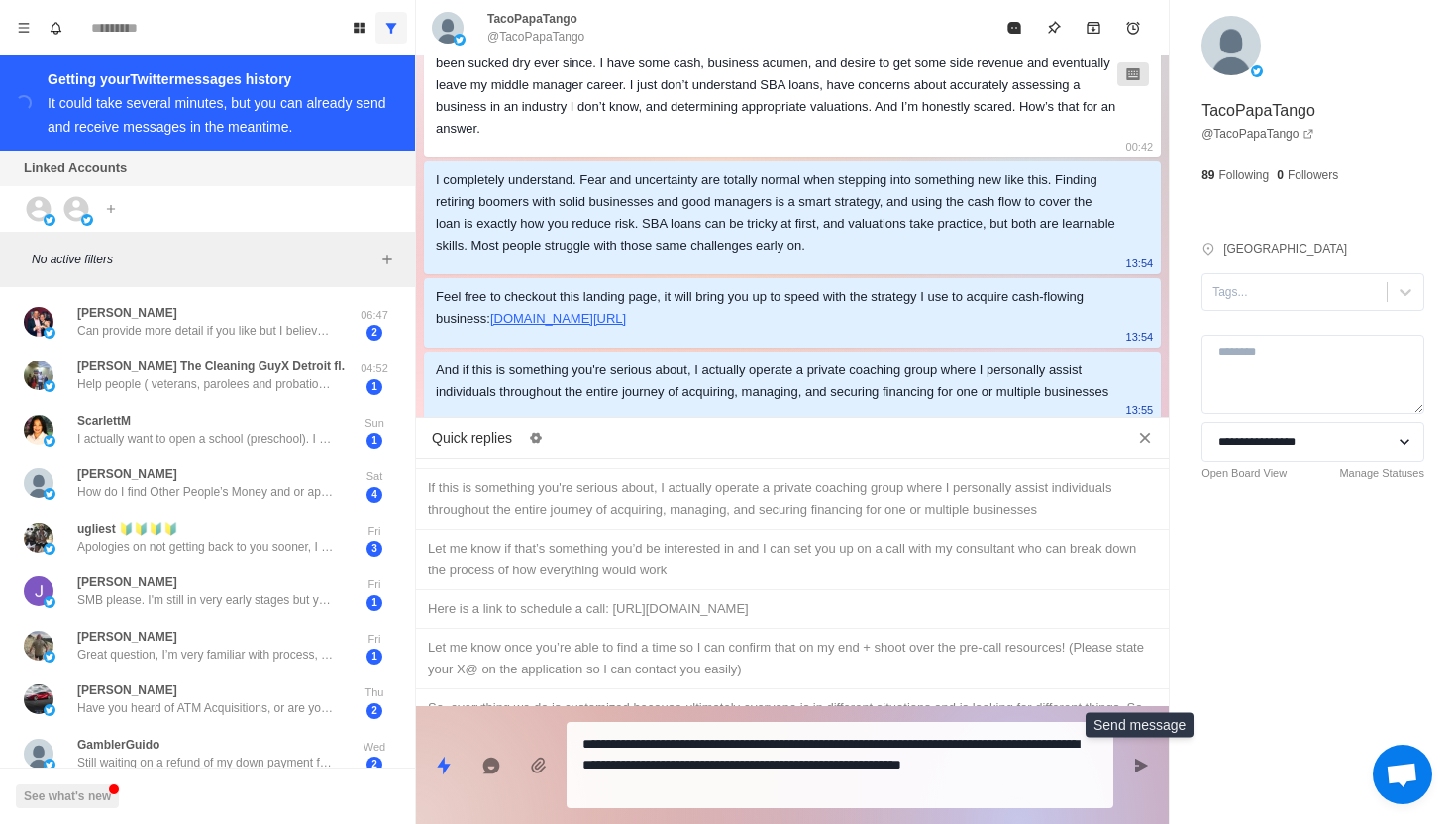 click 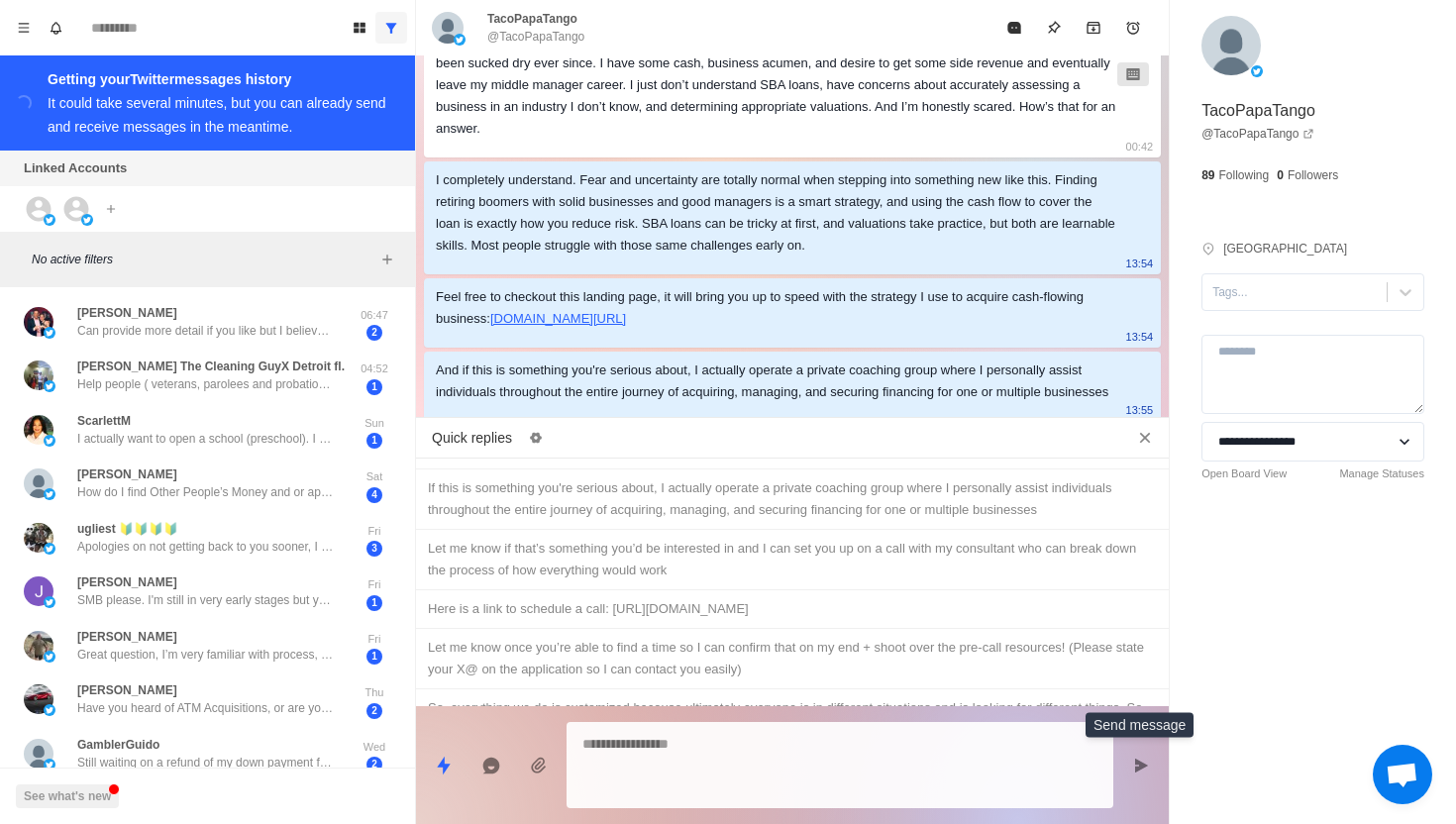 scroll, scrollTop: 846, scrollLeft: 0, axis: vertical 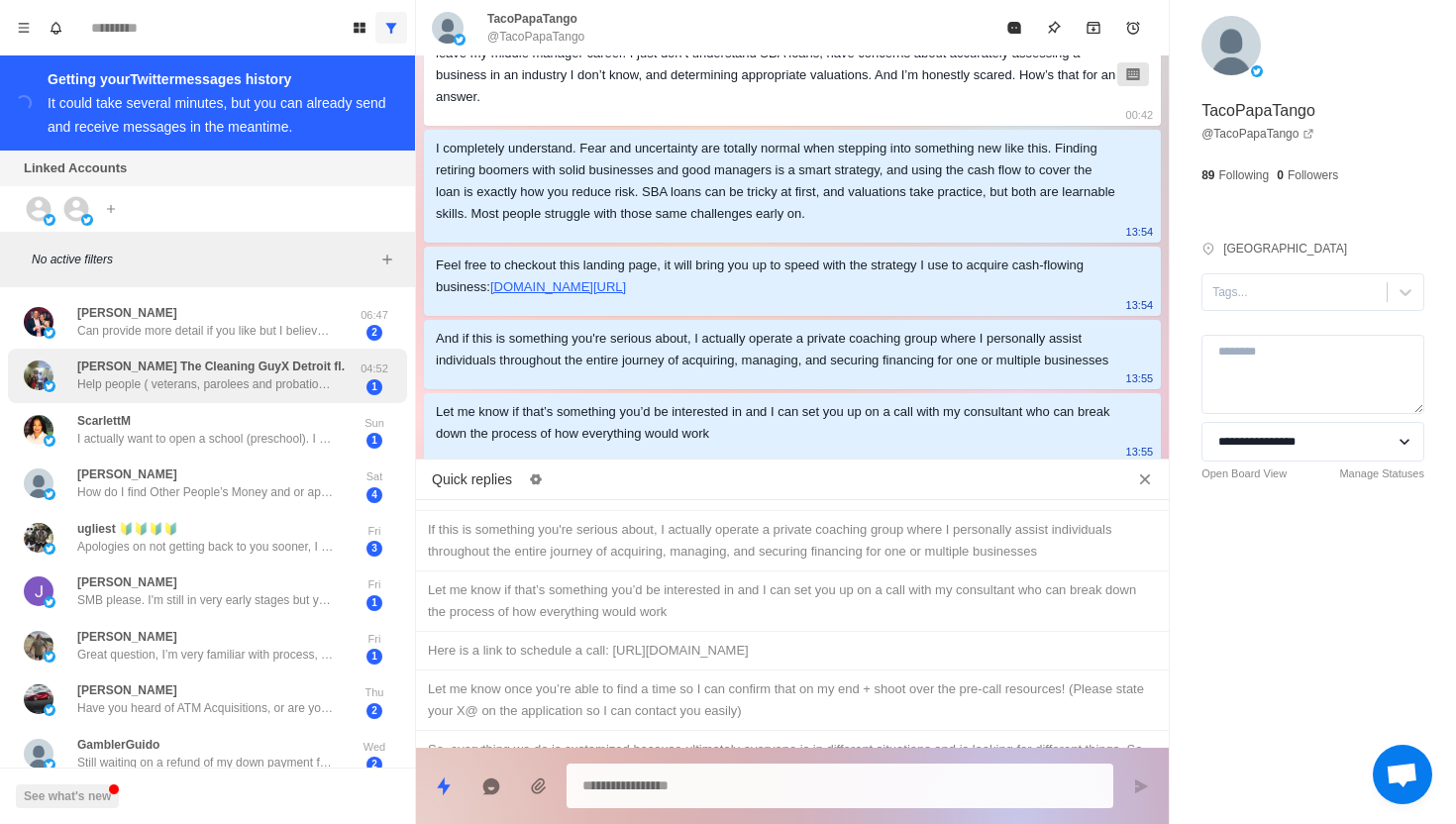 click on "Help people ( veterans,  parolees and probationers) legacy , mission,  purpose  , [DEMOGRAPHIC_DATA],  community" at bounding box center [206, 384] 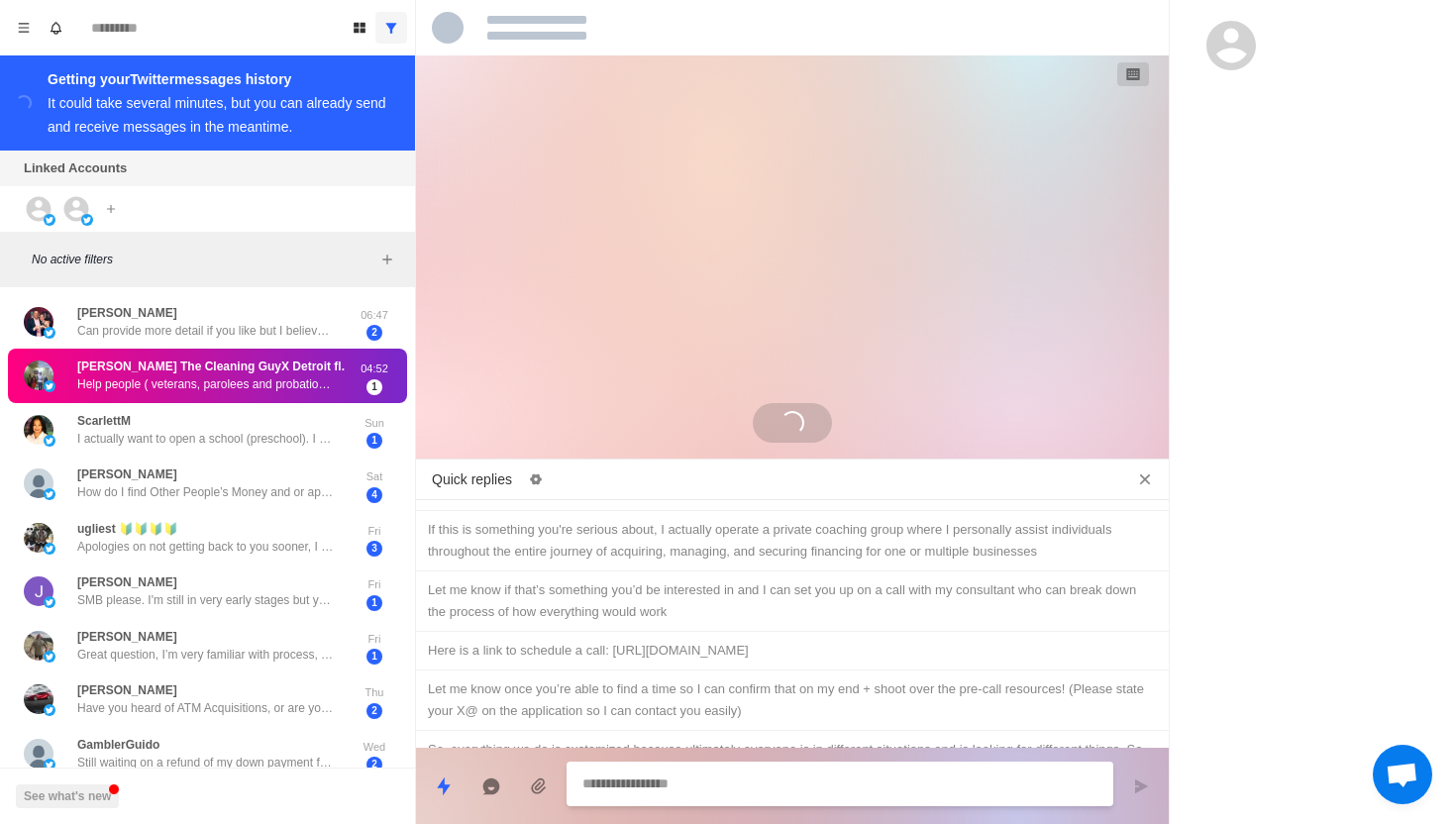 scroll, scrollTop: 0, scrollLeft: 0, axis: both 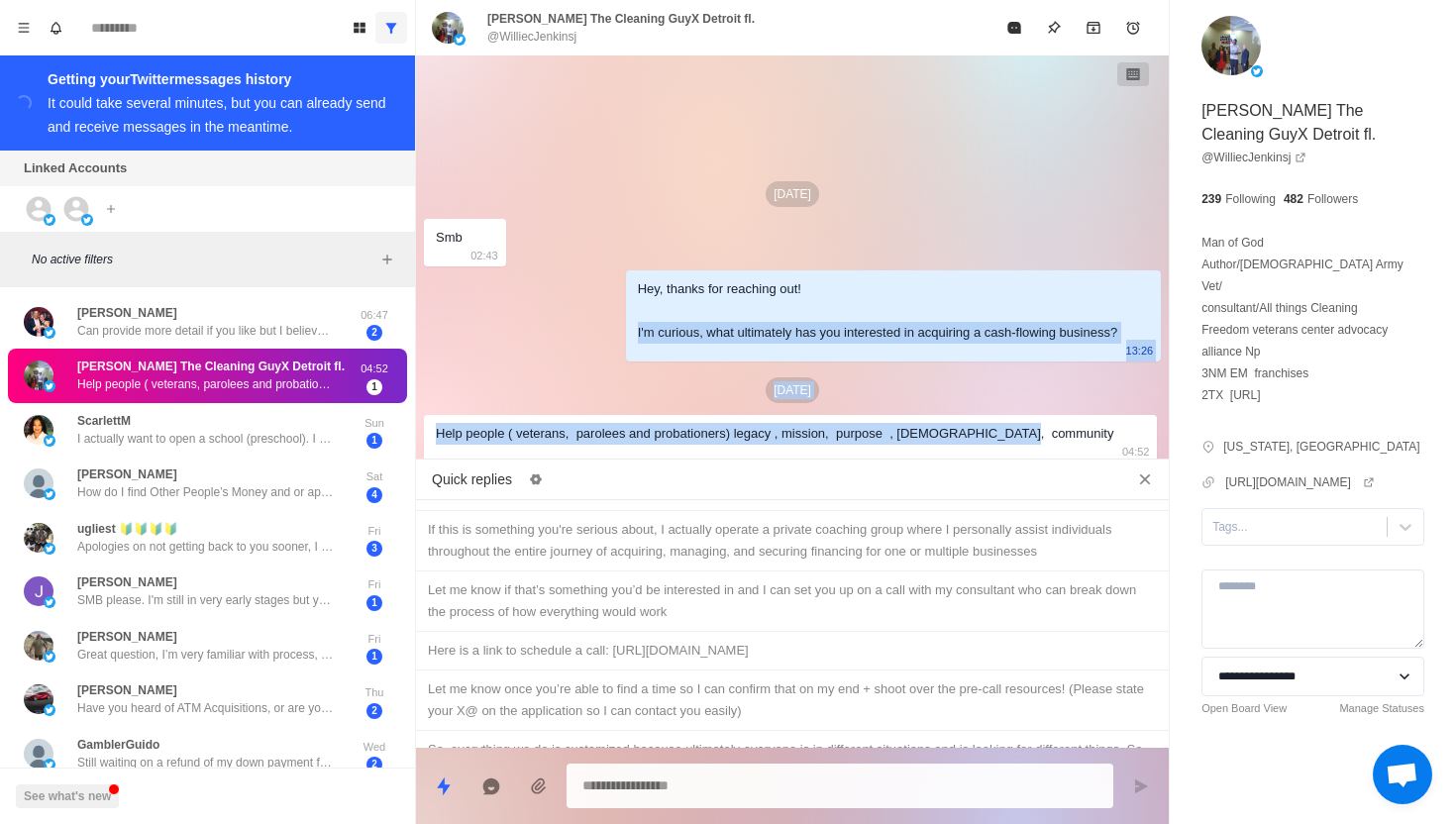 drag, startPoint x: 1043, startPoint y: 433, endPoint x: 601, endPoint y: 332, distance: 453.393 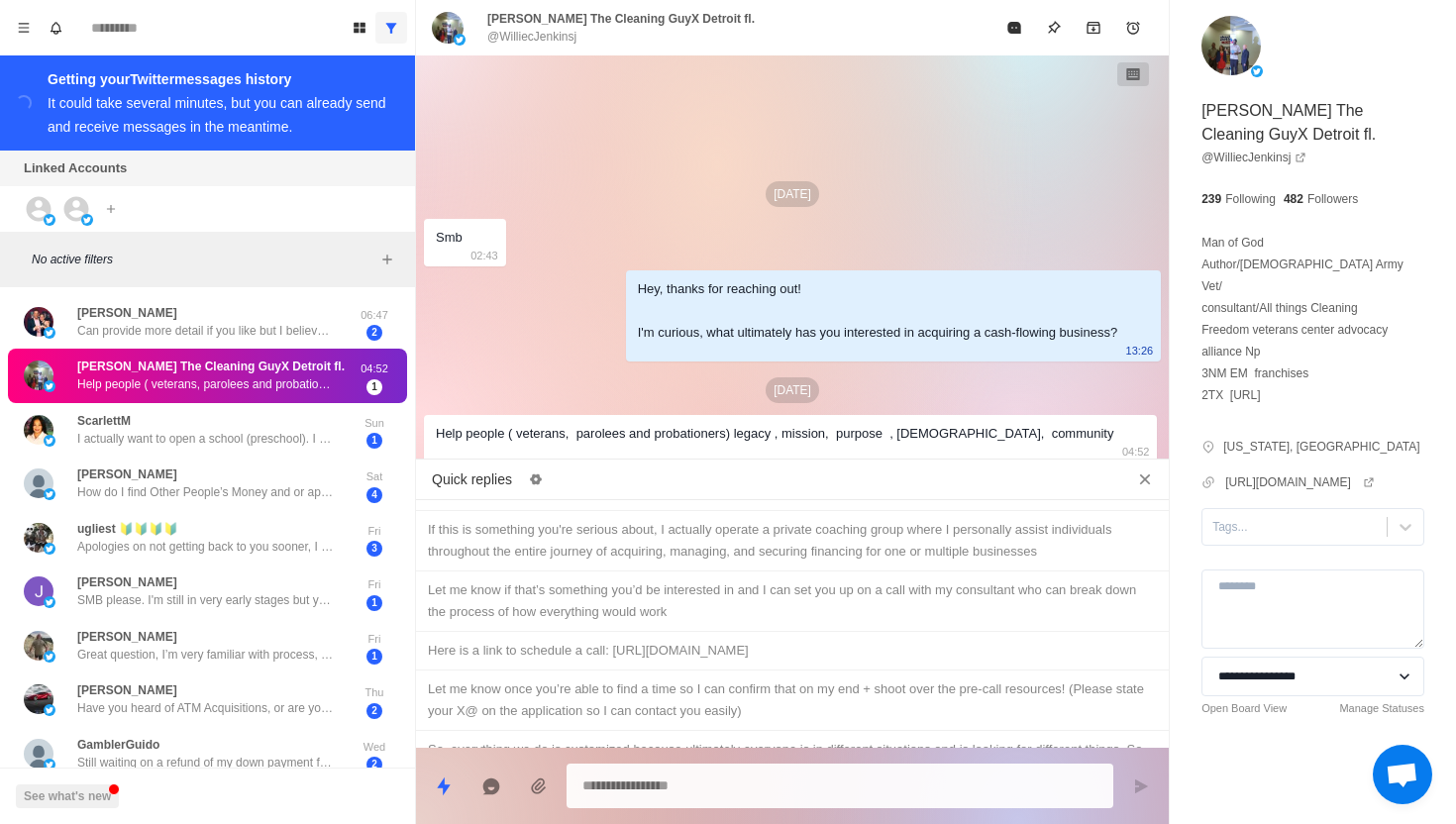 click at bounding box center (840, 785) 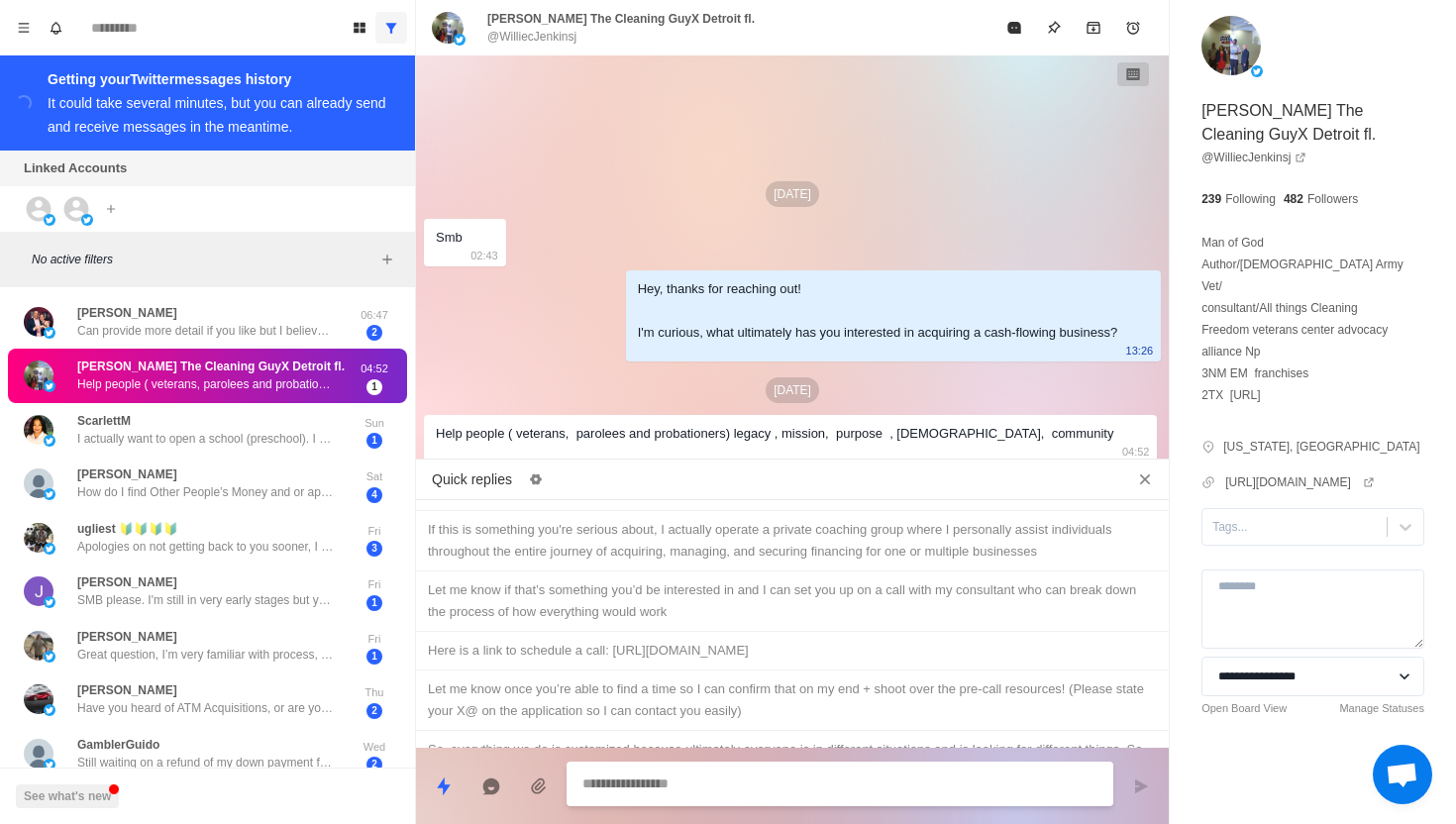 type on "*" 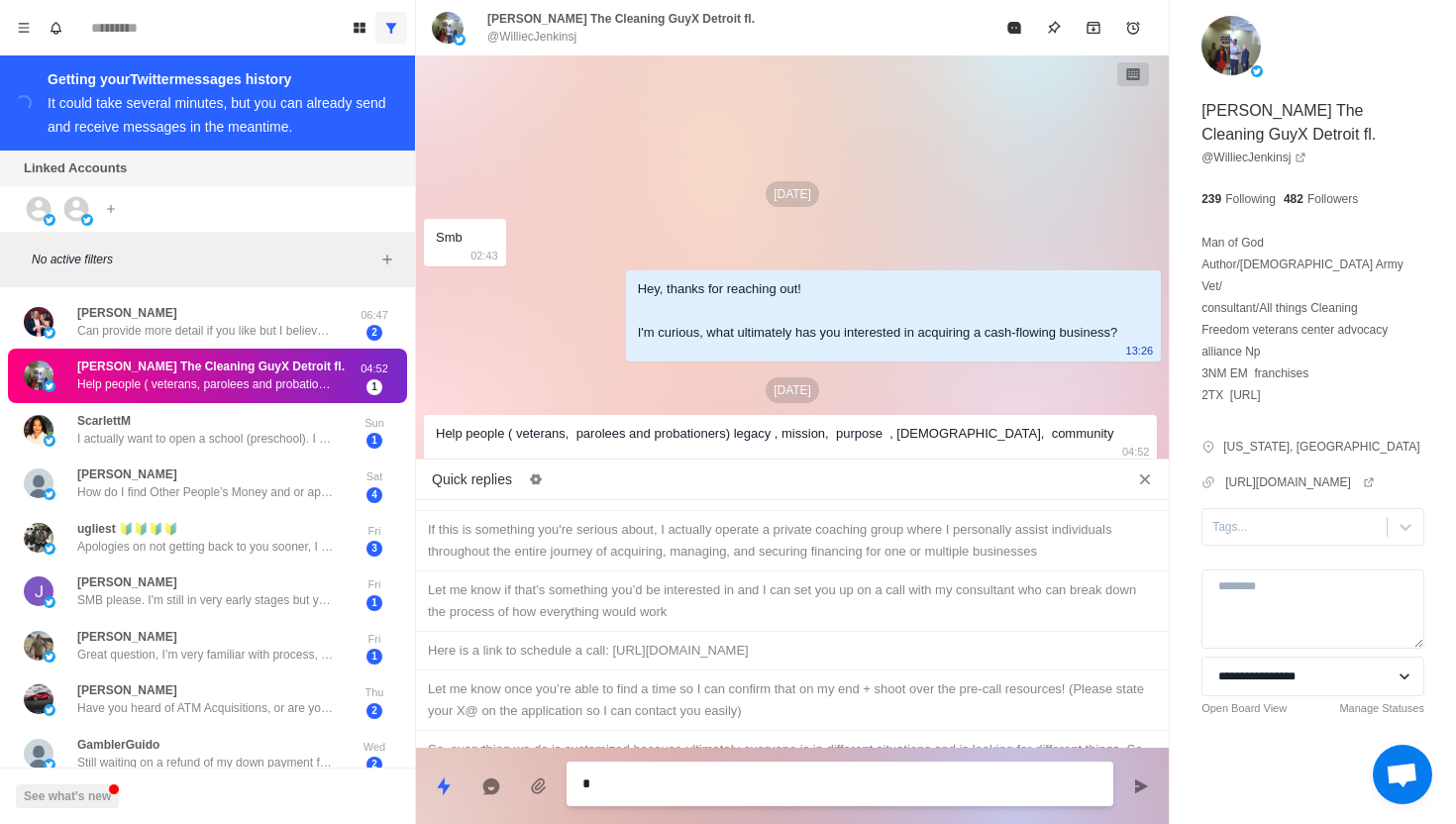 type on "*" 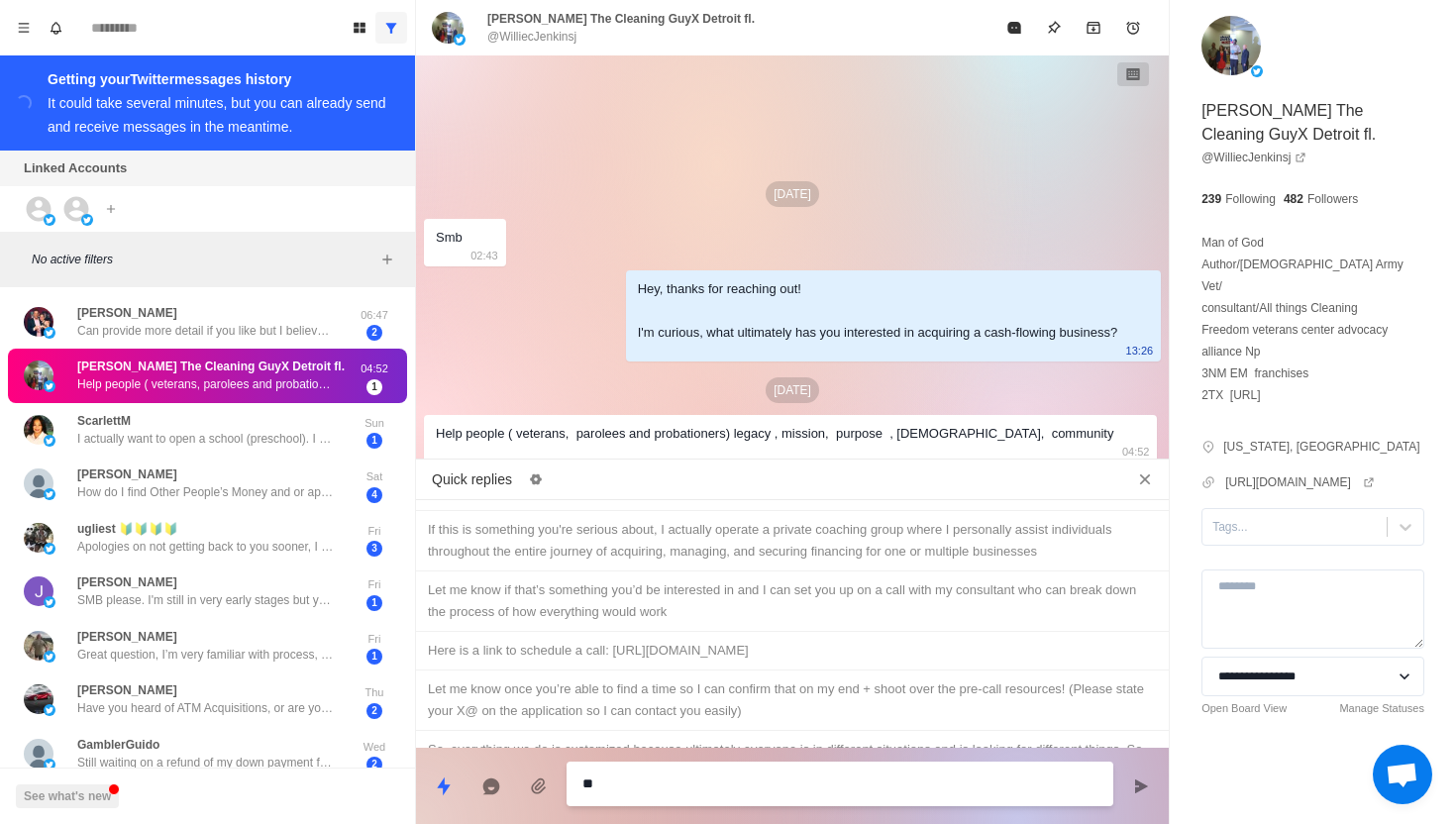 type on "*" 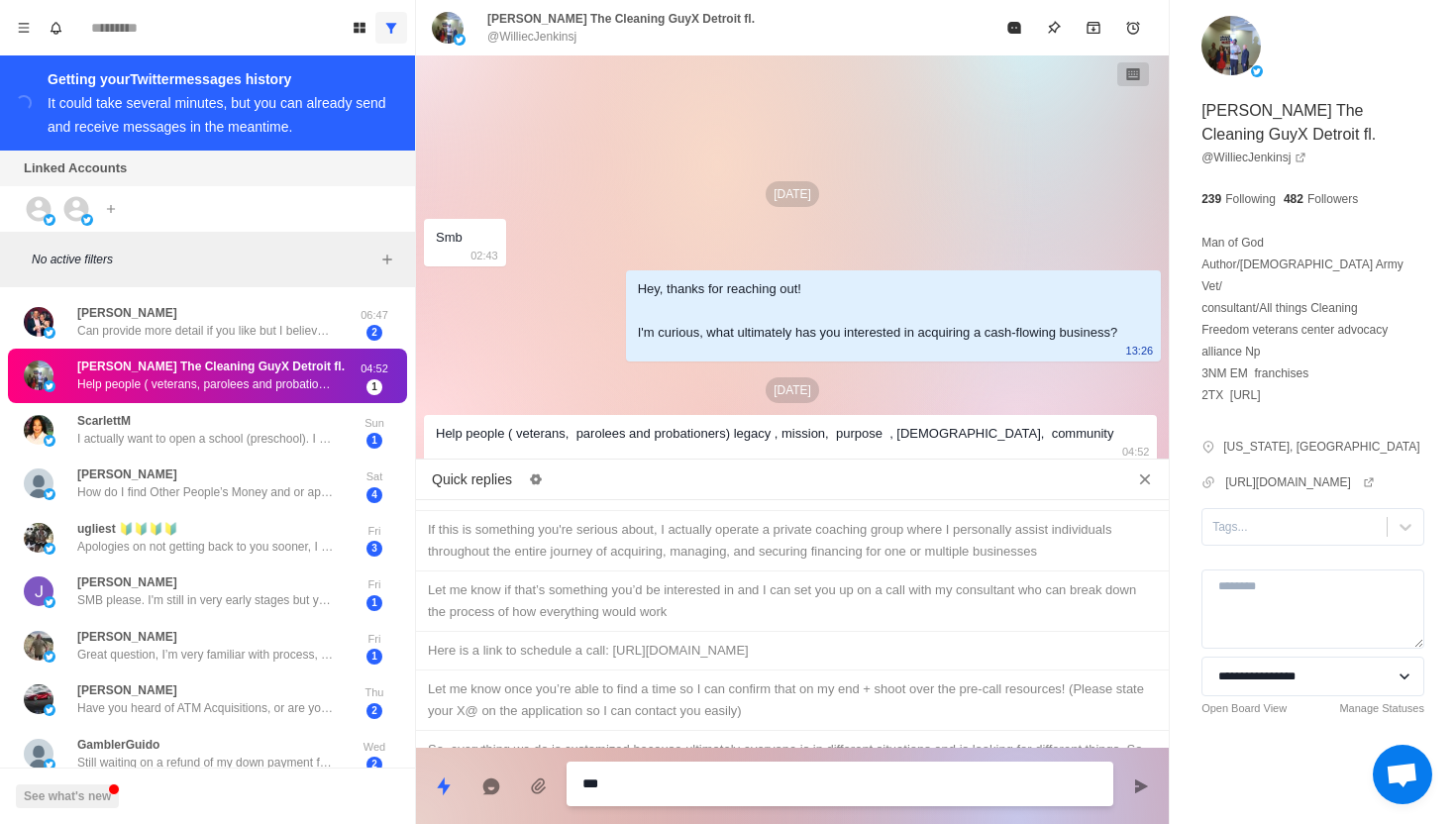type on "*" 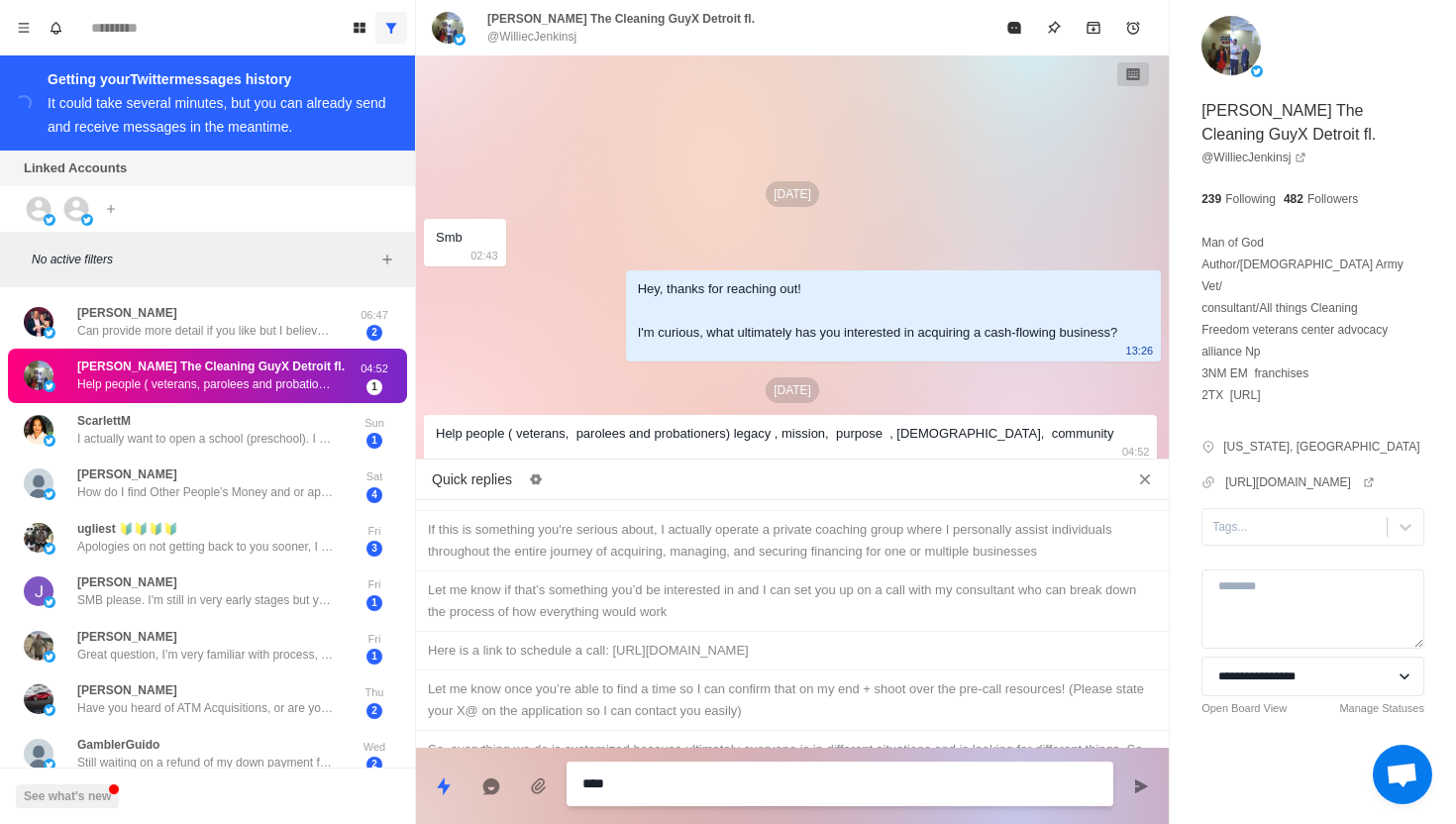 type on "*" 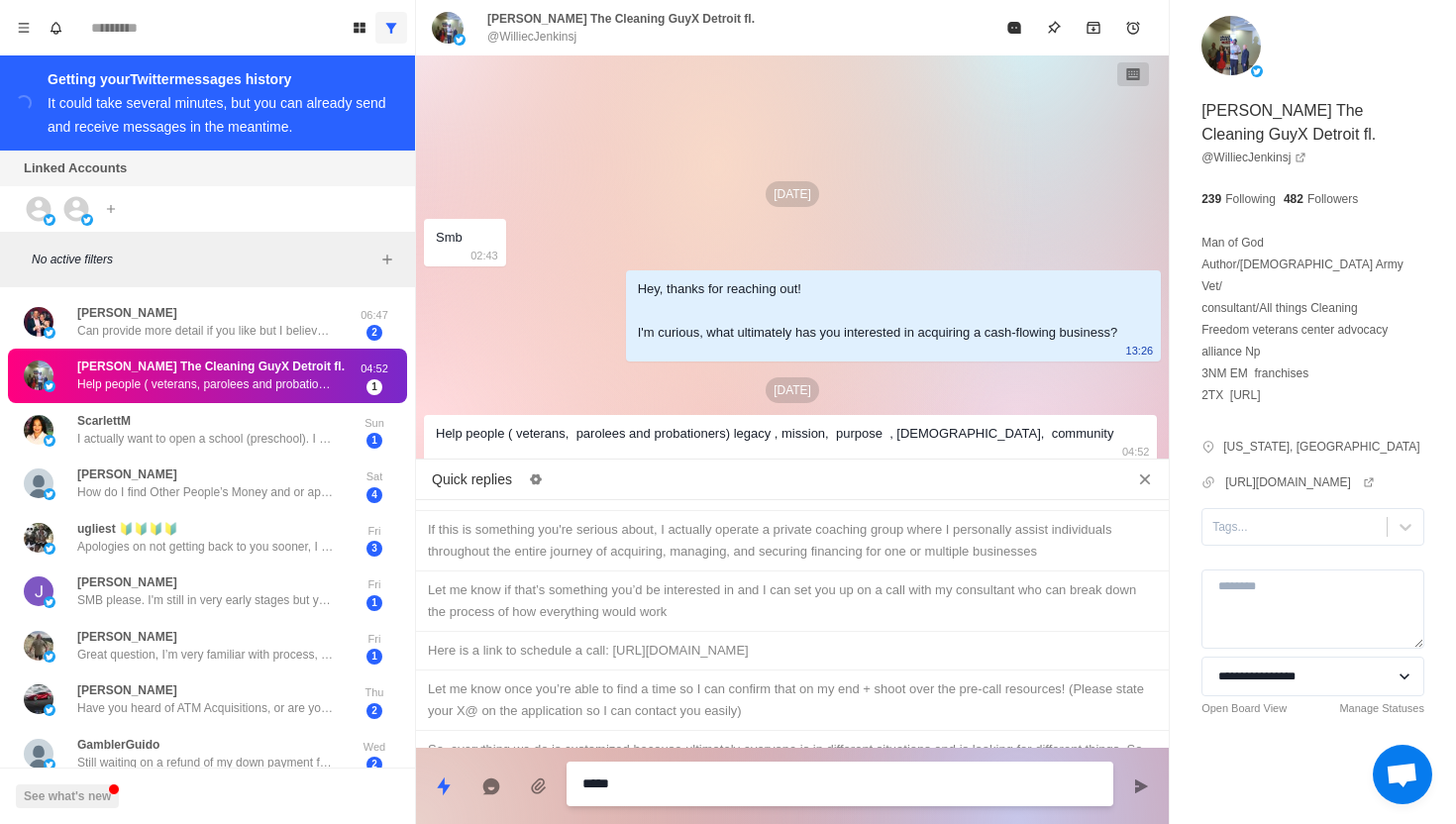 type on "*" 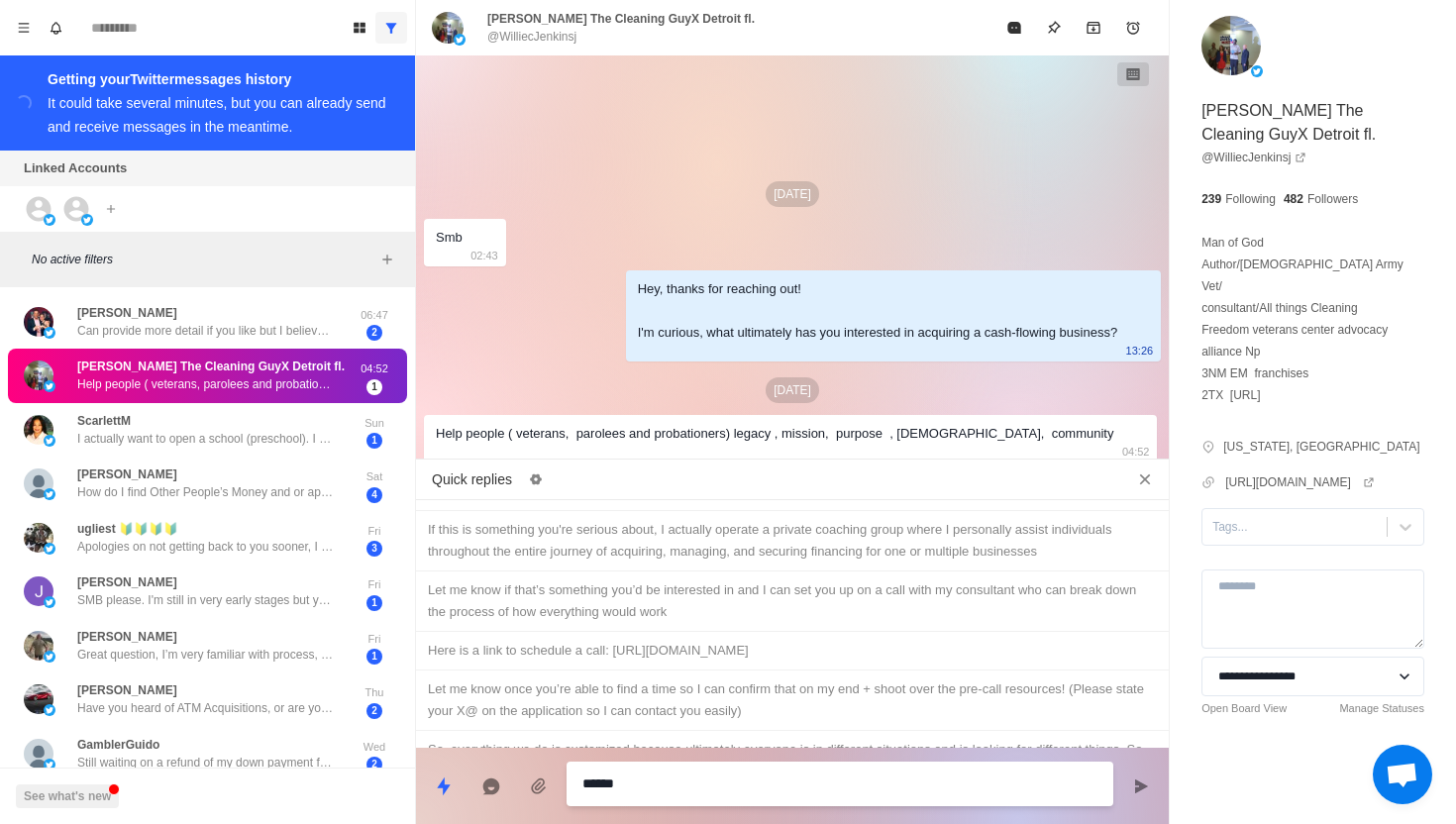 type on "*" 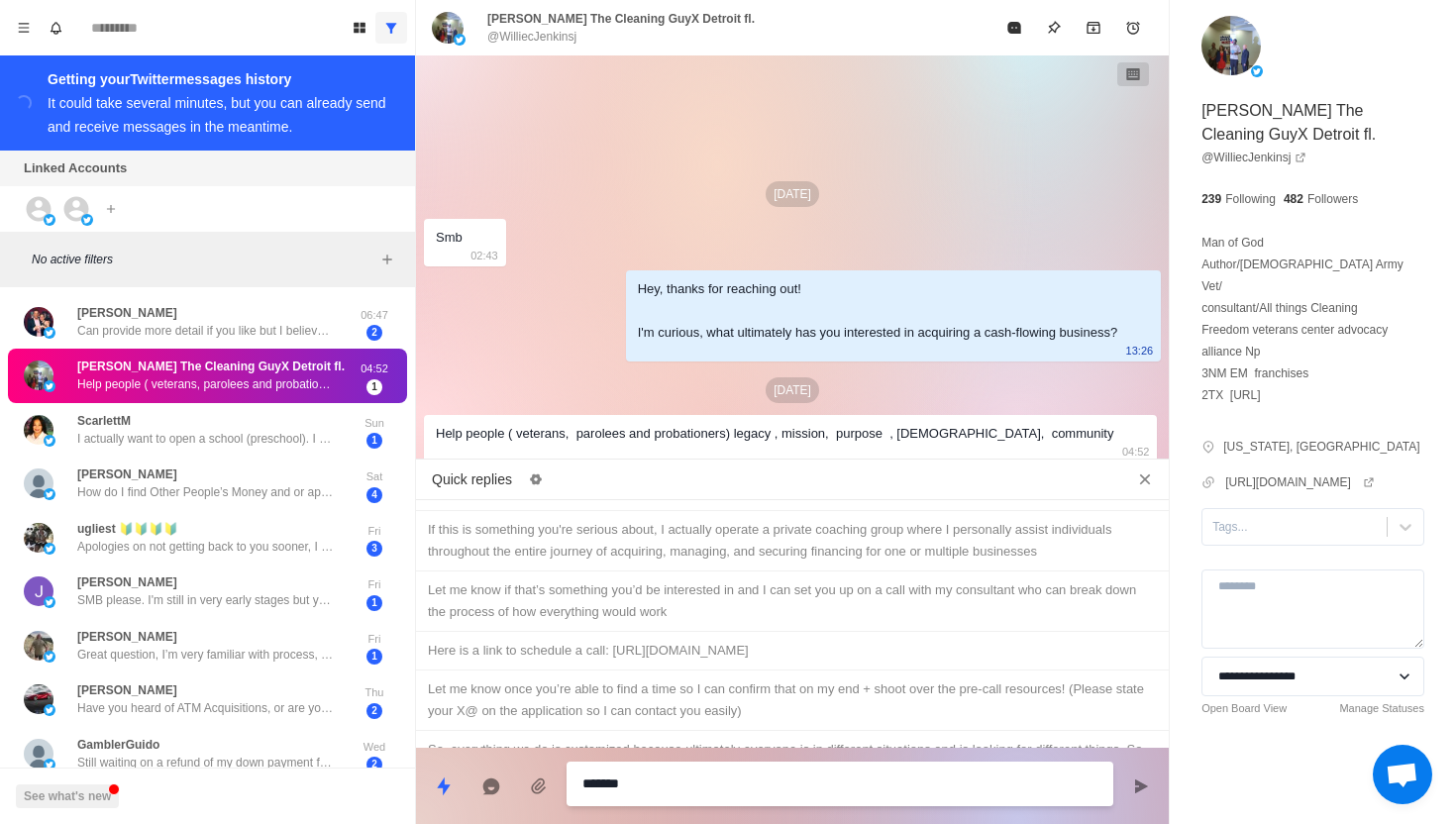 type on "********" 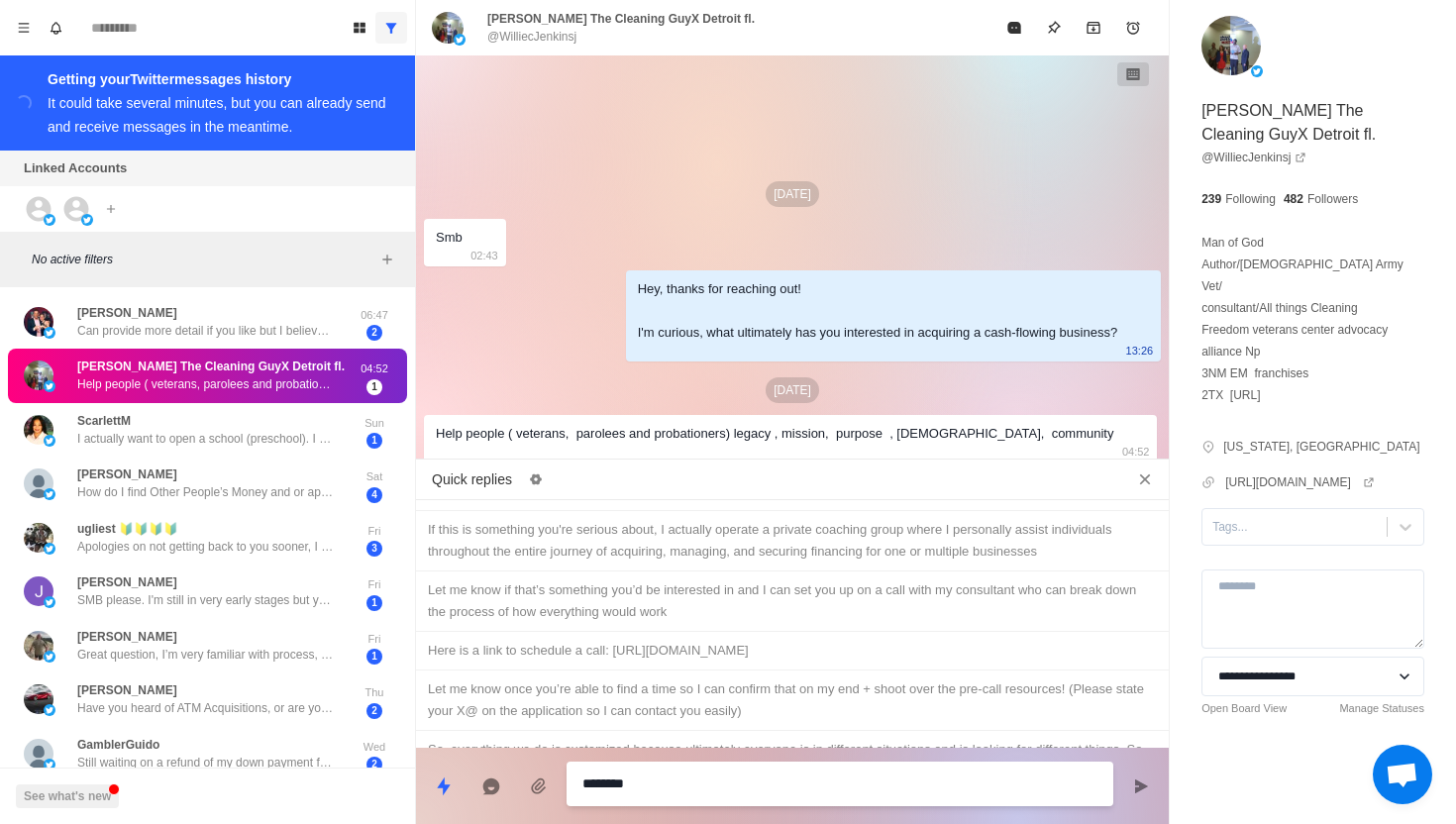 type on "*" 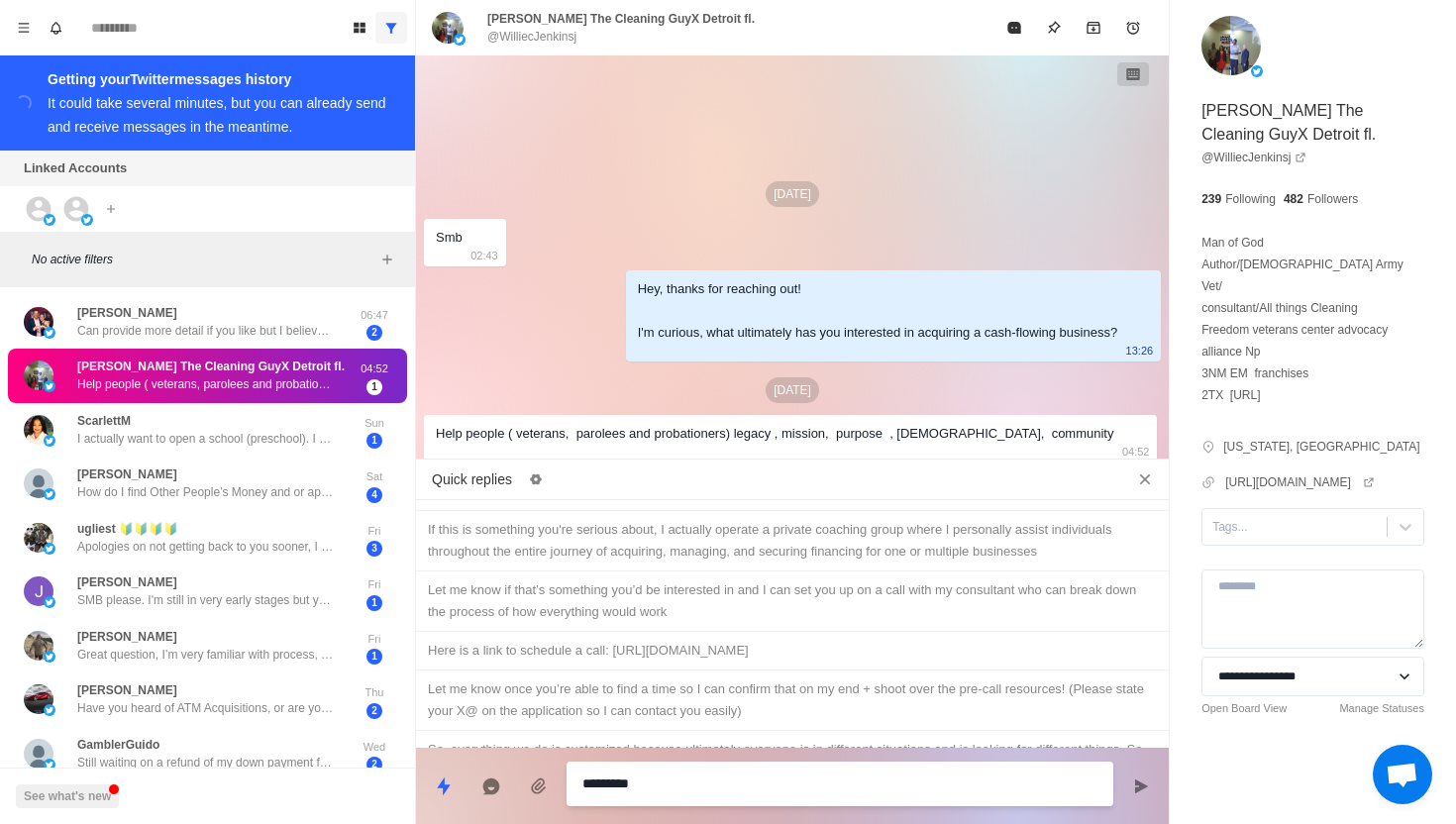 type on "*" 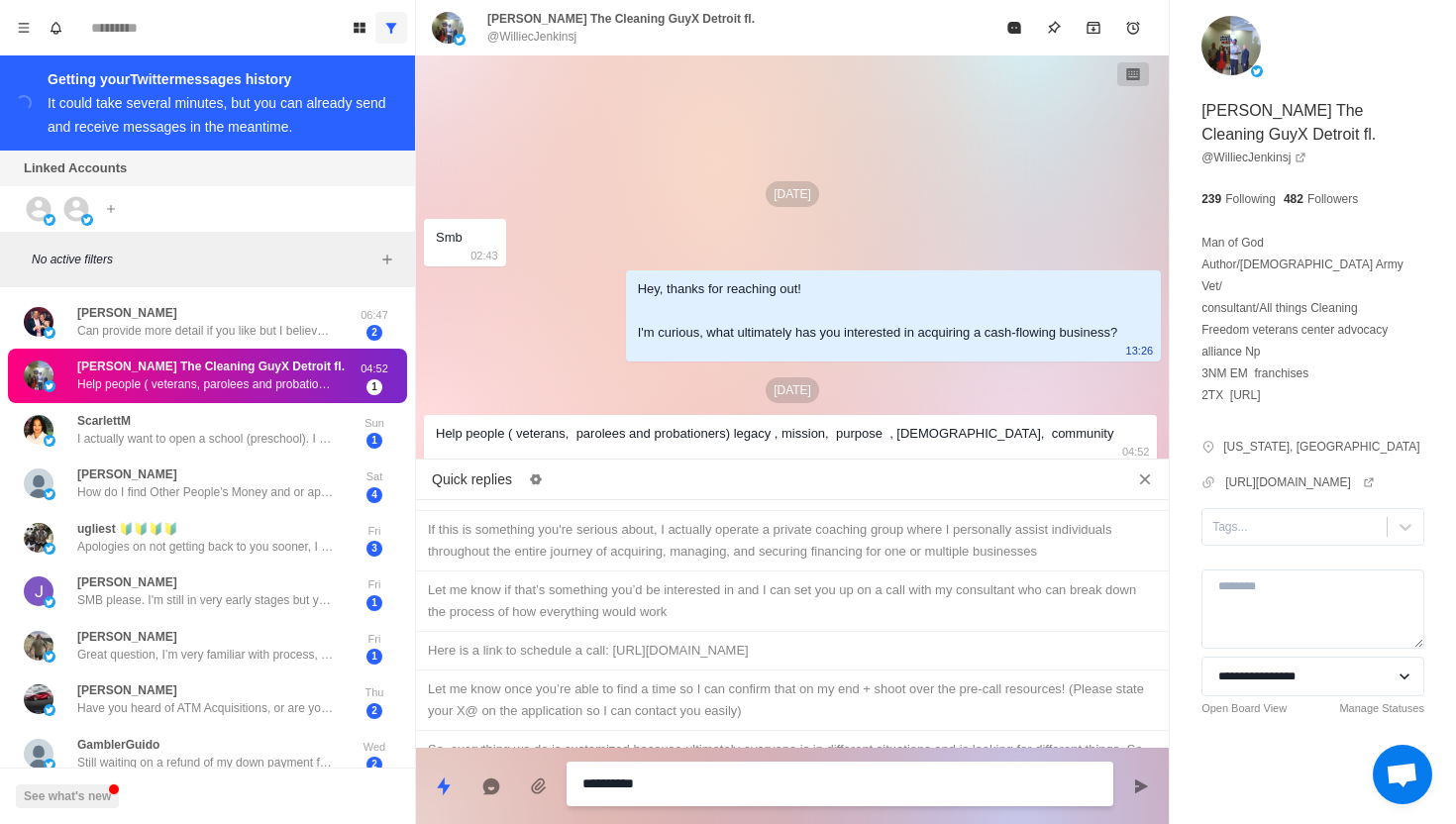 type 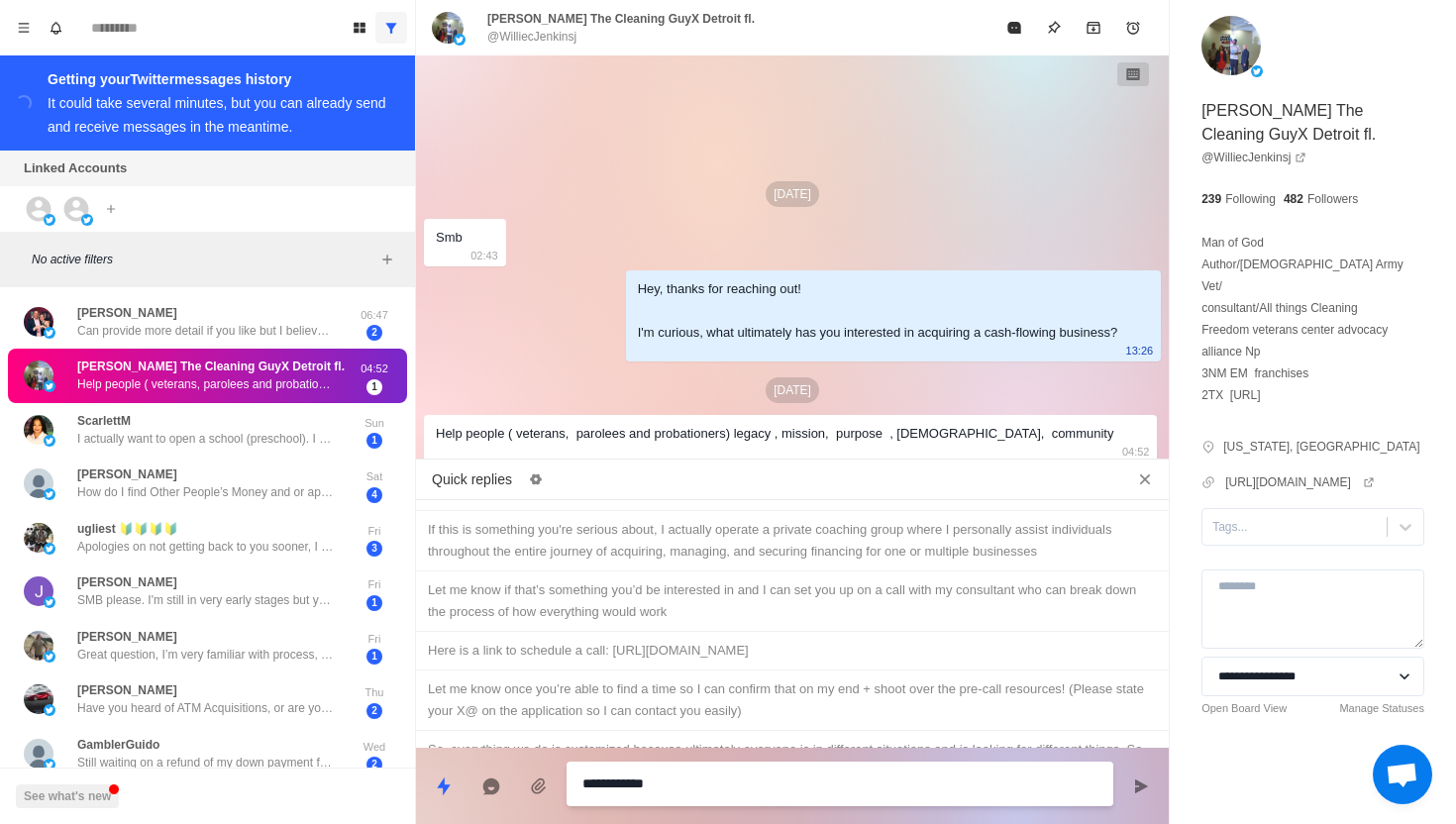 paste on "**********" 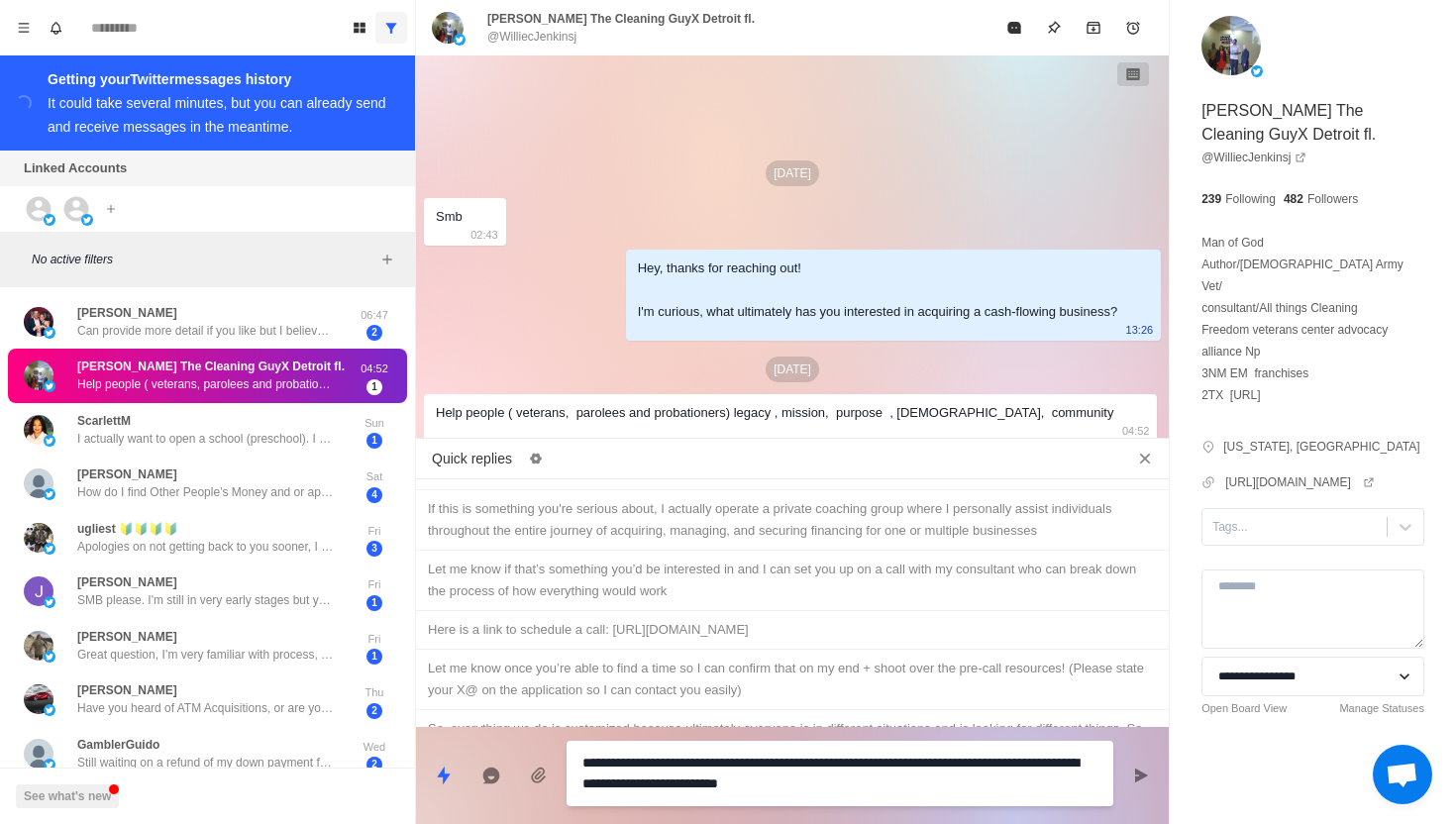 click on "**********" at bounding box center (840, 773) 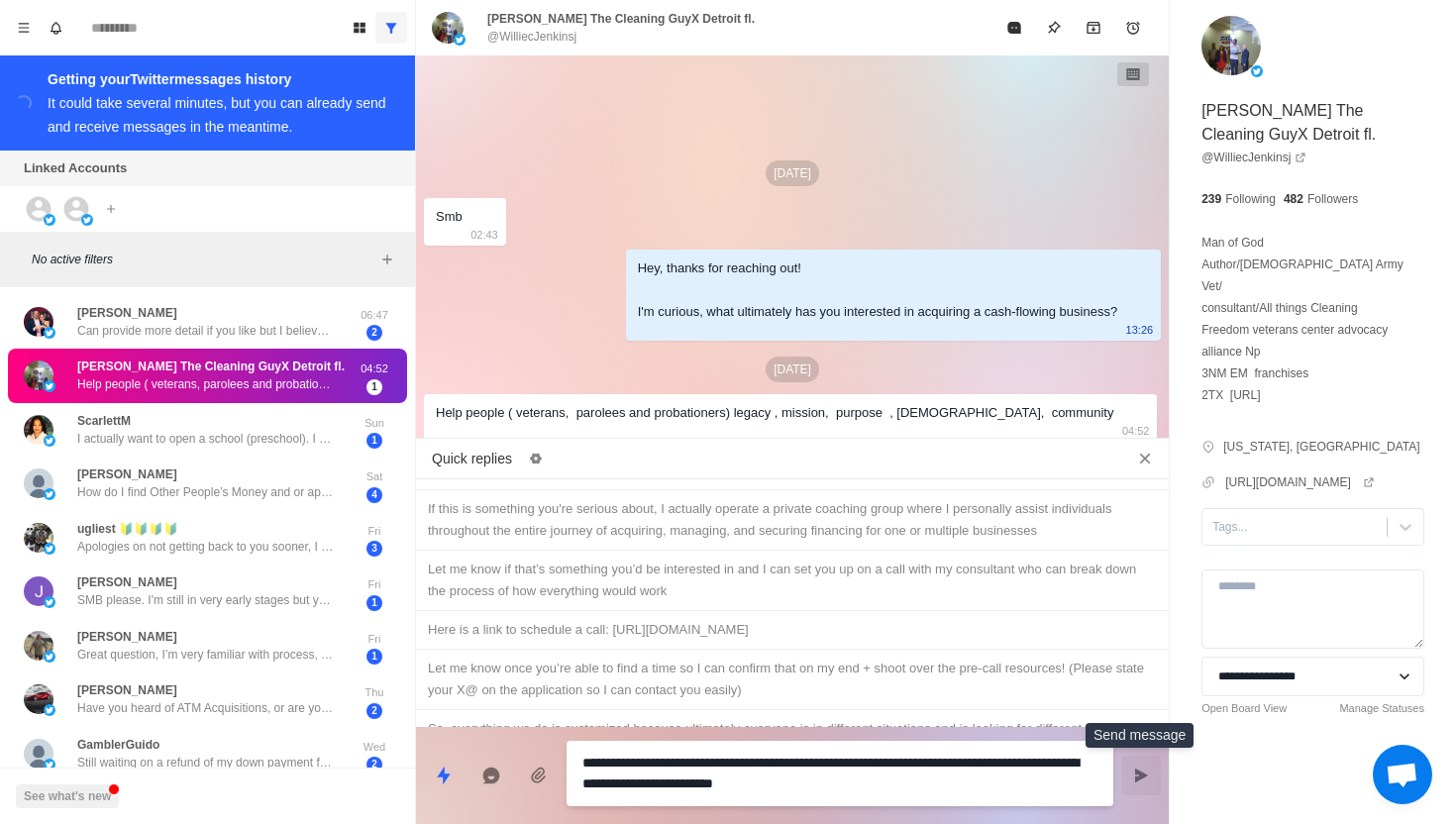 click at bounding box center [1141, 775] 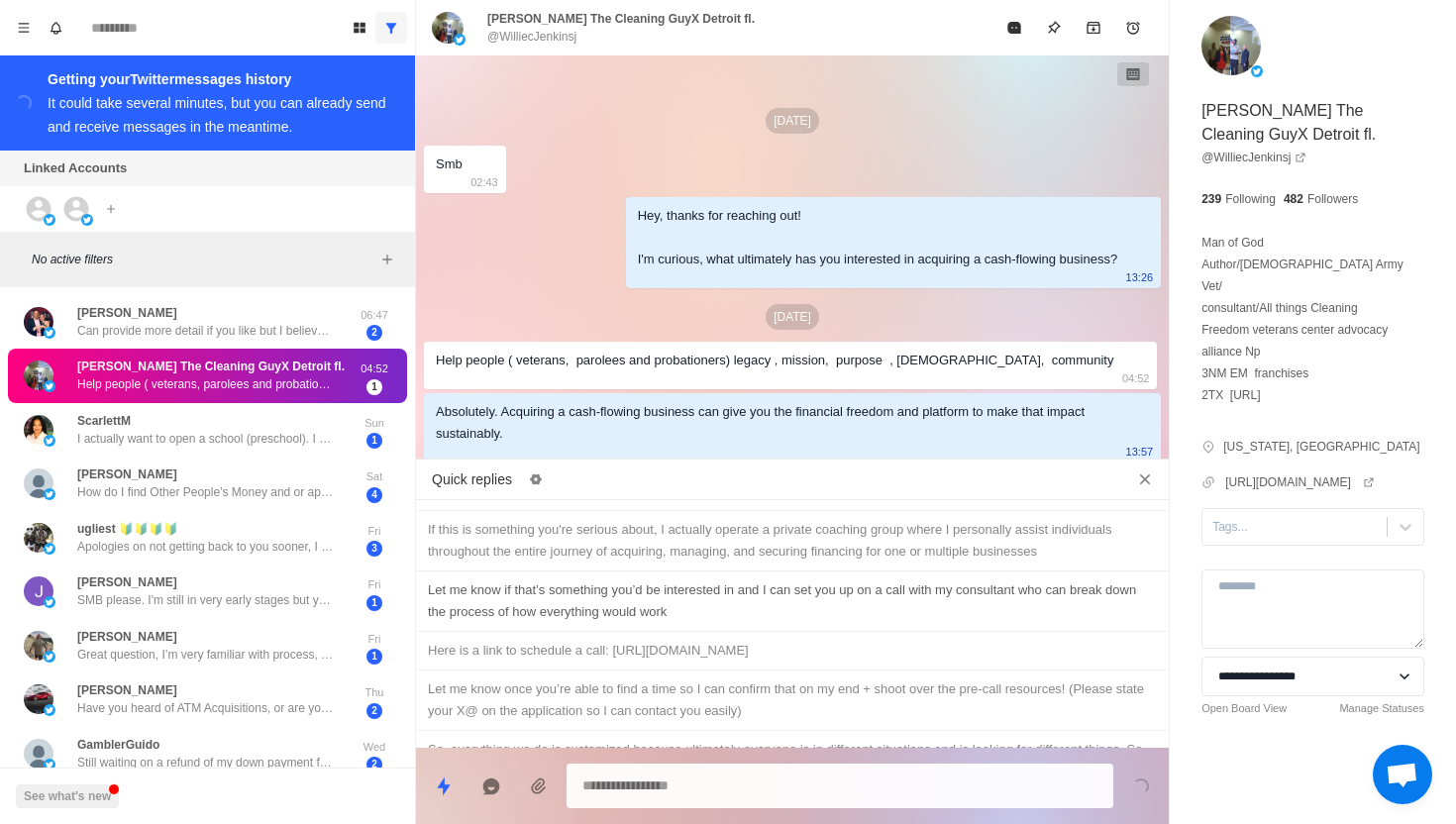 scroll, scrollTop: 1197, scrollLeft: 0, axis: vertical 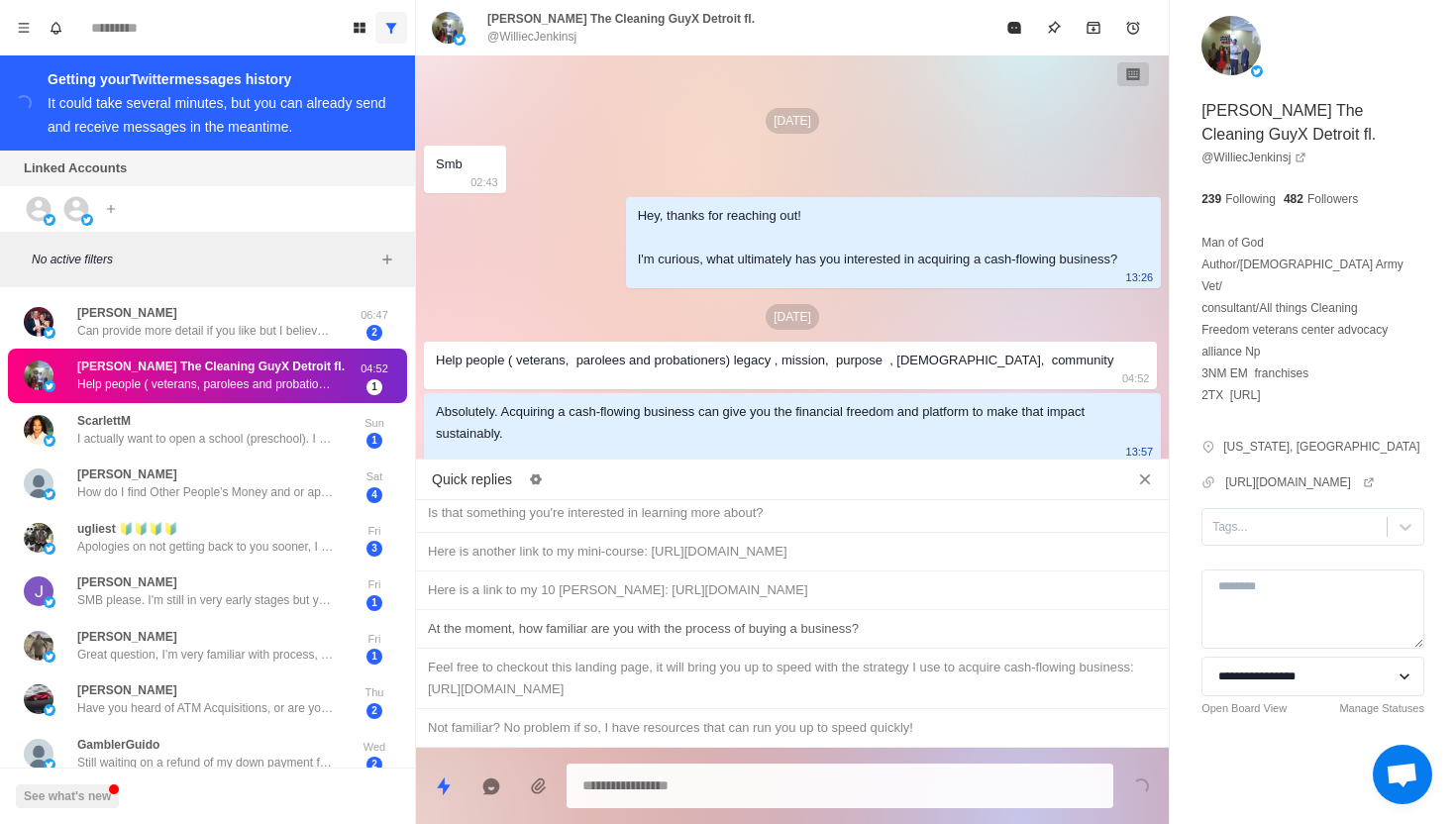 click on "At the moment, how familiar are you with the process of buying a business?" at bounding box center (792, 629) 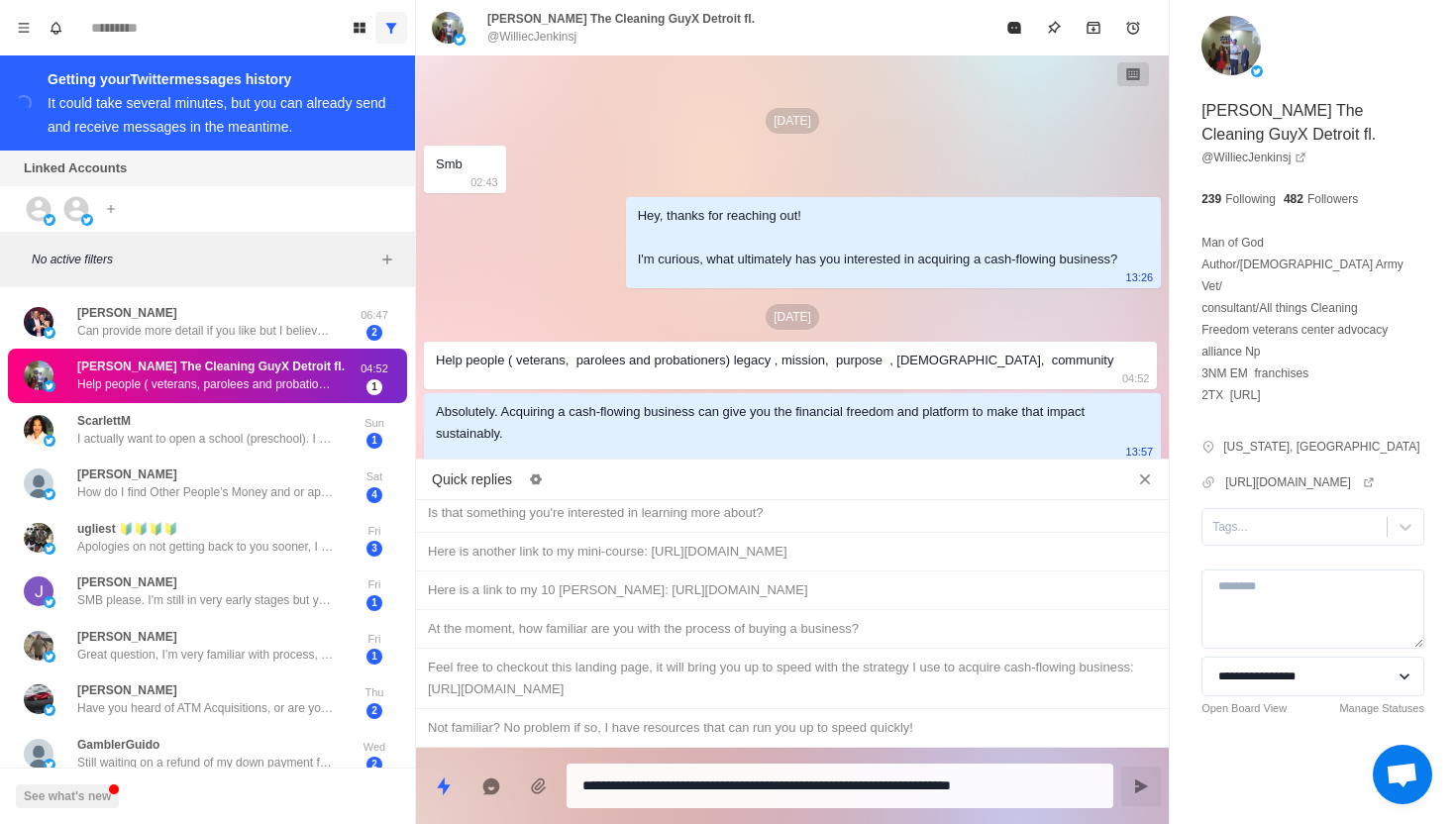 click at bounding box center (1141, 786) 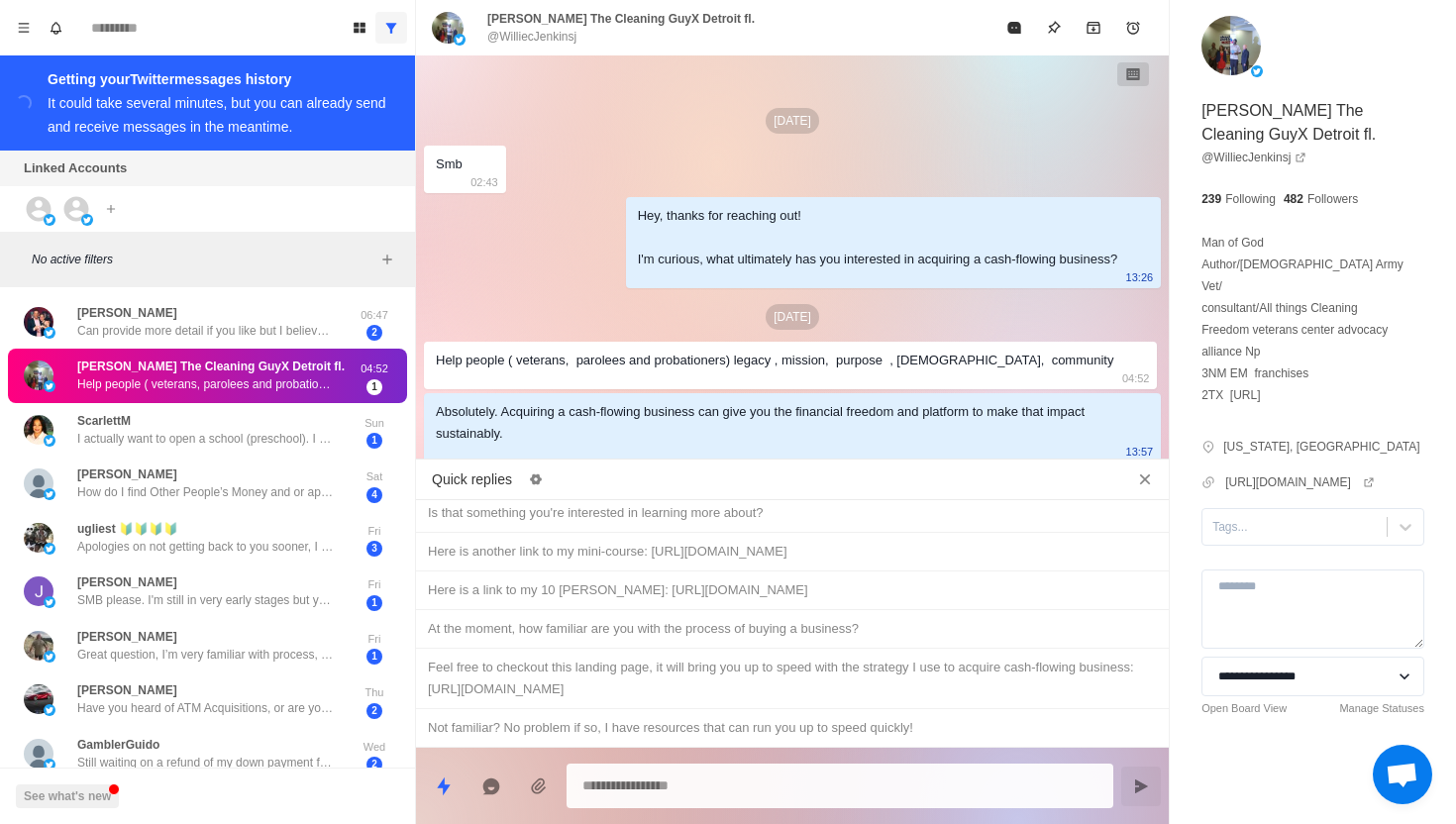 scroll, scrollTop: 26, scrollLeft: 0, axis: vertical 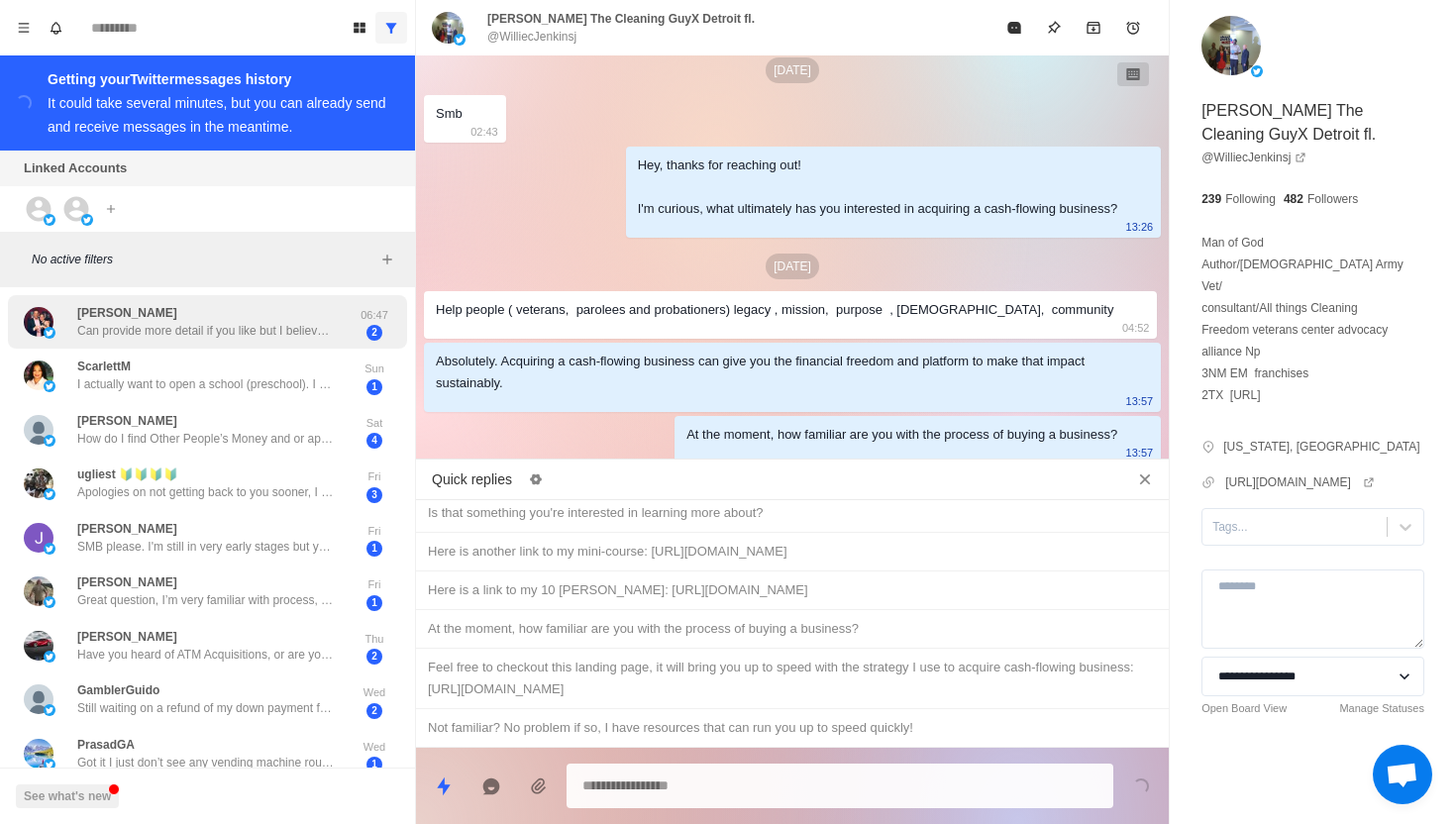 click on "[PERSON_NAME] provide more detail if you like but I believe you are right and want to learn more. Thank you." at bounding box center (206, 322) 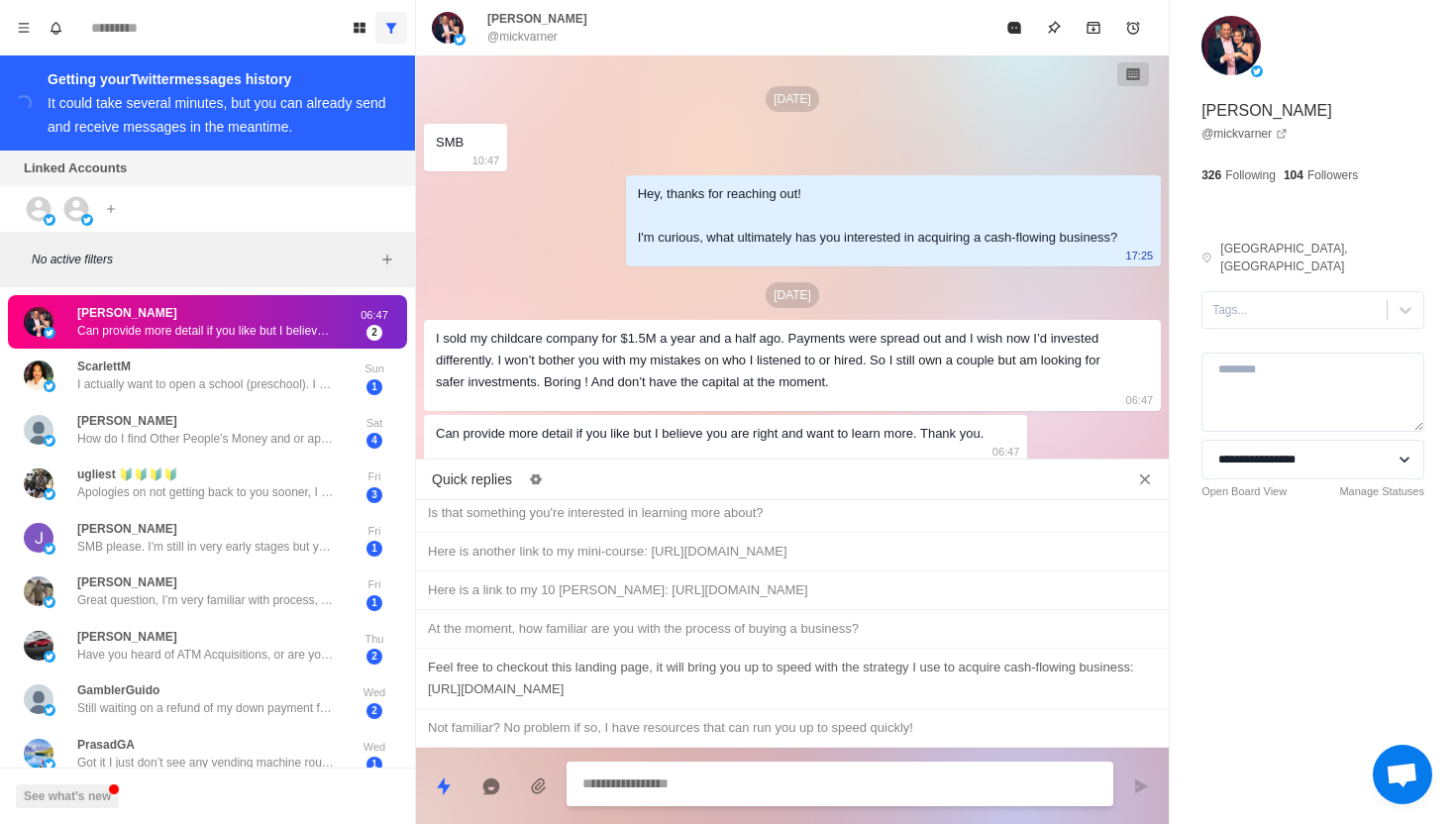 click on "Feel free to checkout this landing page, it will bring you up to speed with the strategy I use to acquire cash-flowing business: [URL][DOMAIN_NAME]" at bounding box center (792, 678) 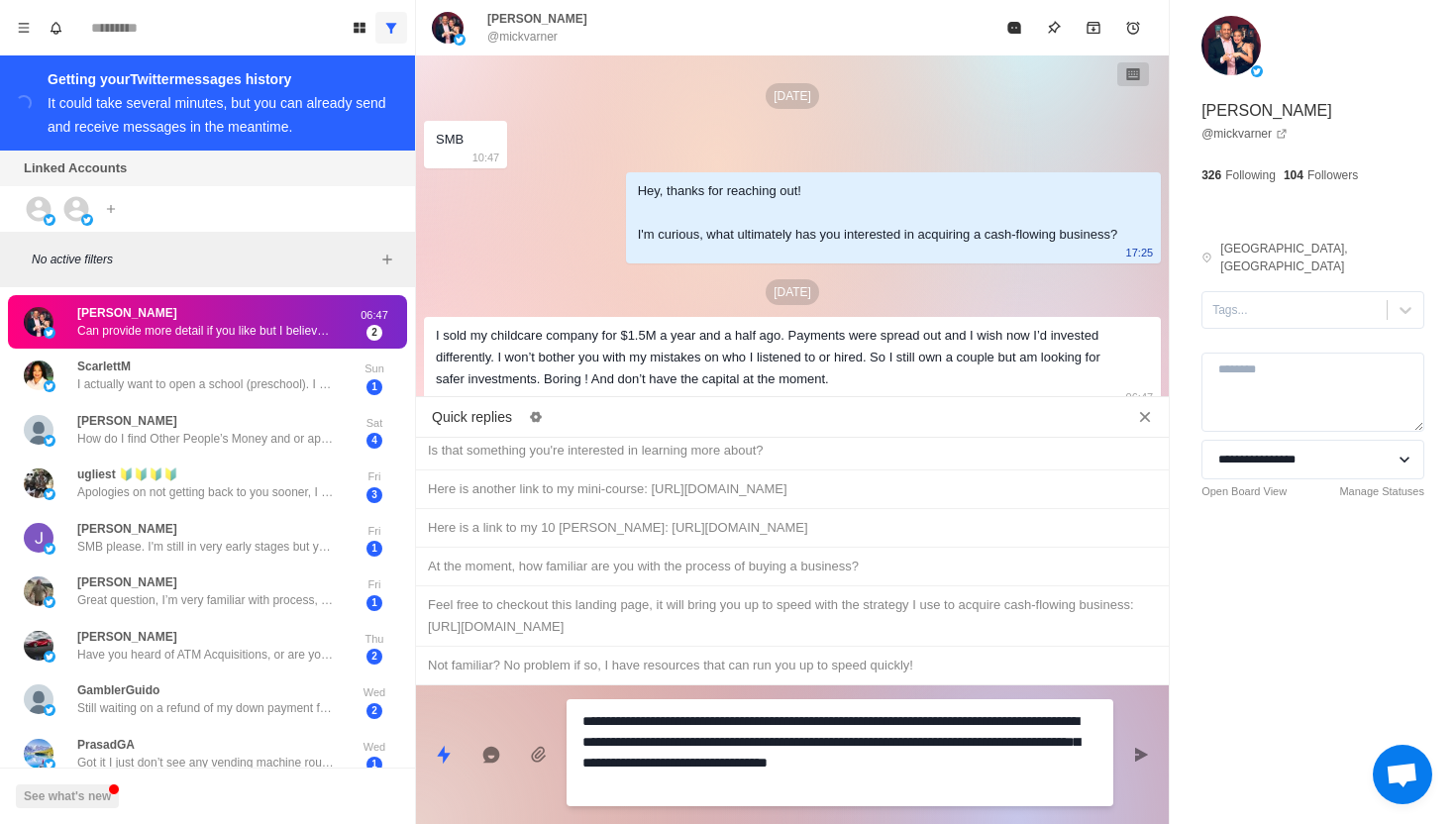click on "**********" at bounding box center [840, 753] 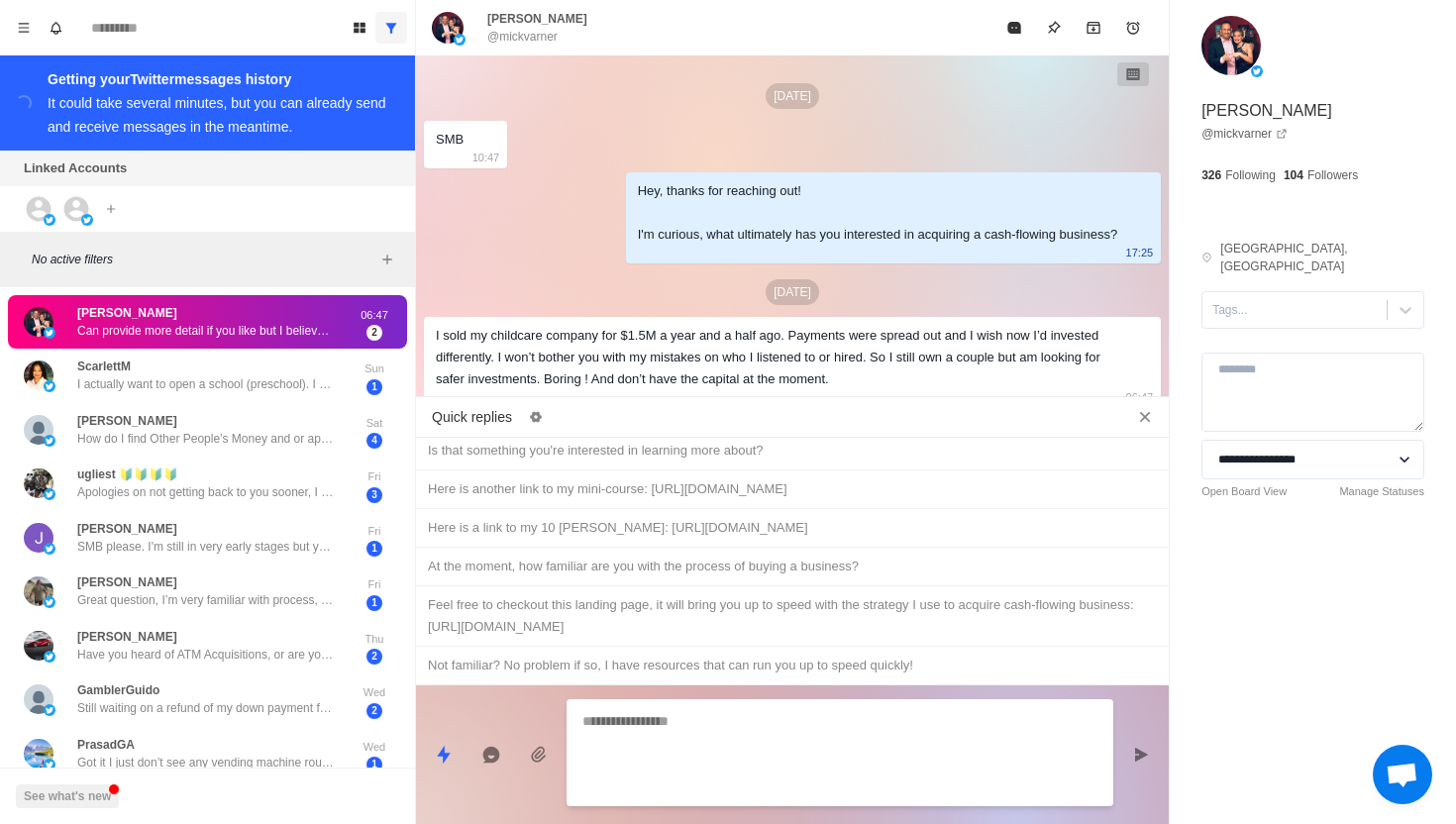 scroll, scrollTop: 91, scrollLeft: 0, axis: vertical 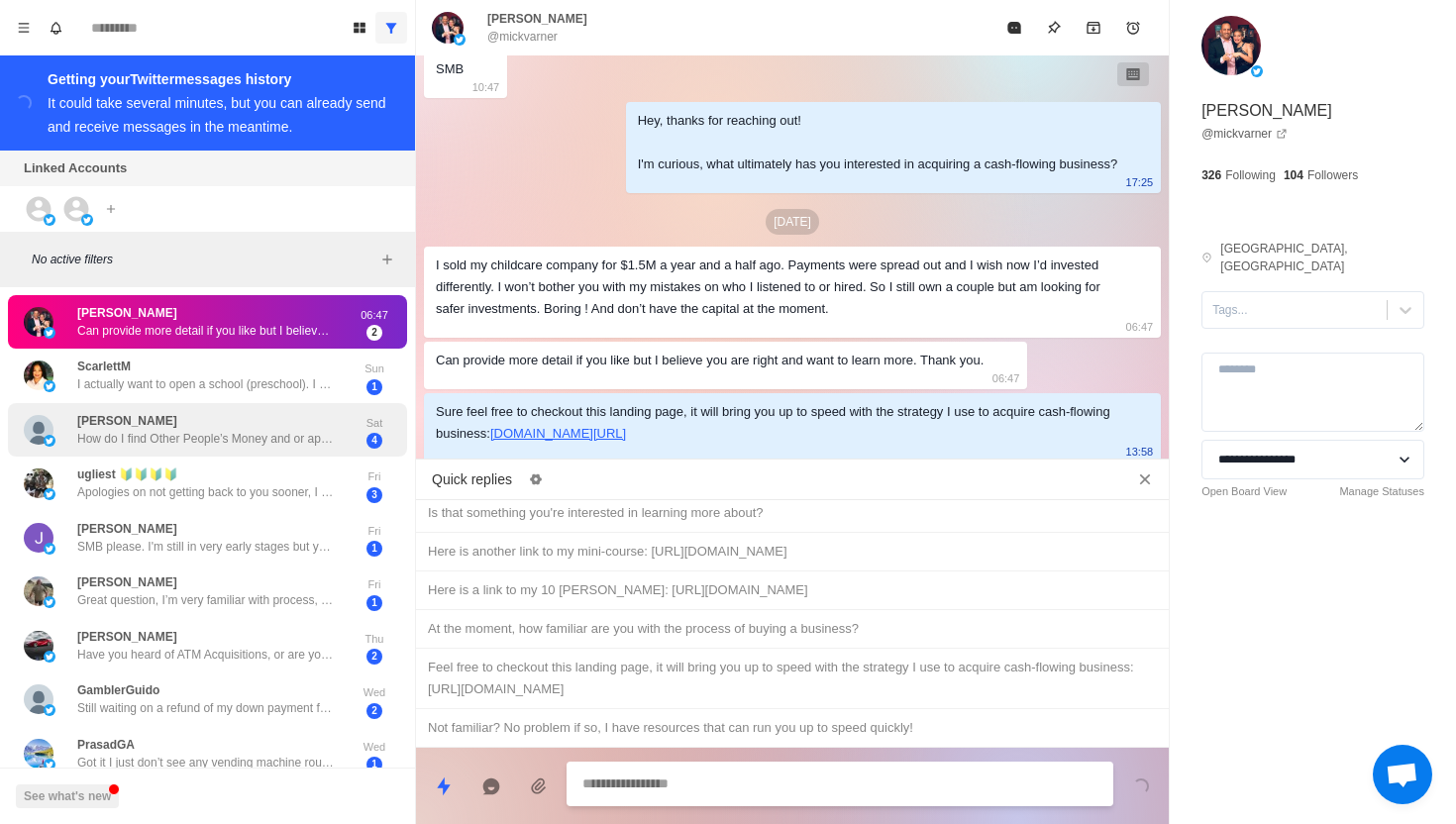 click on "How do I find Other People’s Money and or apply for SBA 7a or other loan?" at bounding box center [206, 439] 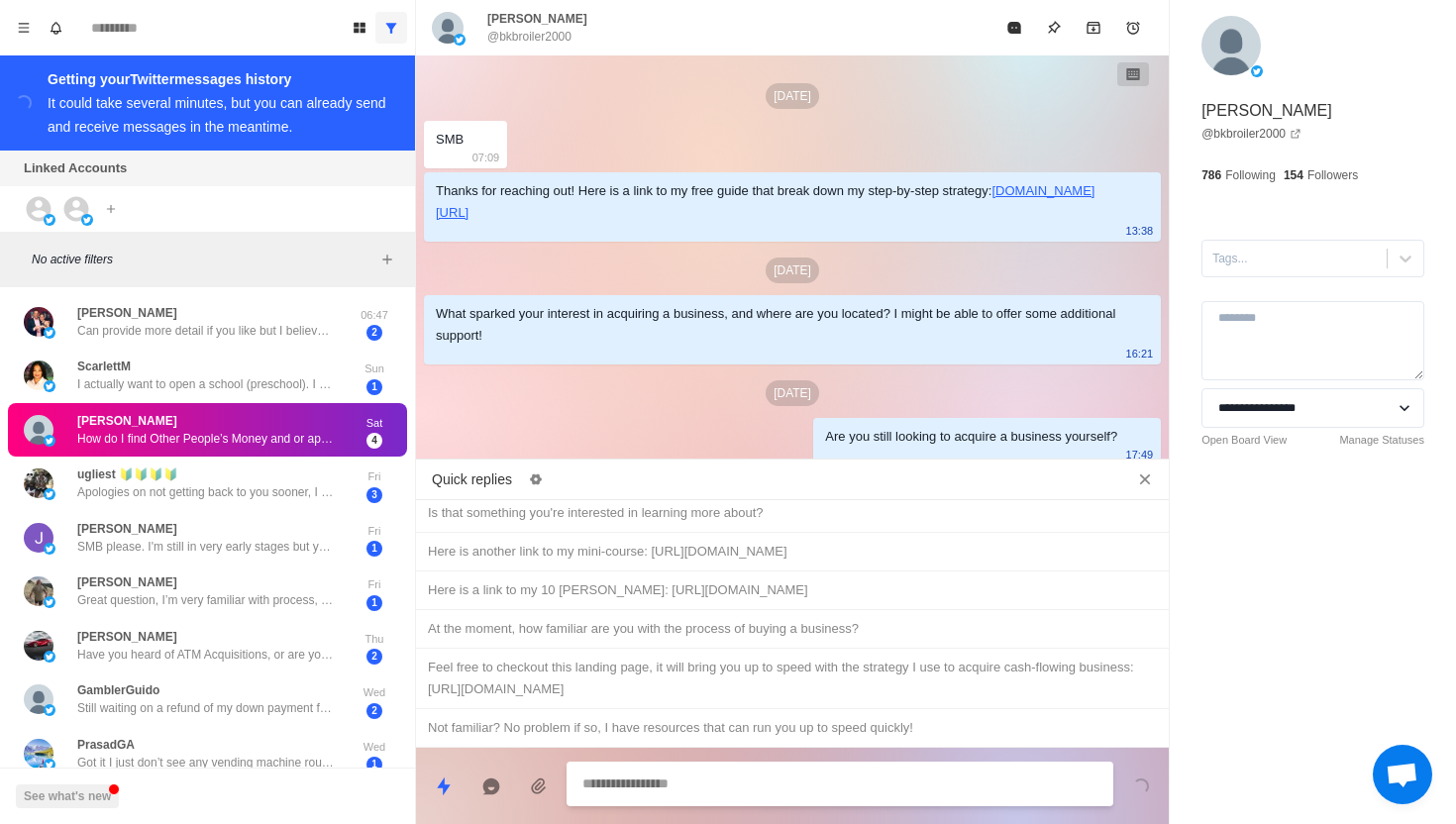 scroll, scrollTop: 733, scrollLeft: 0, axis: vertical 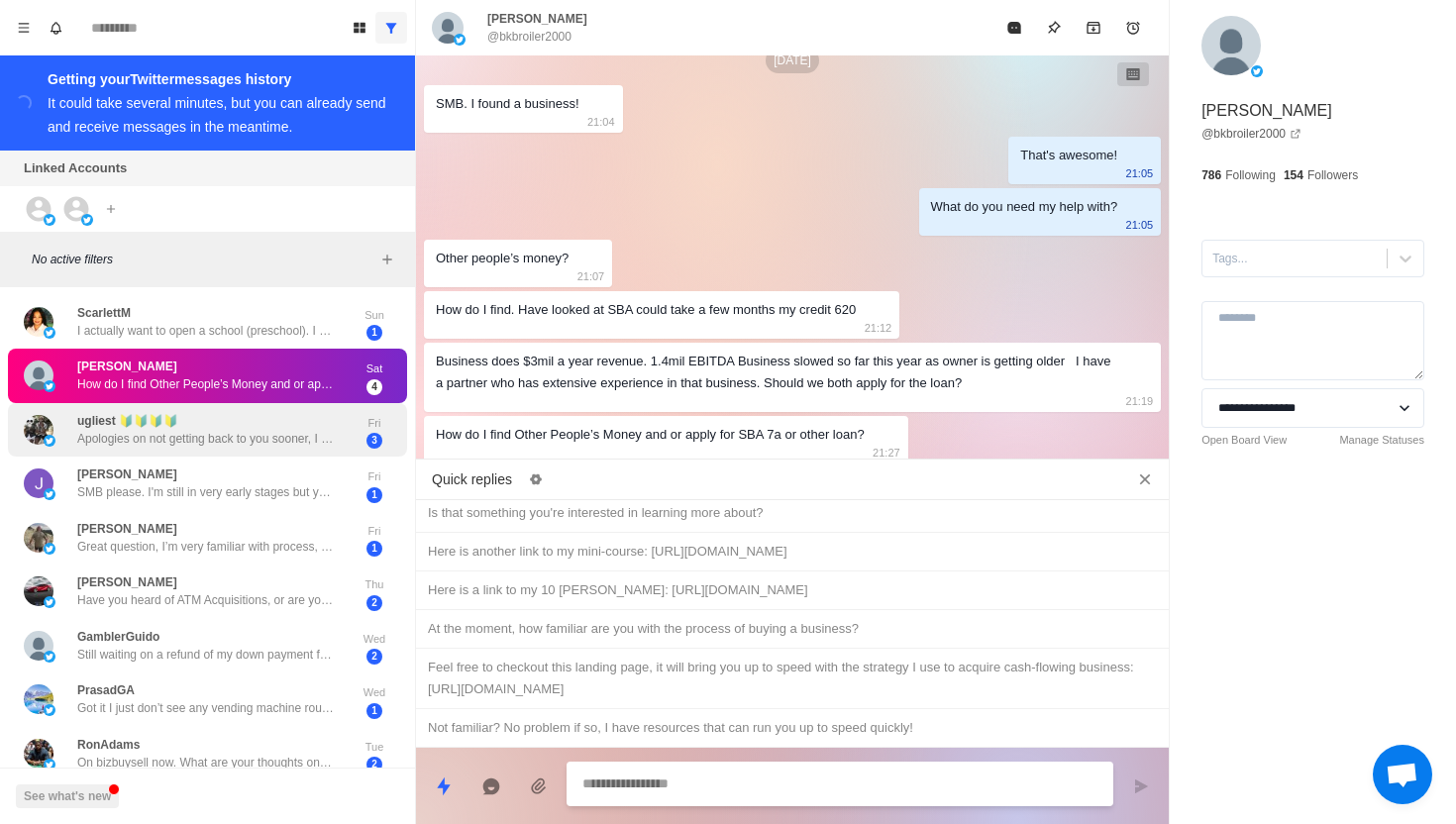 click on "Apologies on not getting back to you sooner, I forgot to reply once I had seen the message" at bounding box center [206, 439] 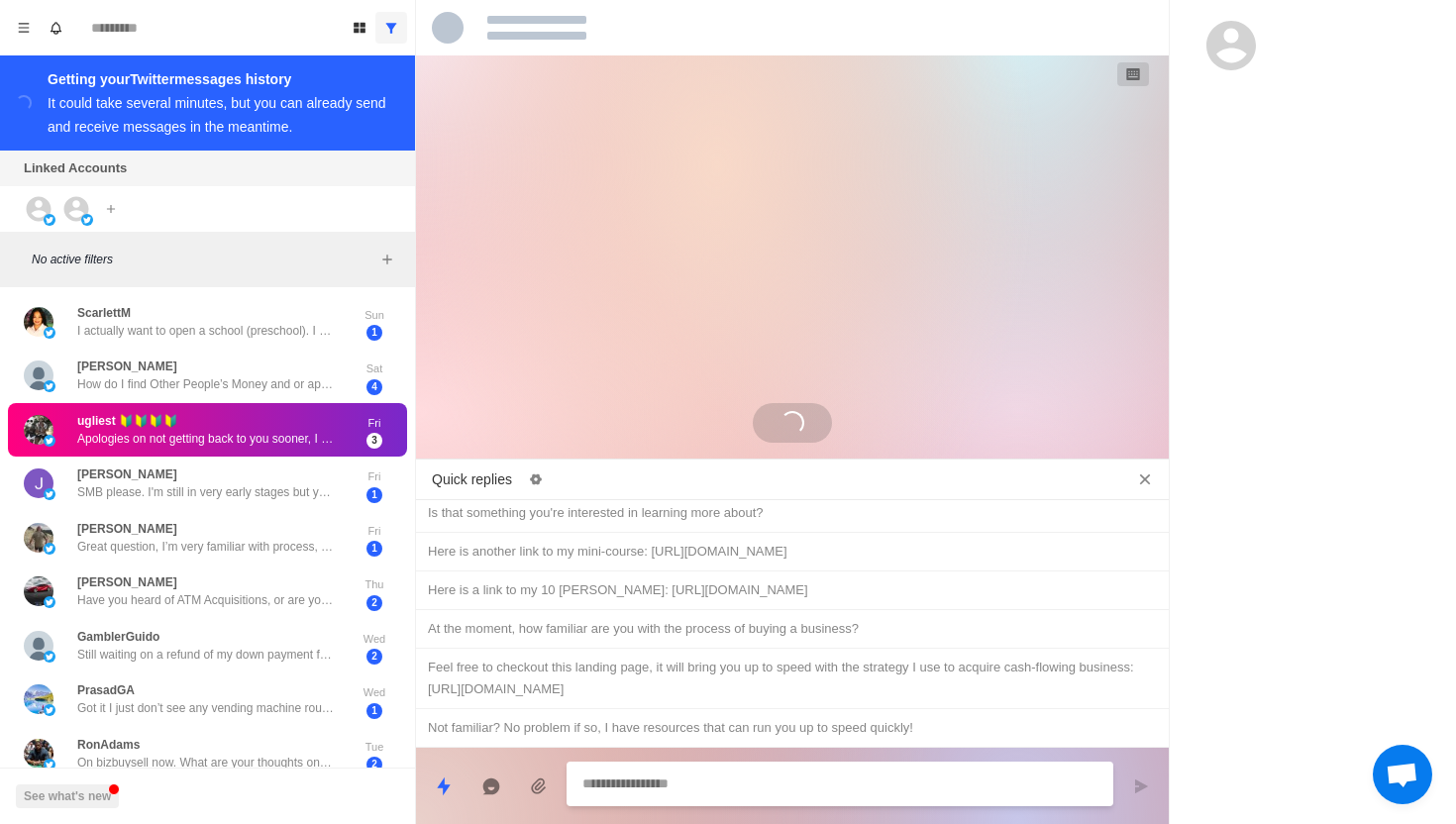 scroll, scrollTop: 709, scrollLeft: 0, axis: vertical 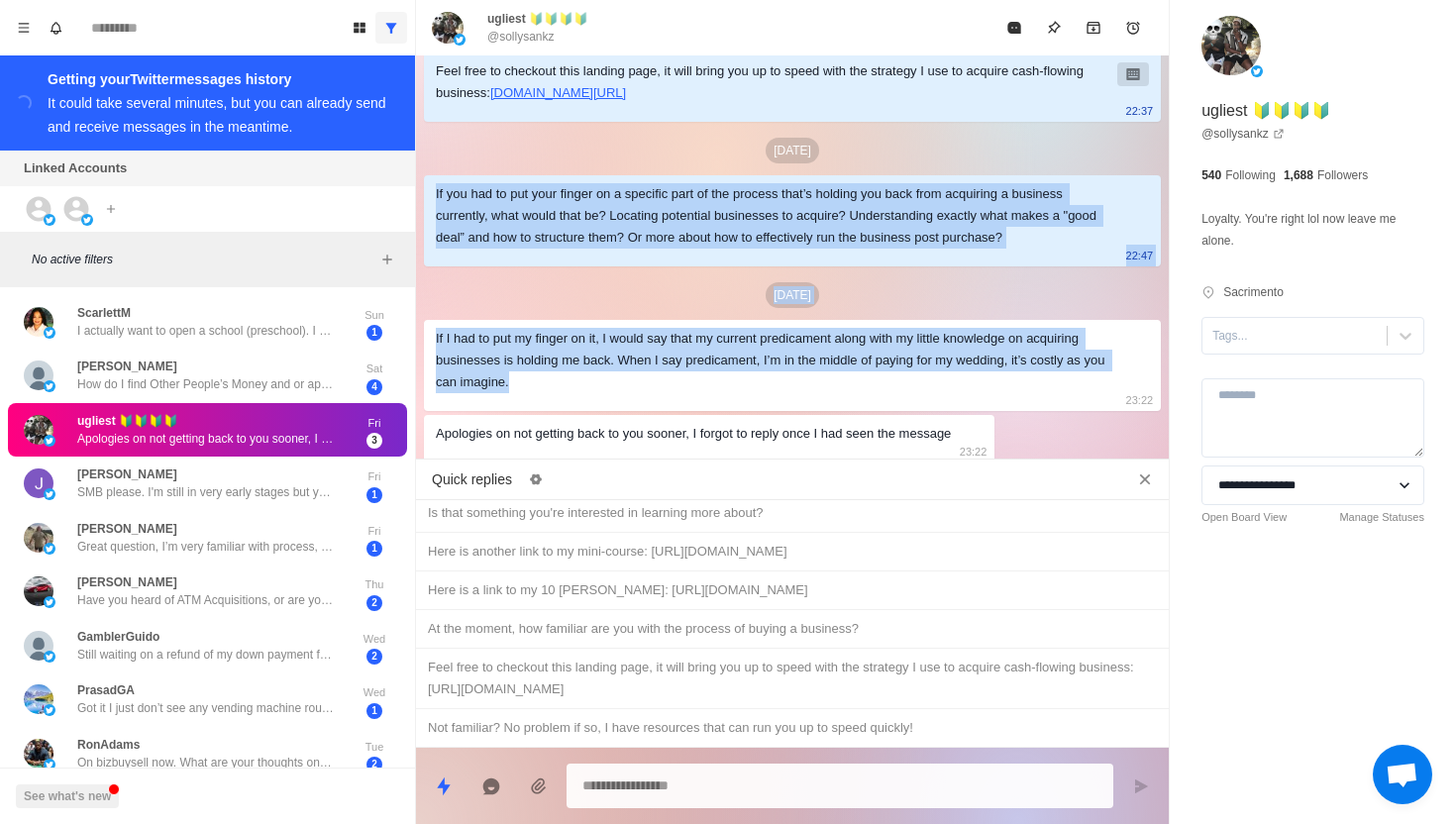 drag, startPoint x: 547, startPoint y: 378, endPoint x: 418, endPoint y: 169, distance: 245.60537 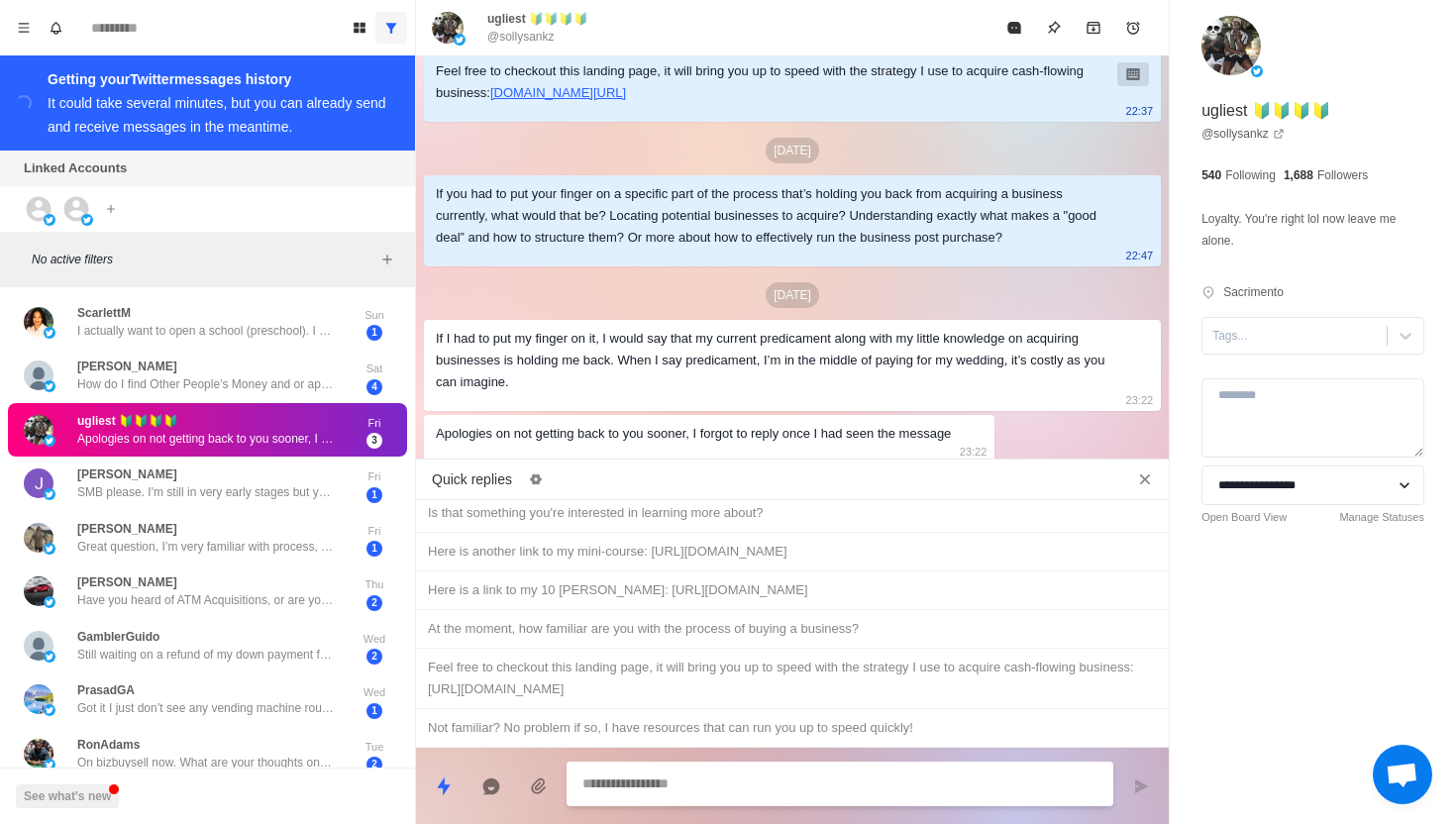 paste on "**********" 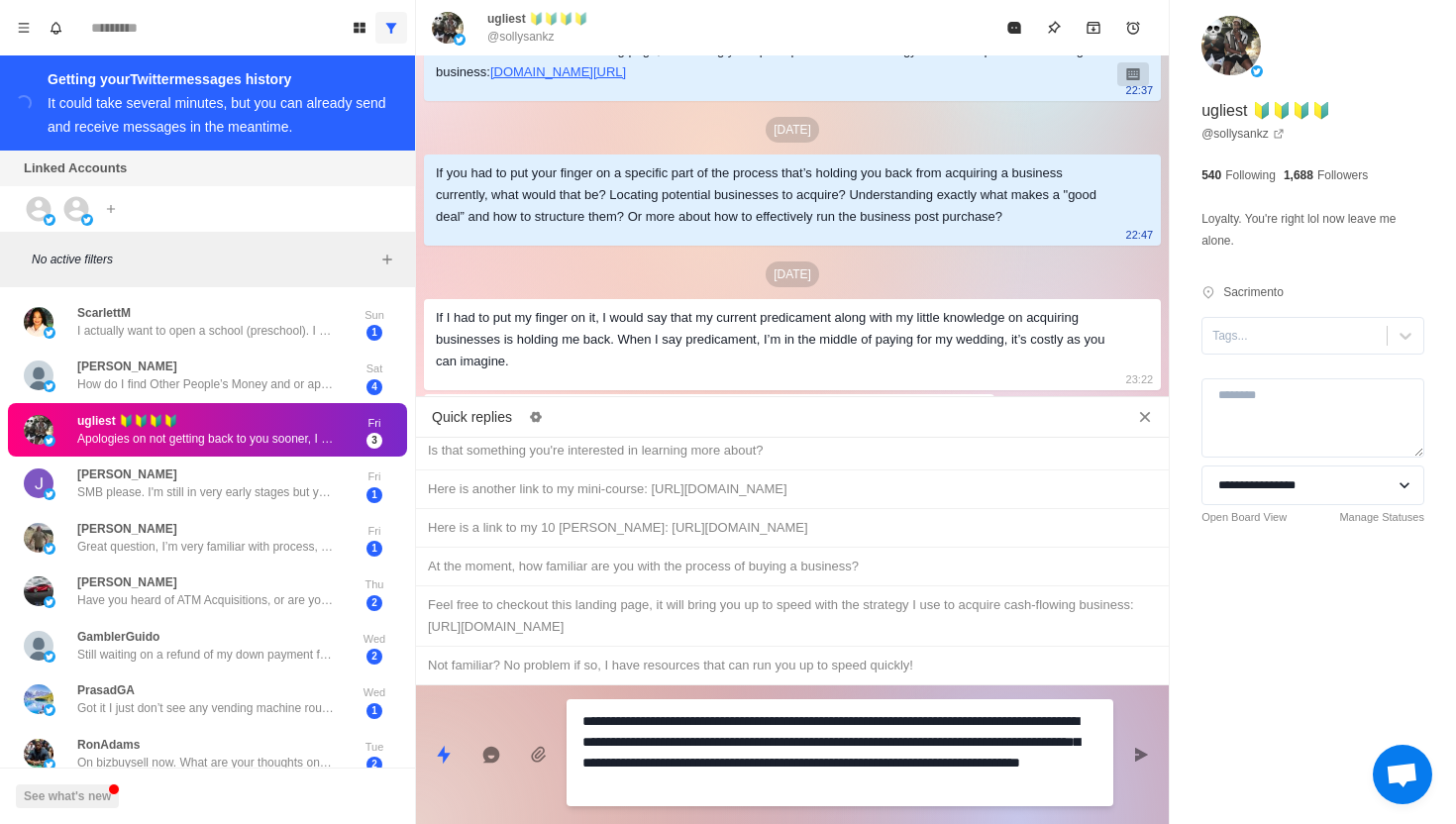 click on "**********" at bounding box center [840, 753] 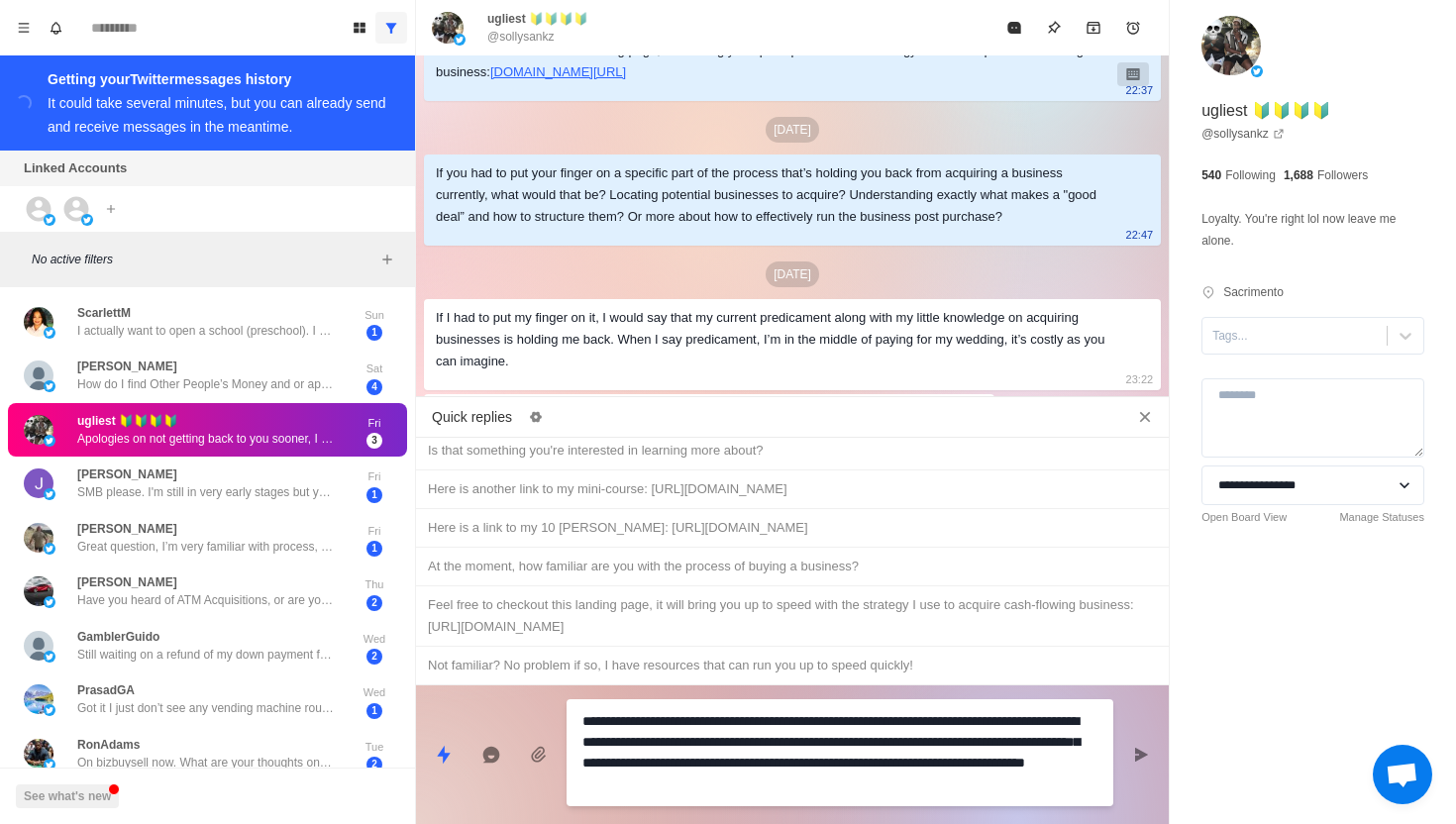 drag, startPoint x: 1042, startPoint y: 745, endPoint x: 738, endPoint y: 717, distance: 305.28675 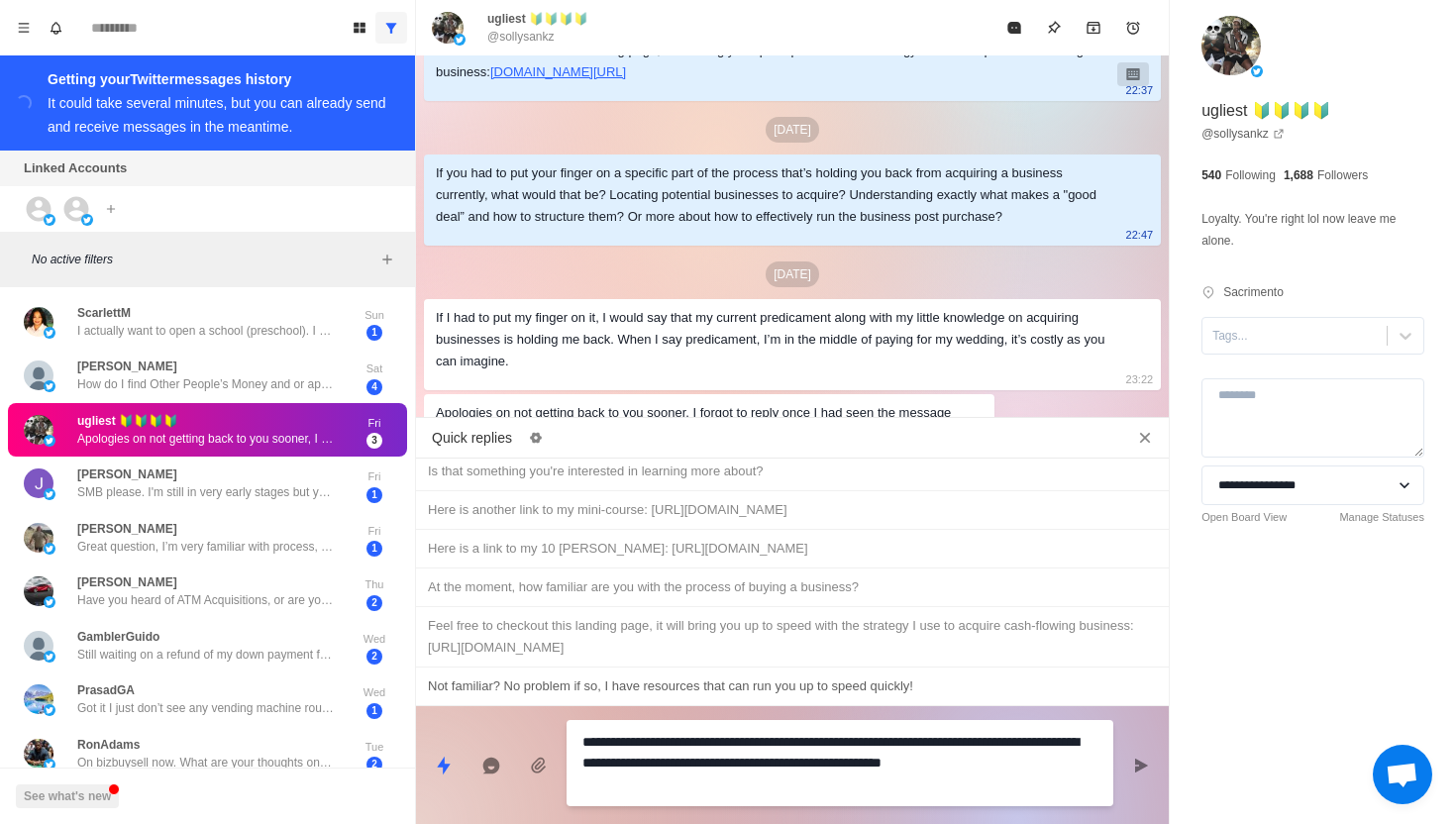 drag, startPoint x: 738, startPoint y: 741, endPoint x: 677, endPoint y: 693, distance: 77.62087 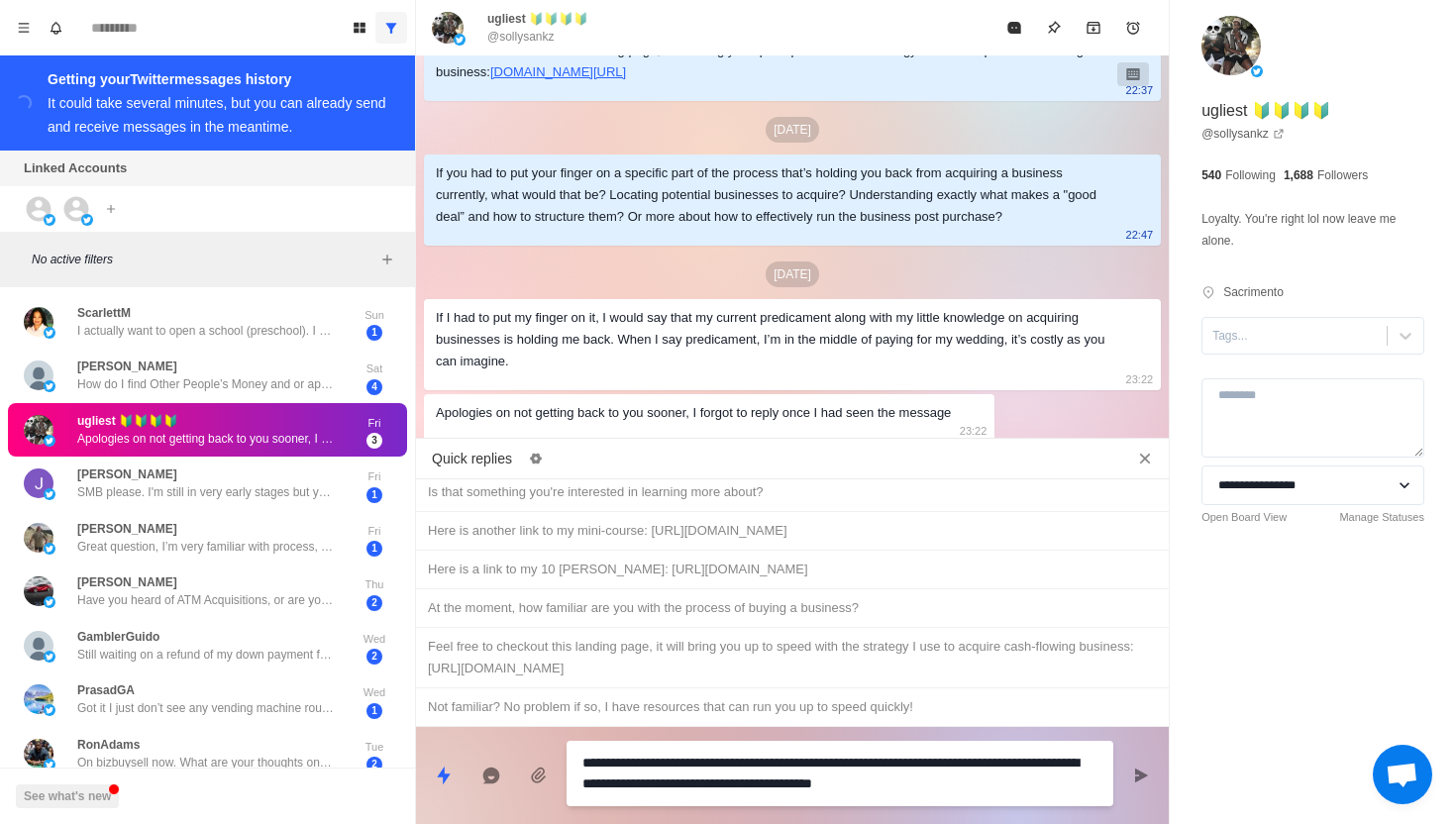 click on "**********" at bounding box center [840, 773] 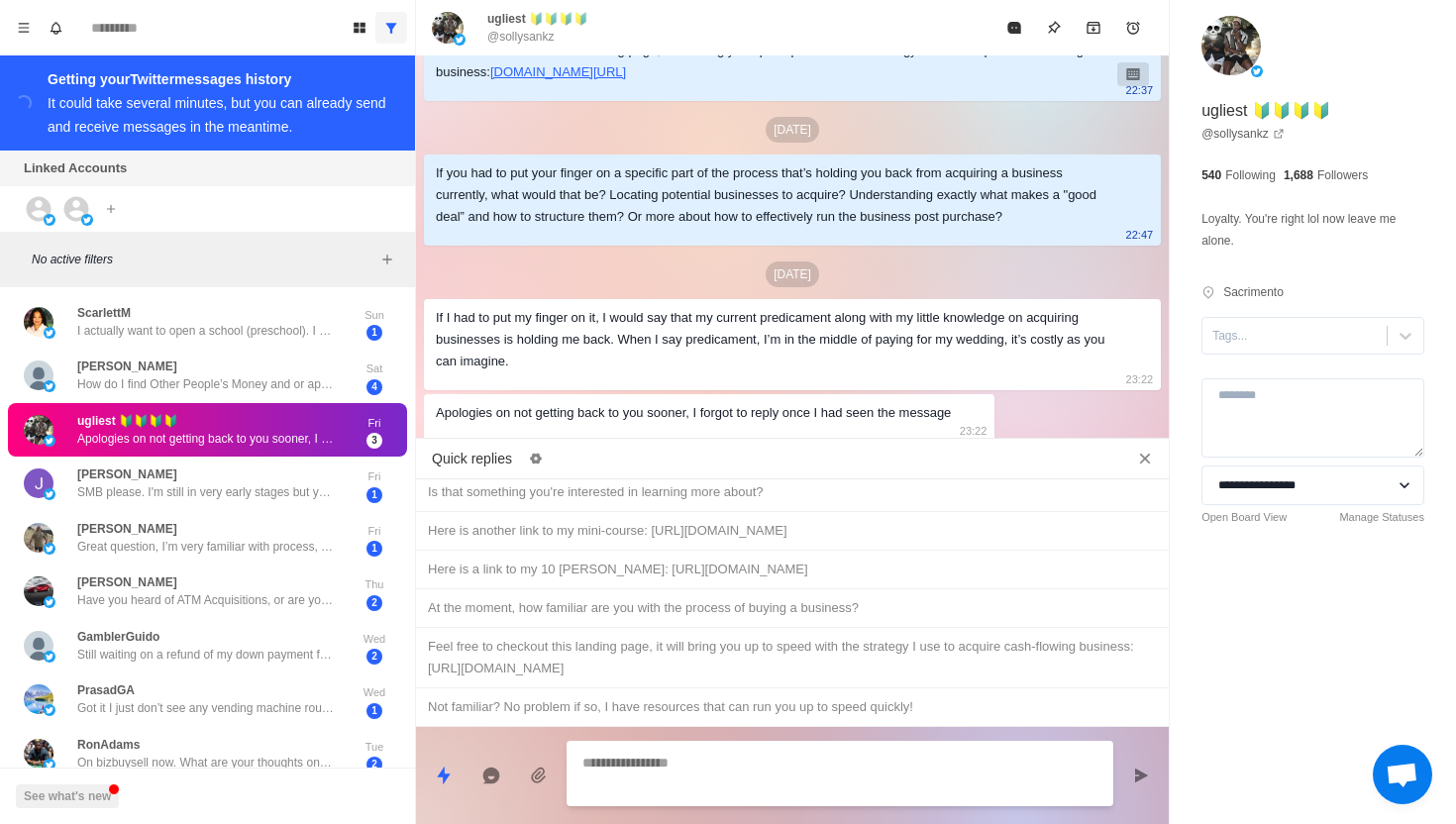 scroll, scrollTop: 832, scrollLeft: 0, axis: vertical 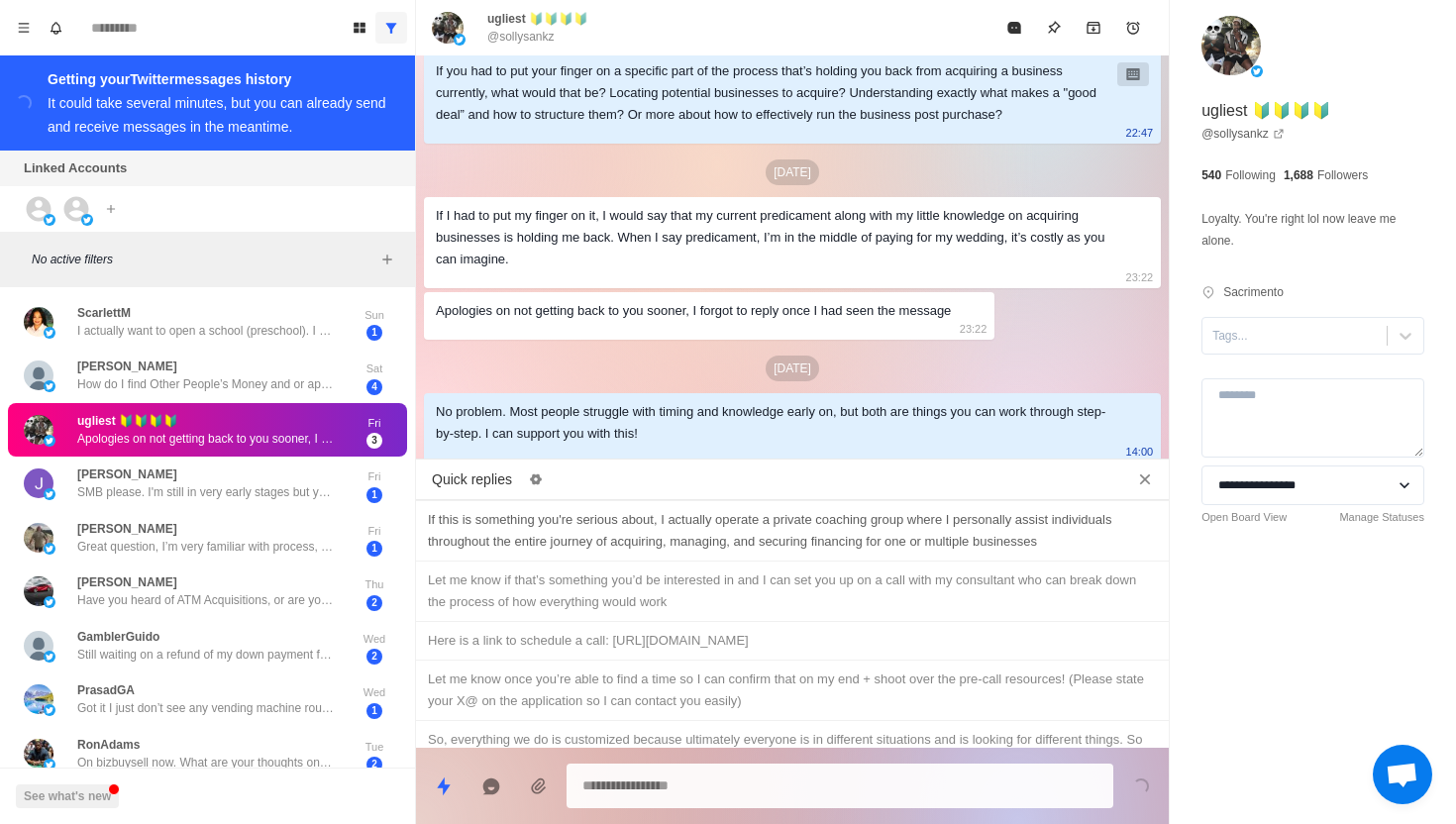 click on "If this is something you're serious about, I actually operate a private coaching group where I personally assist individuals throughout the entire journey of acquiring, managing, and securing financing for one or multiple businesses" at bounding box center (792, 531) 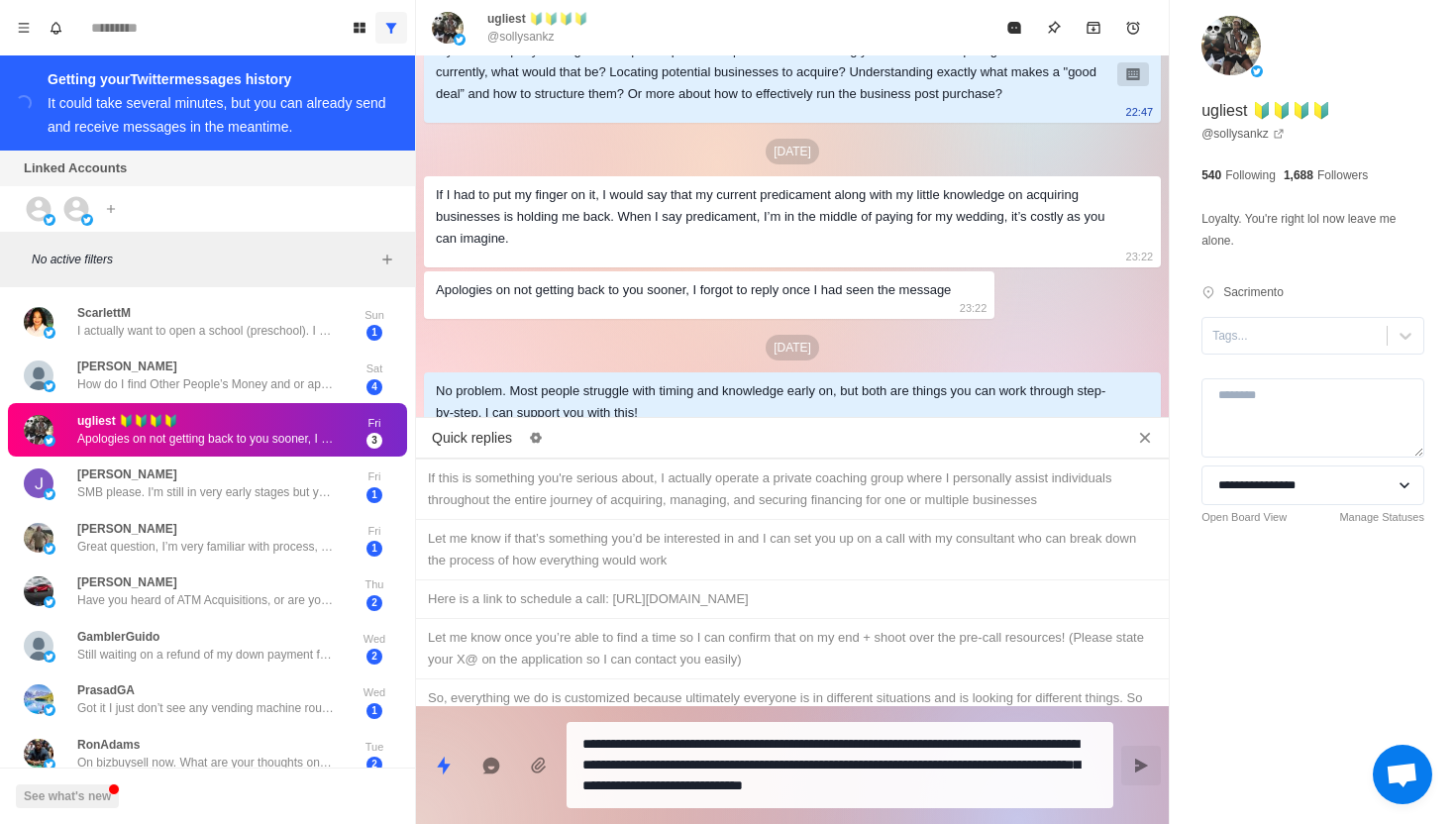 scroll, scrollTop: 947, scrollLeft: 0, axis: vertical 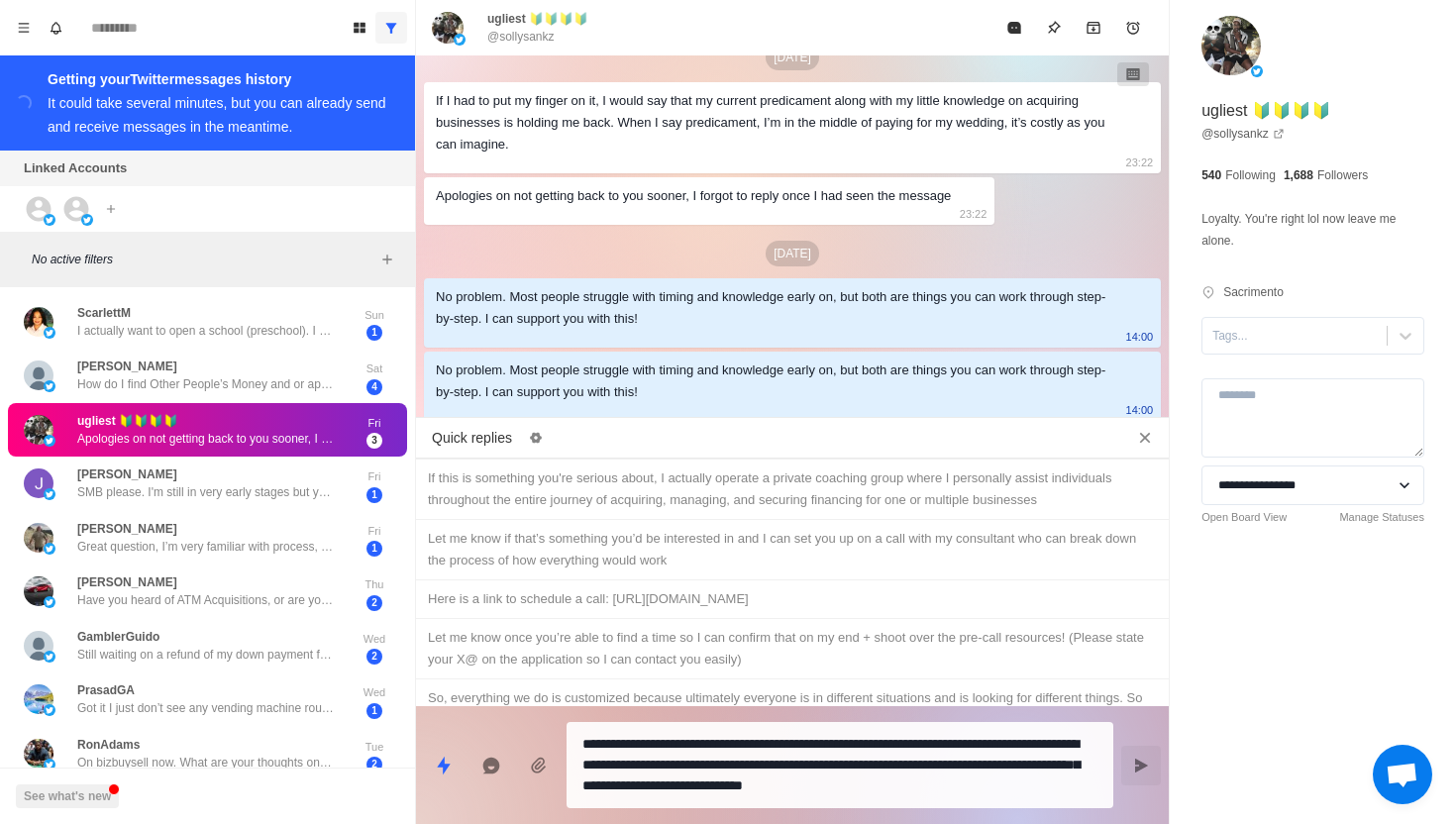 click at bounding box center (1141, 766) 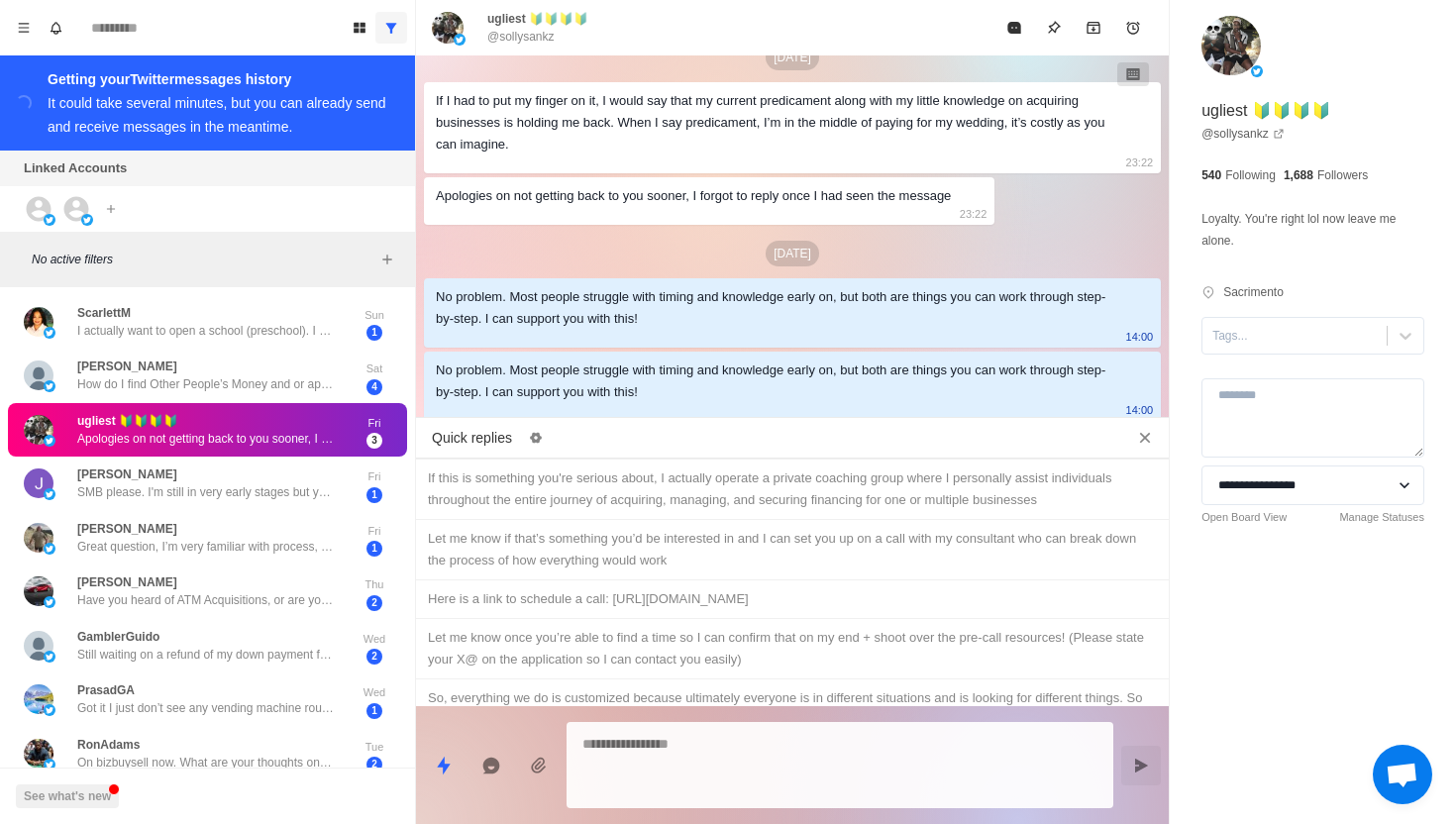 scroll, scrollTop: 1000, scrollLeft: 0, axis: vertical 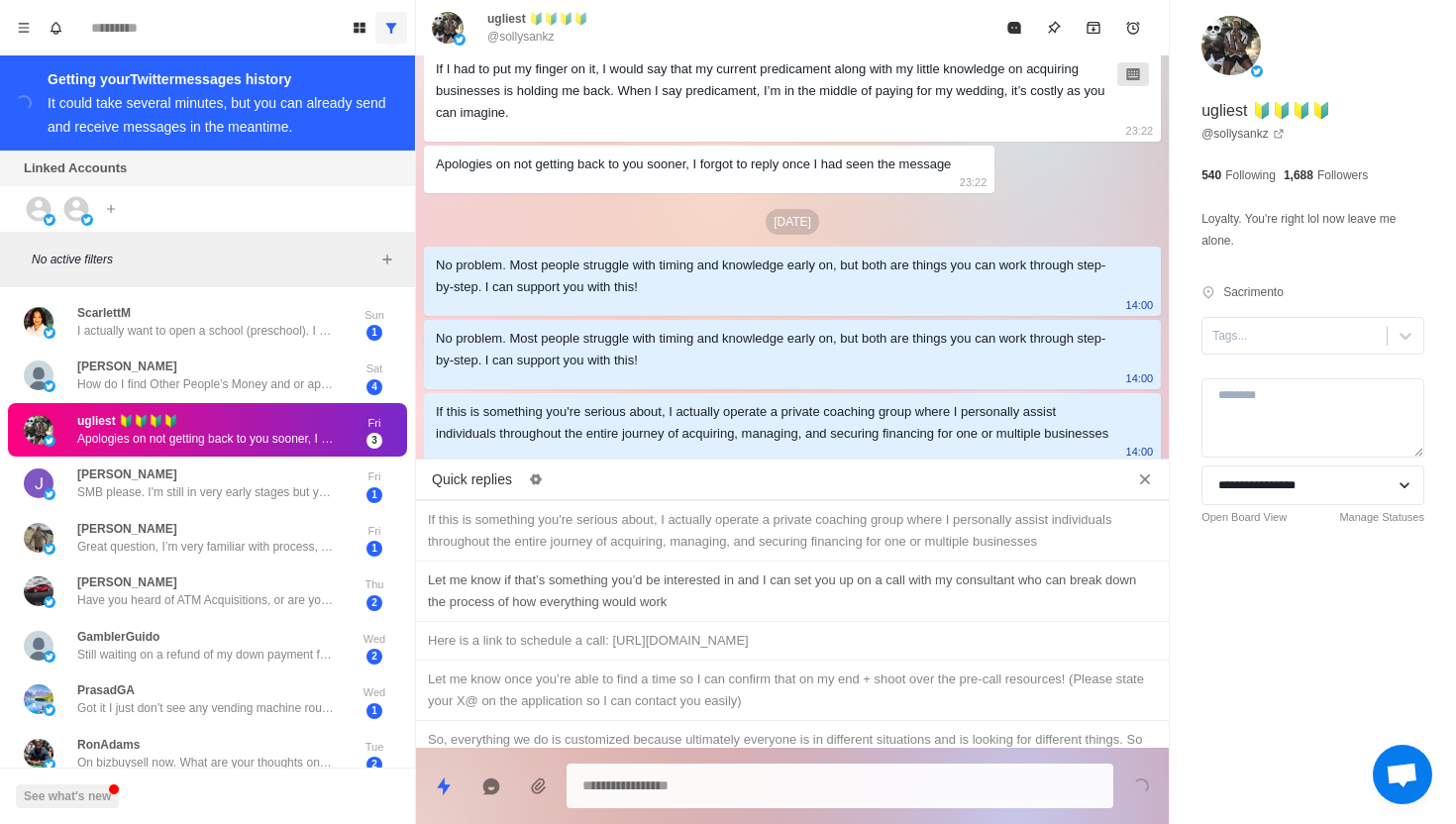 click on "Let me know if that’s something you’d be interested in and I can set you up on a call with my consultant who can break down the process of how everything would work" at bounding box center (792, 591) 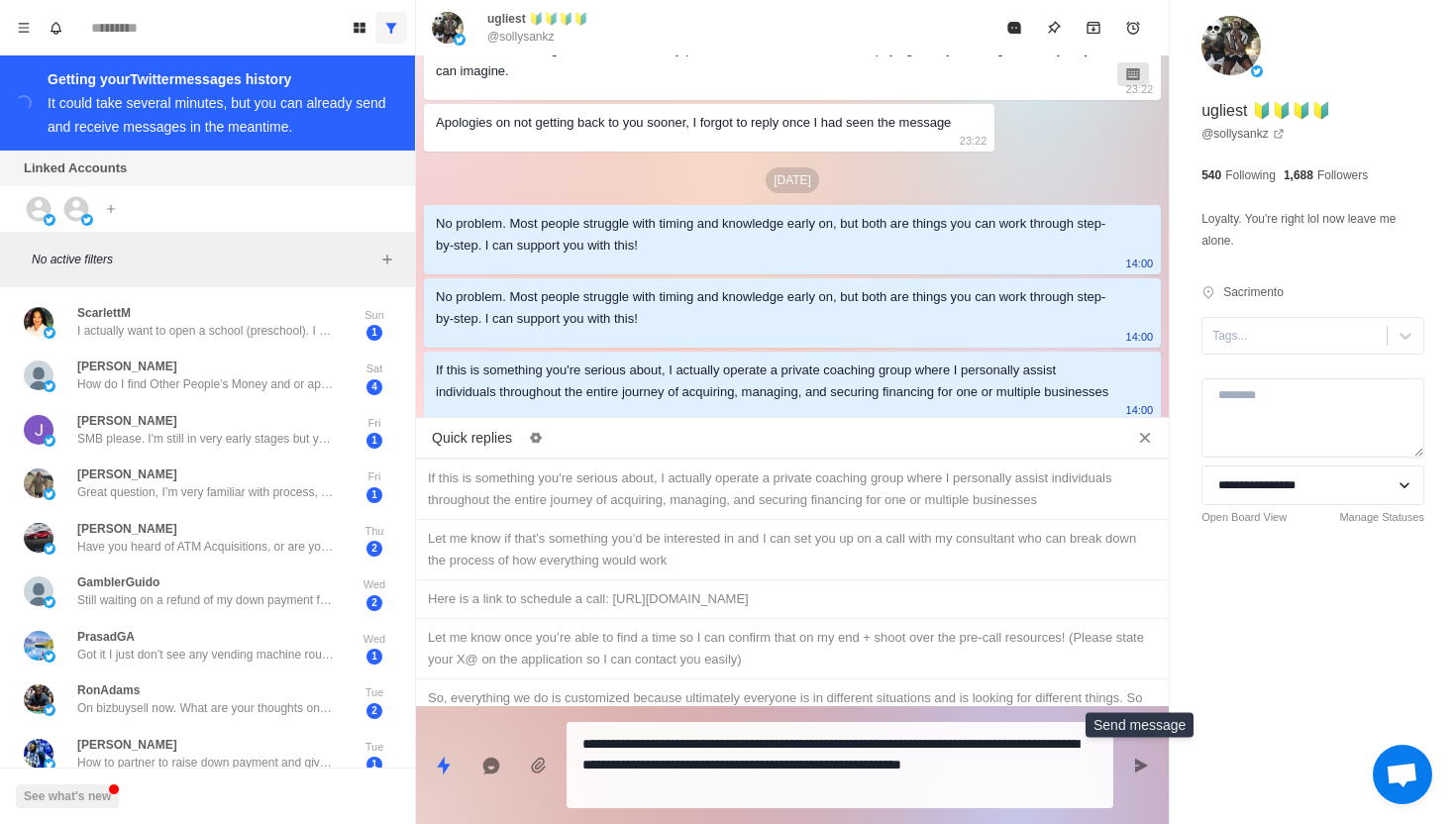click 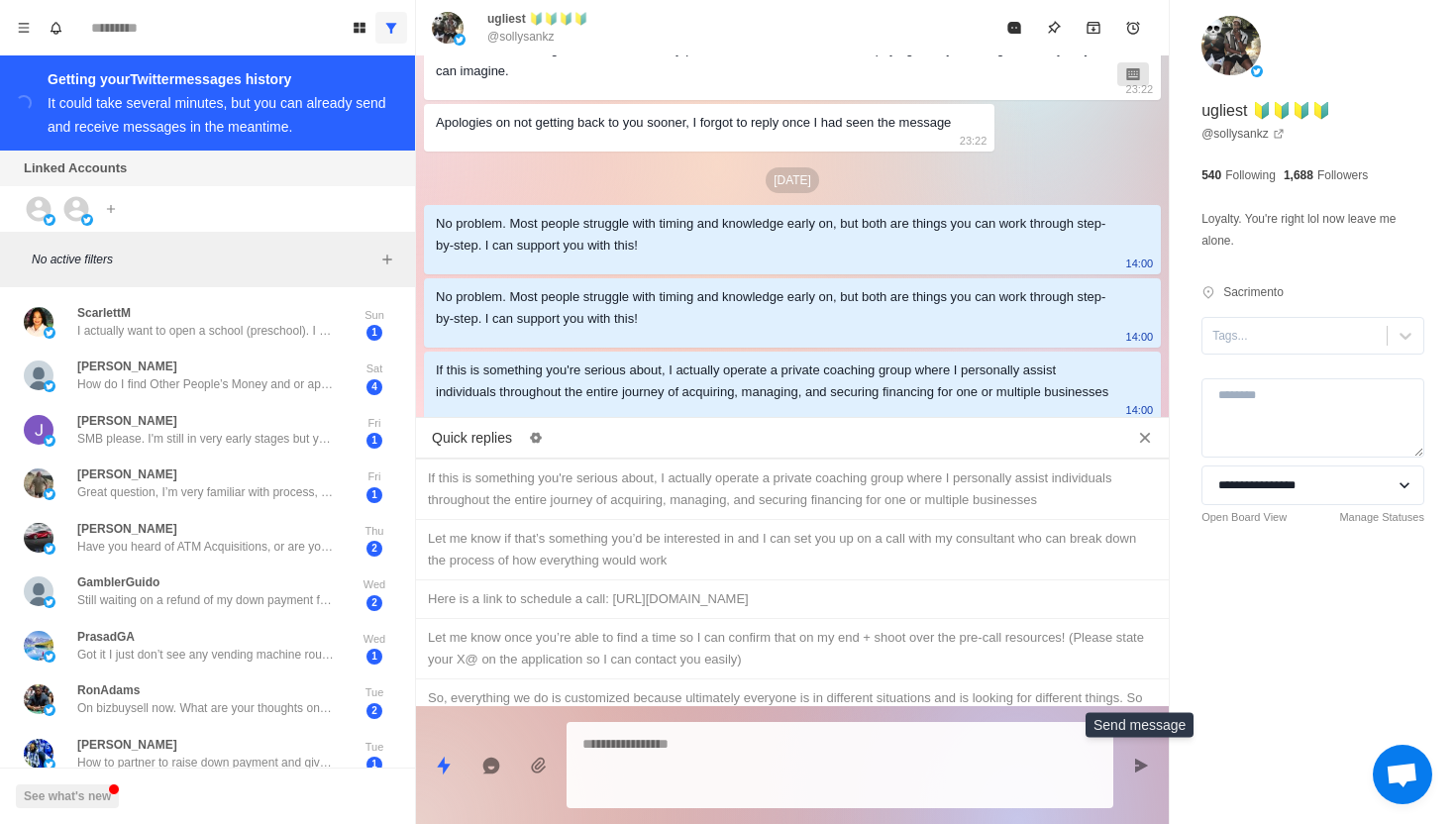 scroll, scrollTop: 1074, scrollLeft: 0, axis: vertical 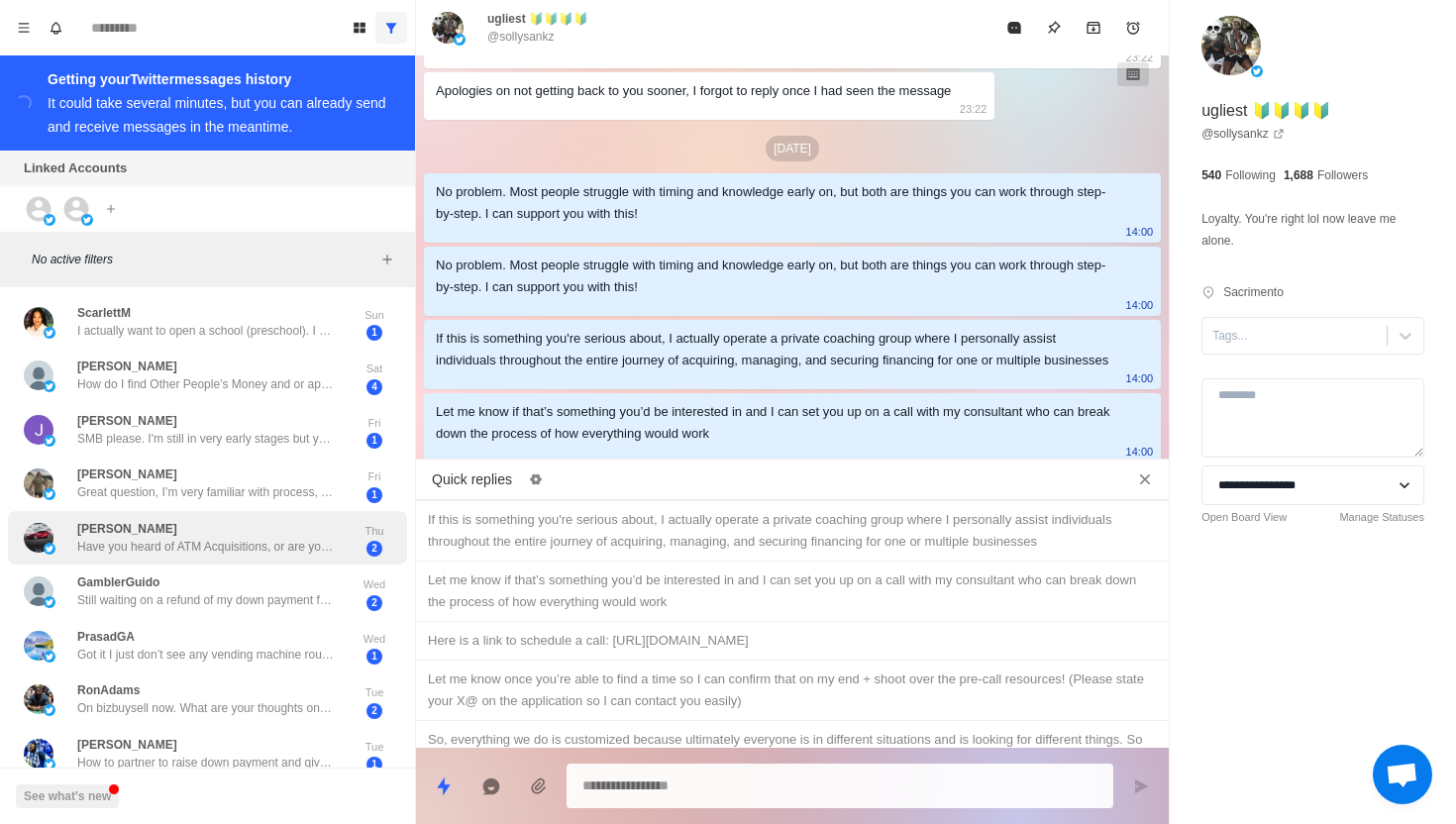 click on "Have you heard of ATM Acquisitions, or are you affiliated with them" at bounding box center (206, 547) 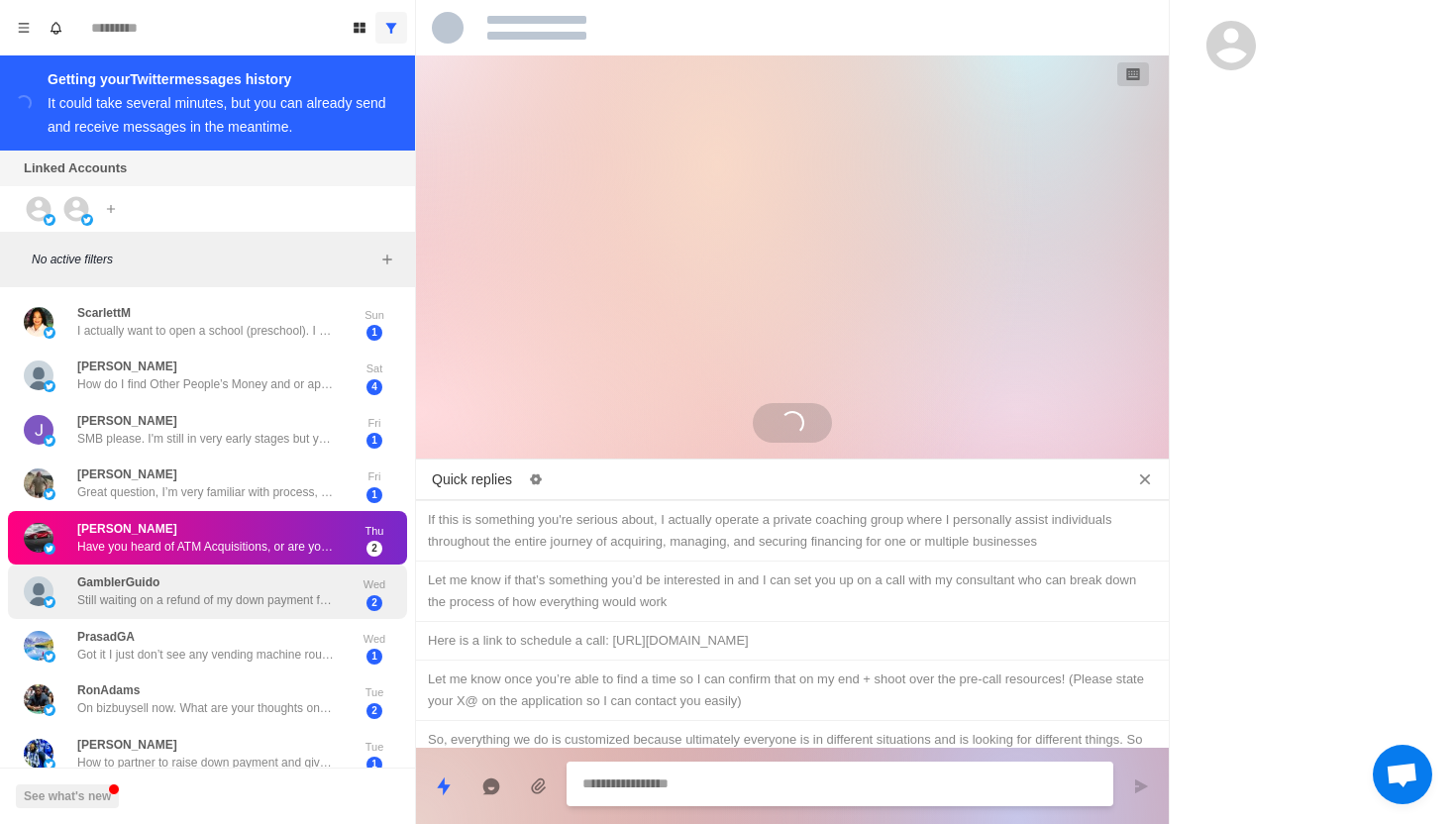 click on "GamblerGuido Still waiting on a refund of my down payment for the program as well" at bounding box center [206, 591] 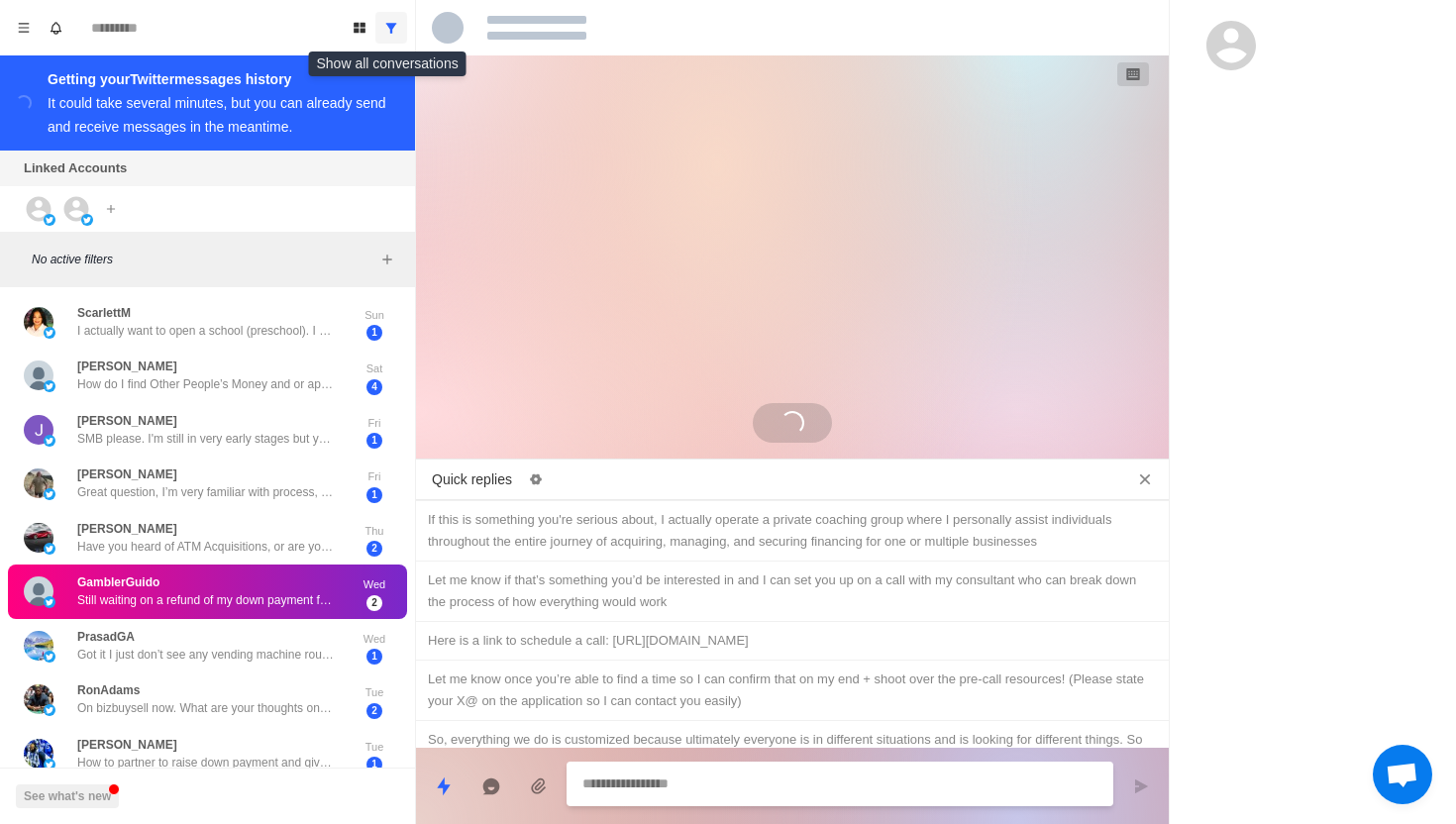 click 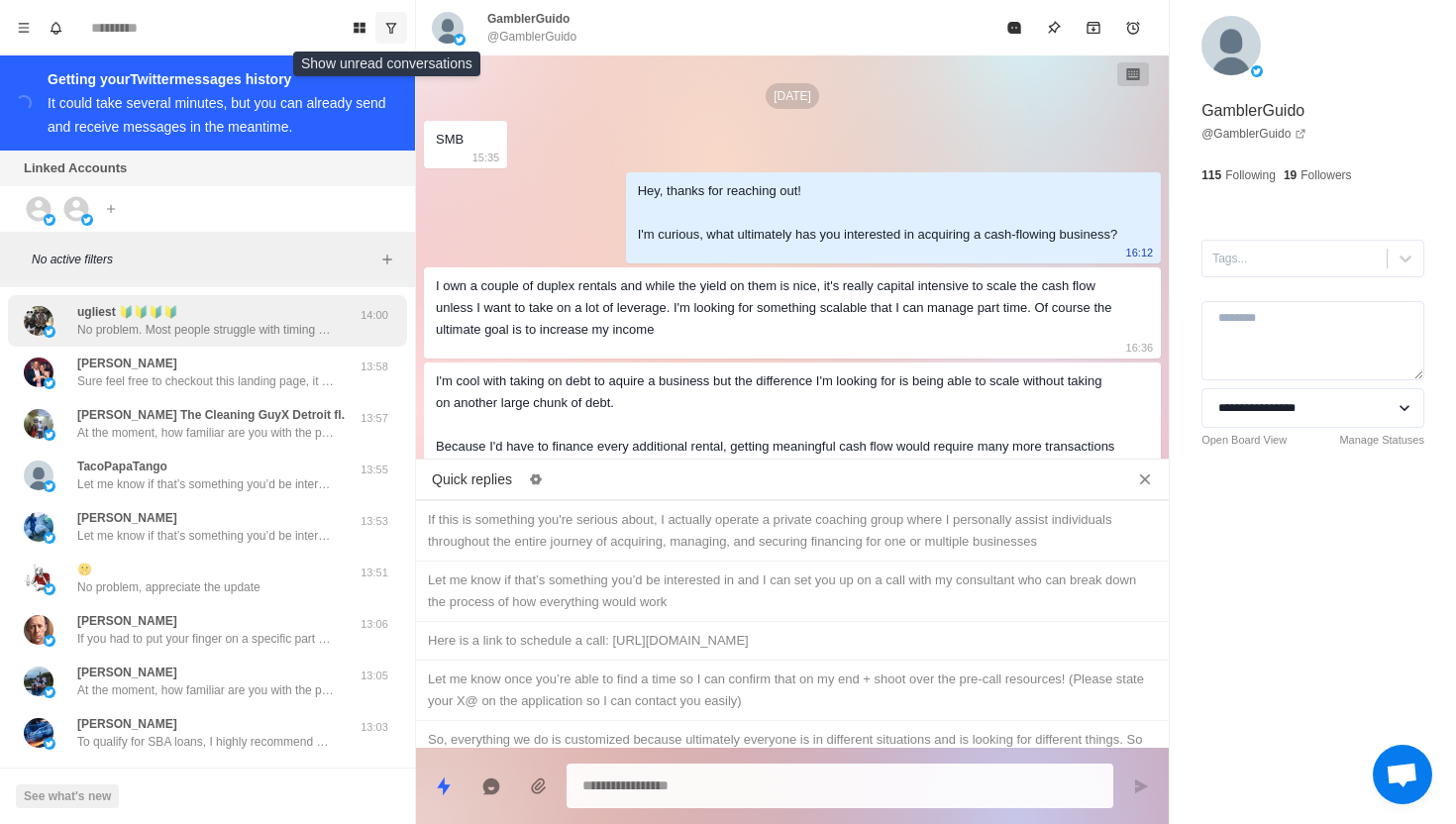 scroll, scrollTop: 2044, scrollLeft: 0, axis: vertical 